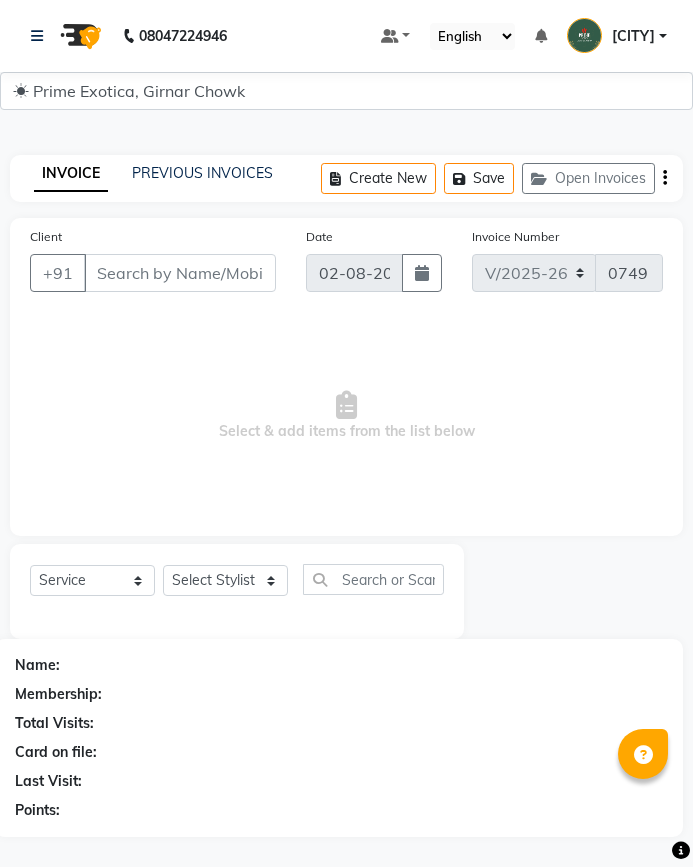 select on "5796" 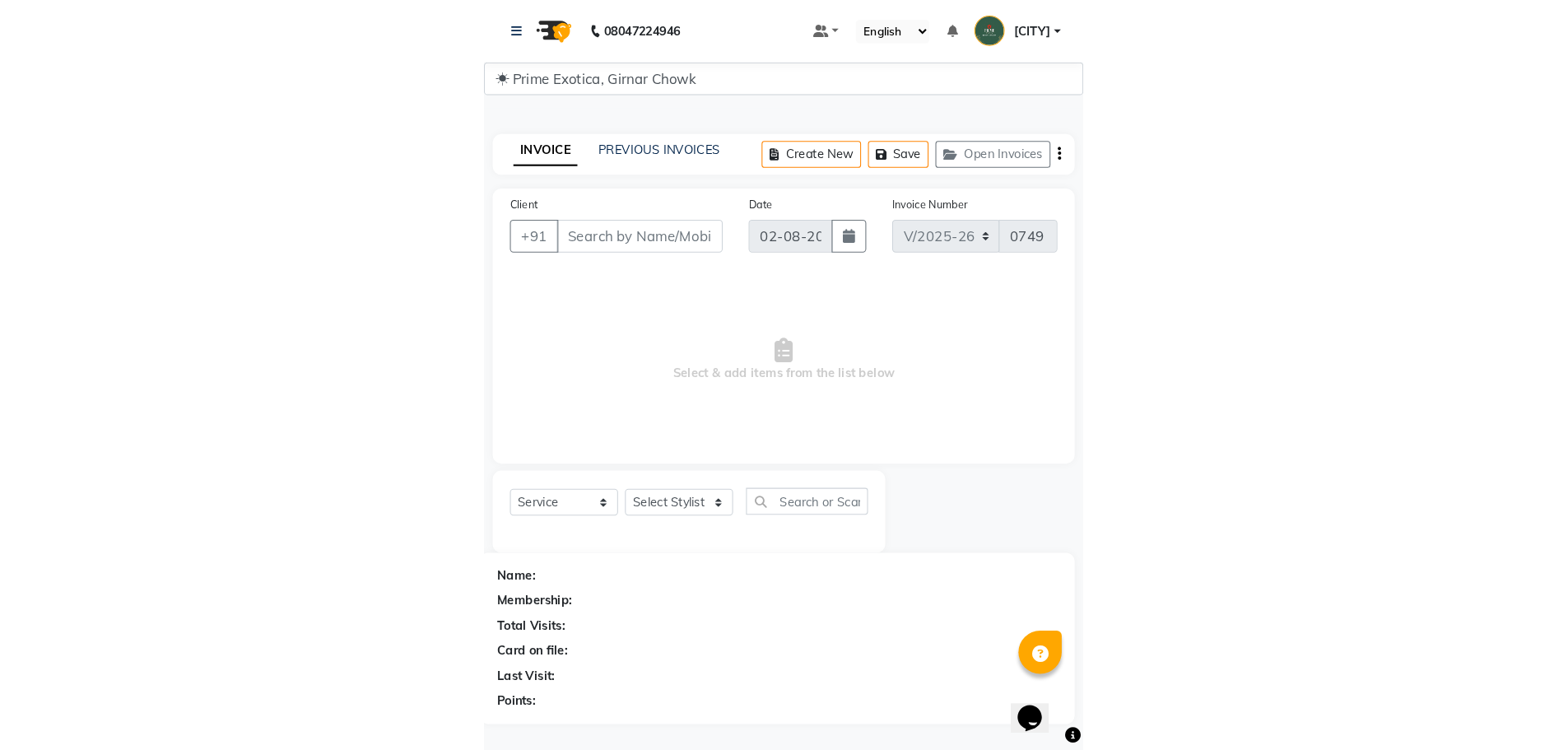 scroll, scrollTop: 0, scrollLeft: 0, axis: both 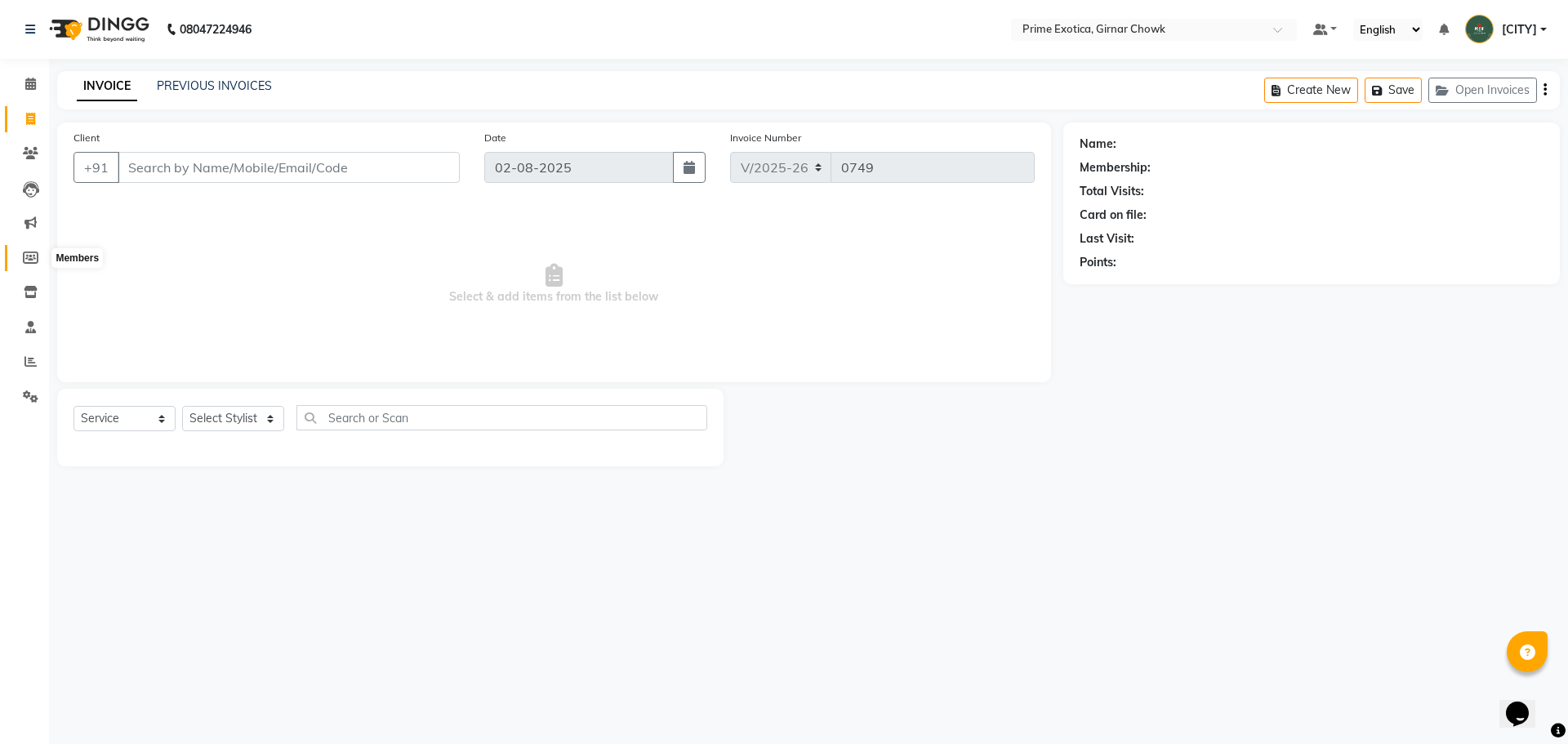 click 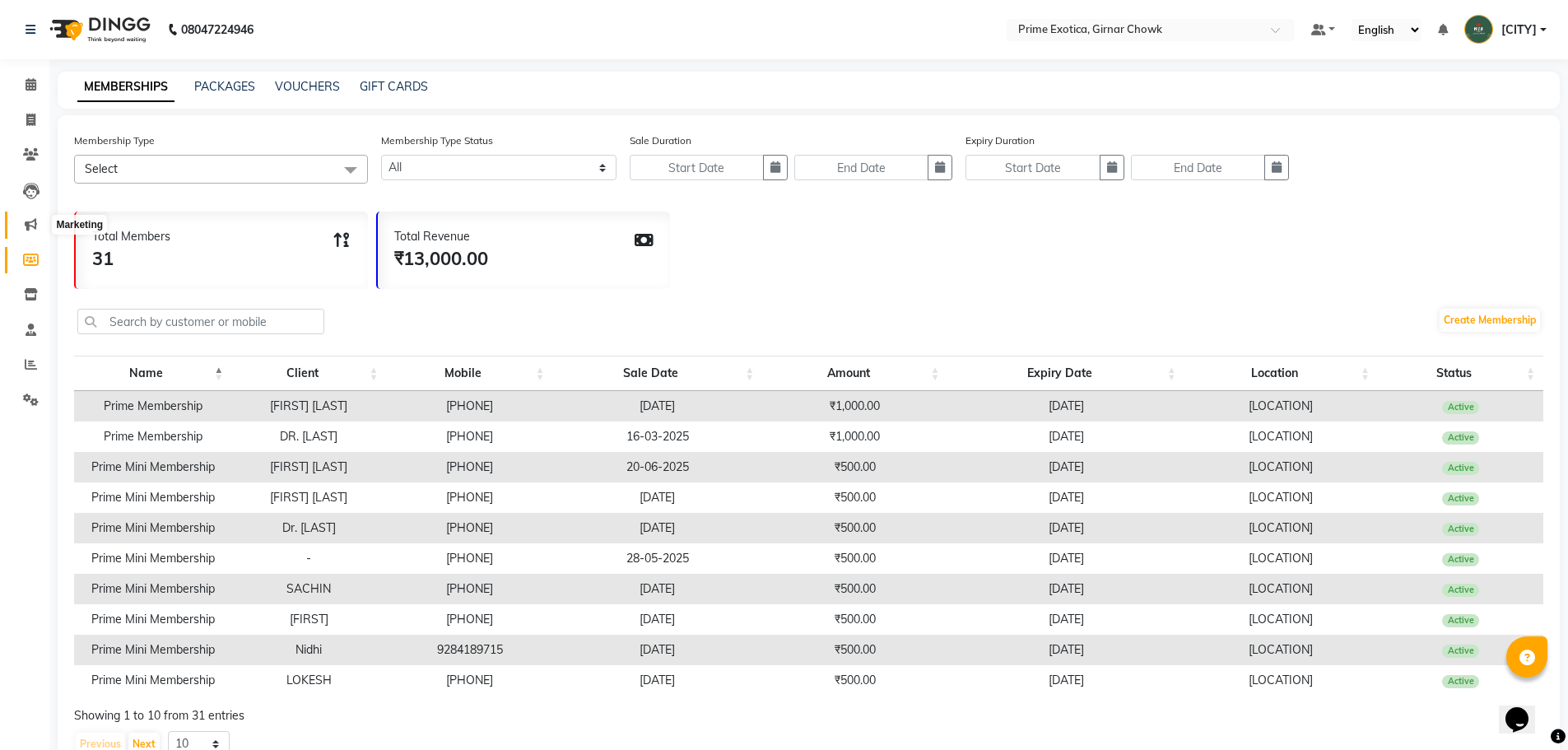 click 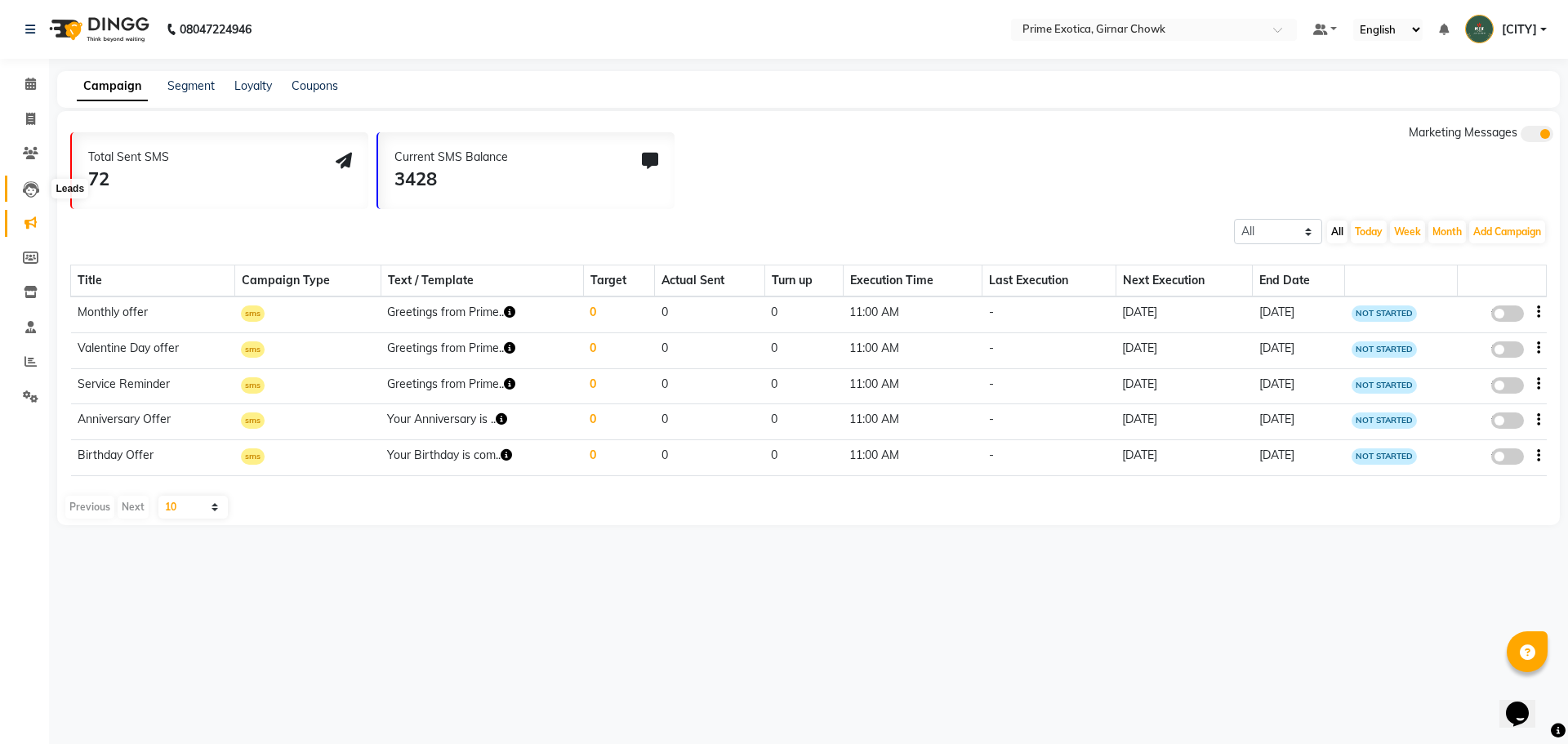 click 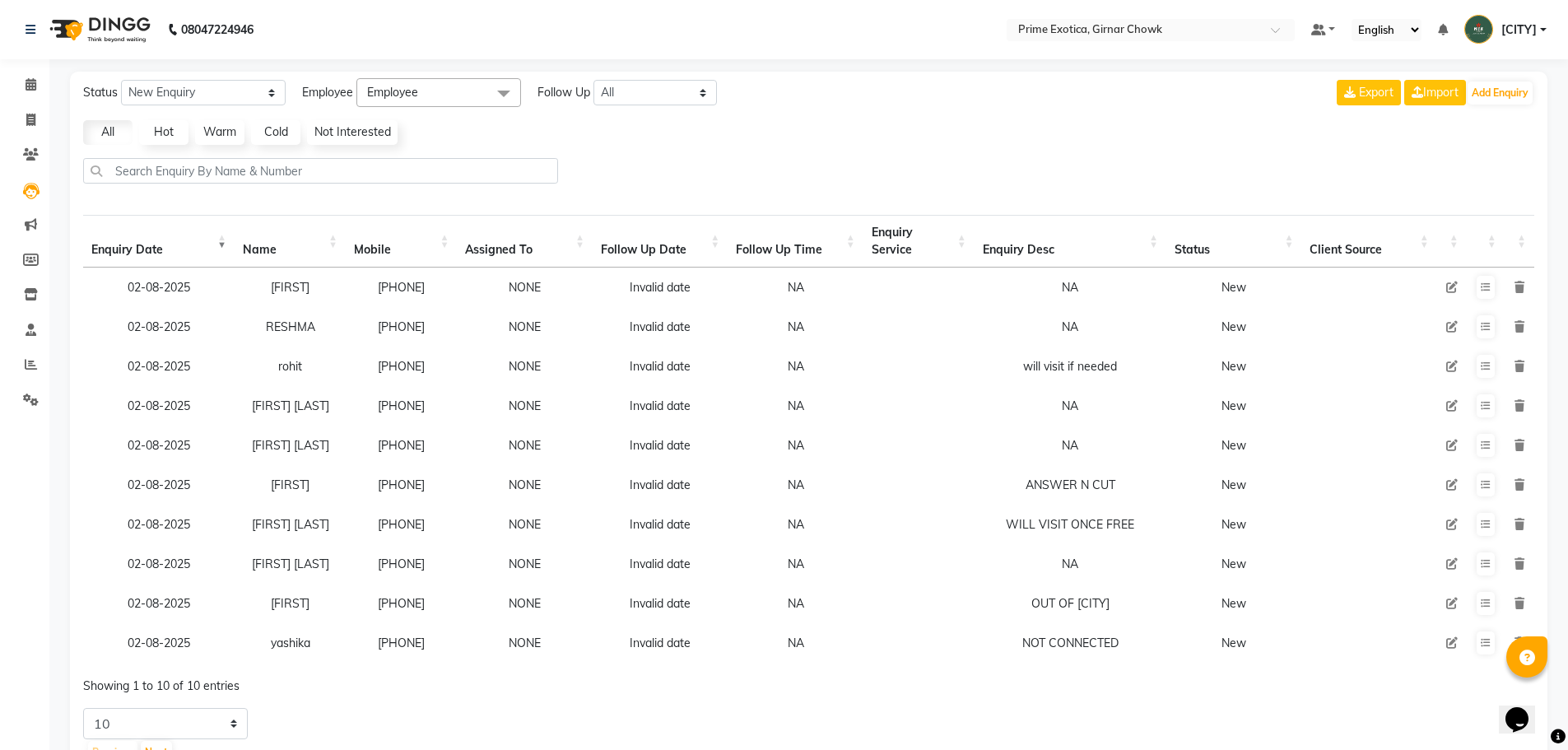 click on "Employee" 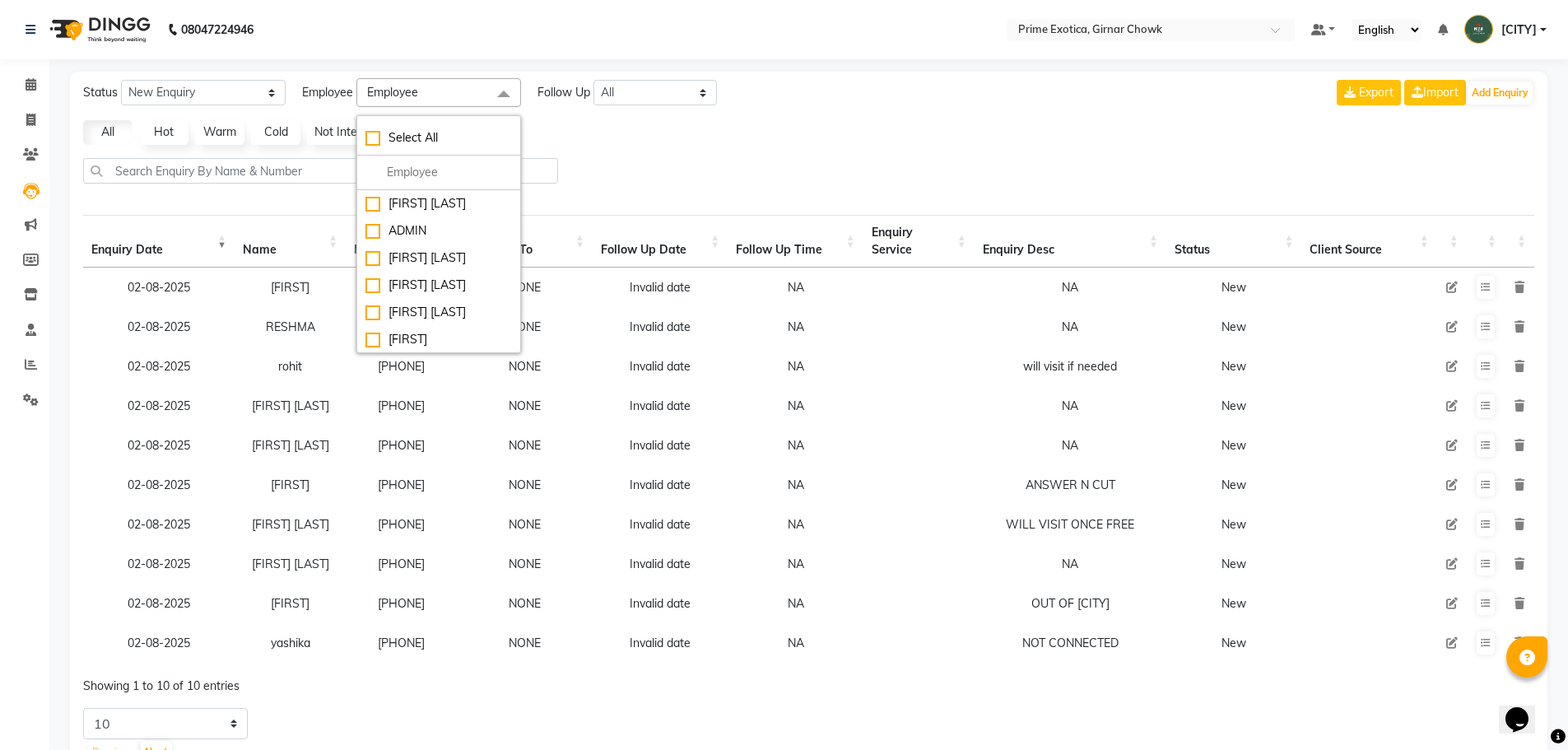 click on "Employee" 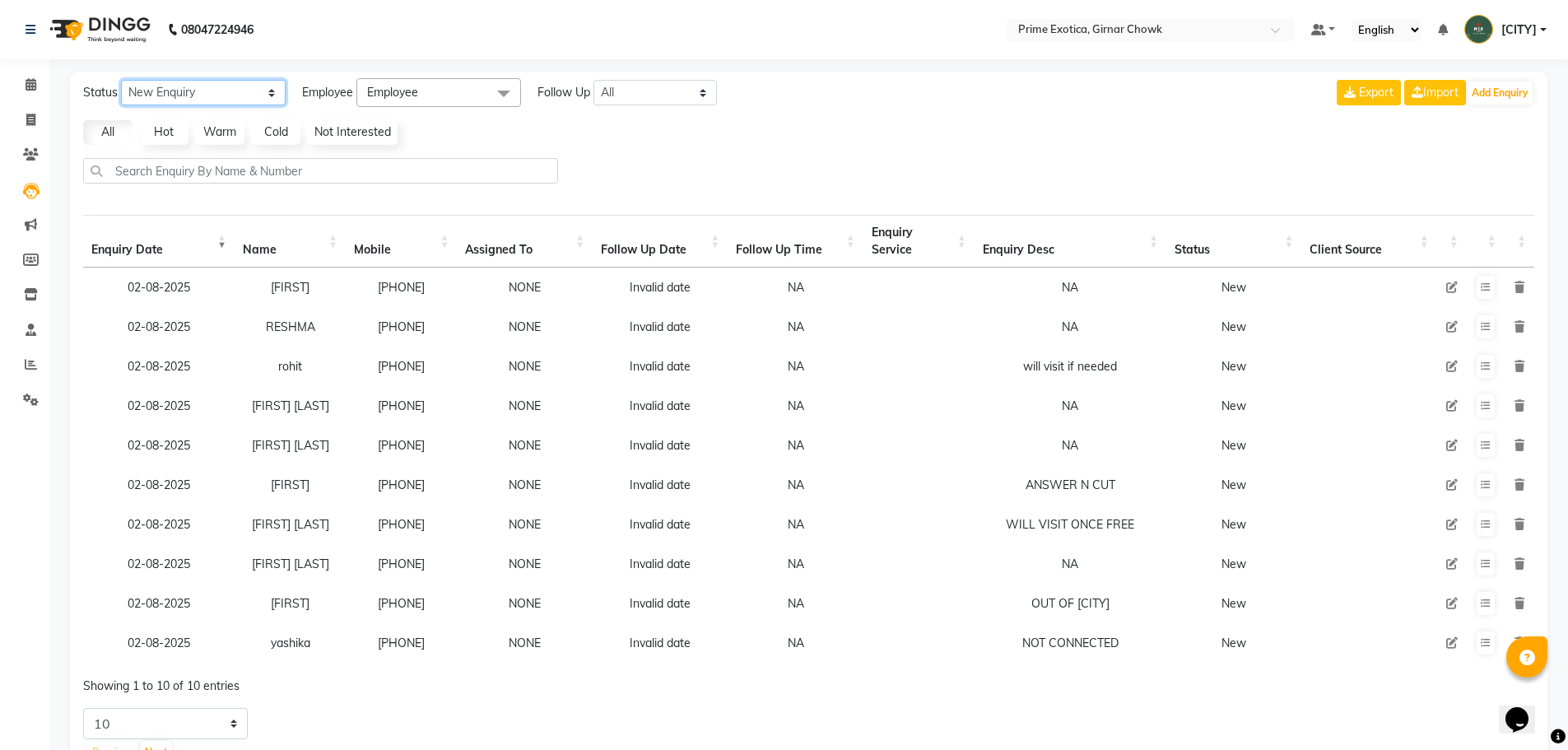 click on "New Enquiry Open Enquiry Converted Enquiry  All" 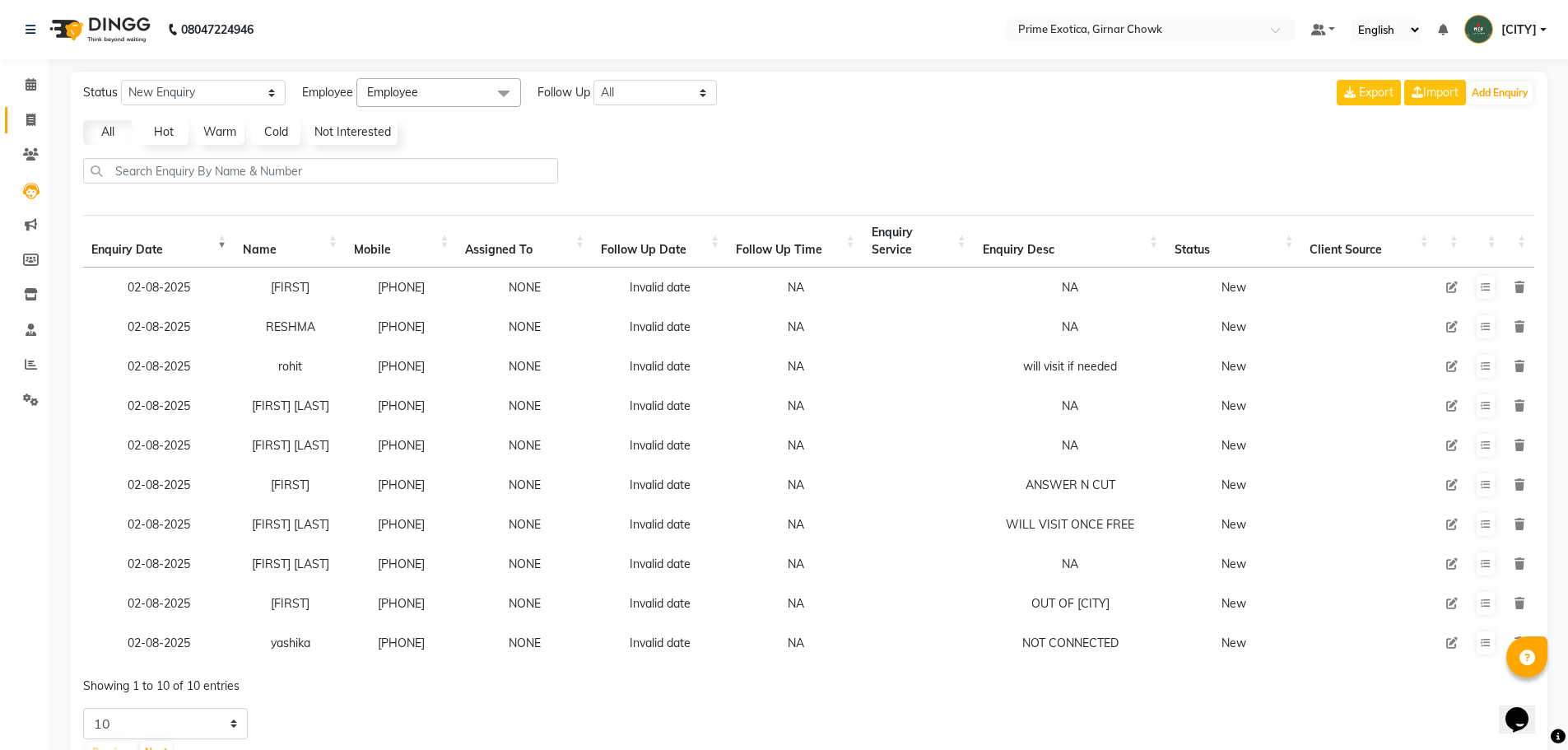 click on "Invoice" 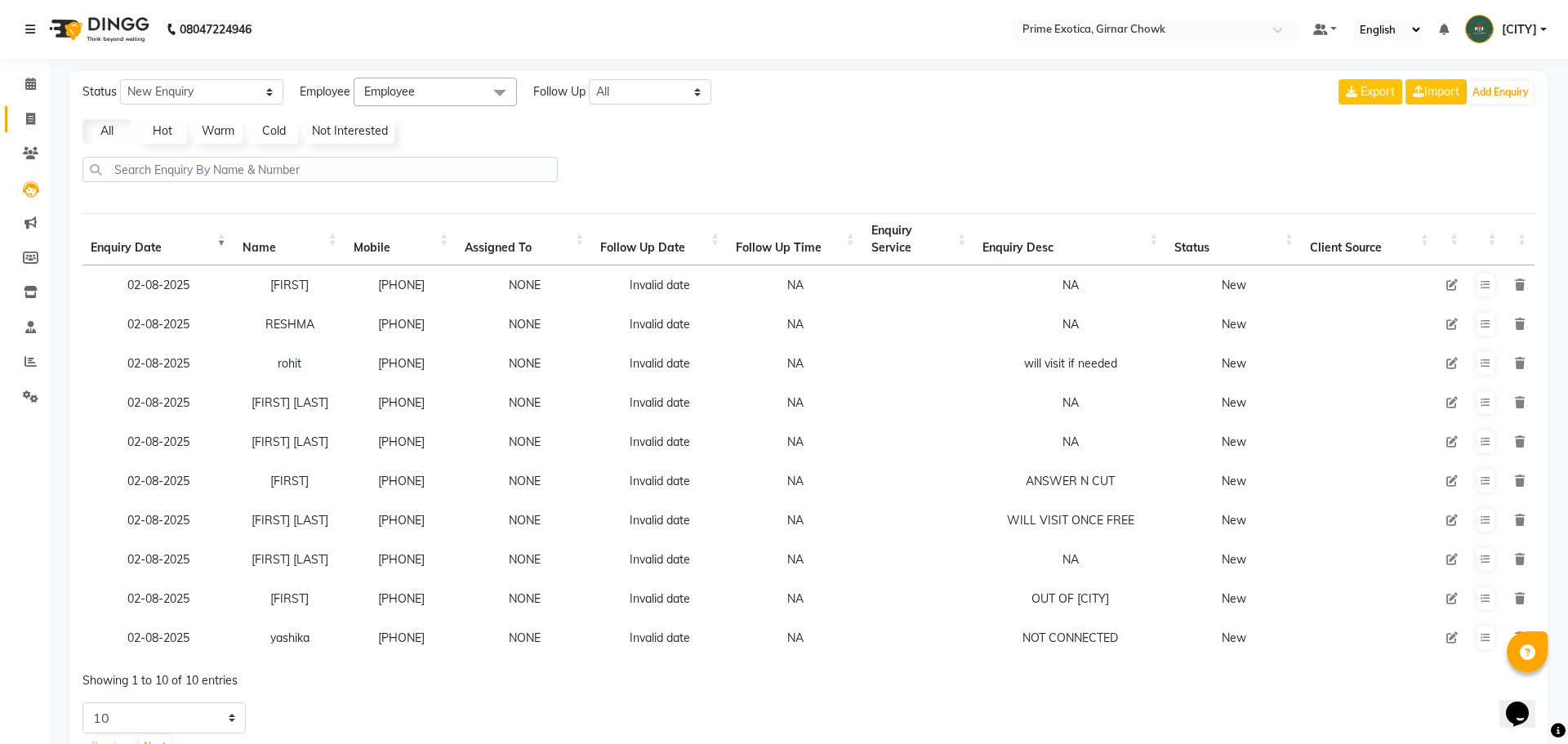 select on "5796" 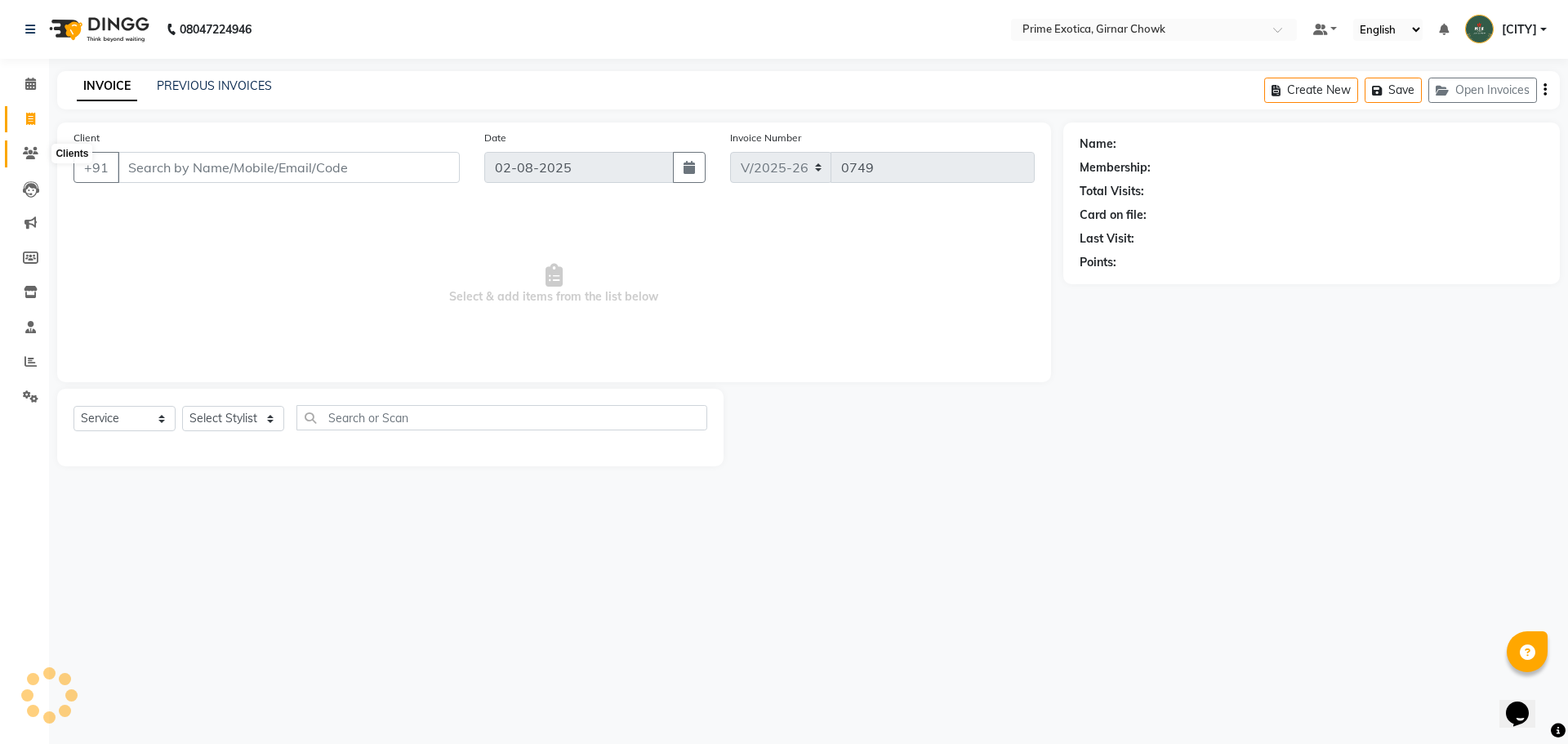 click 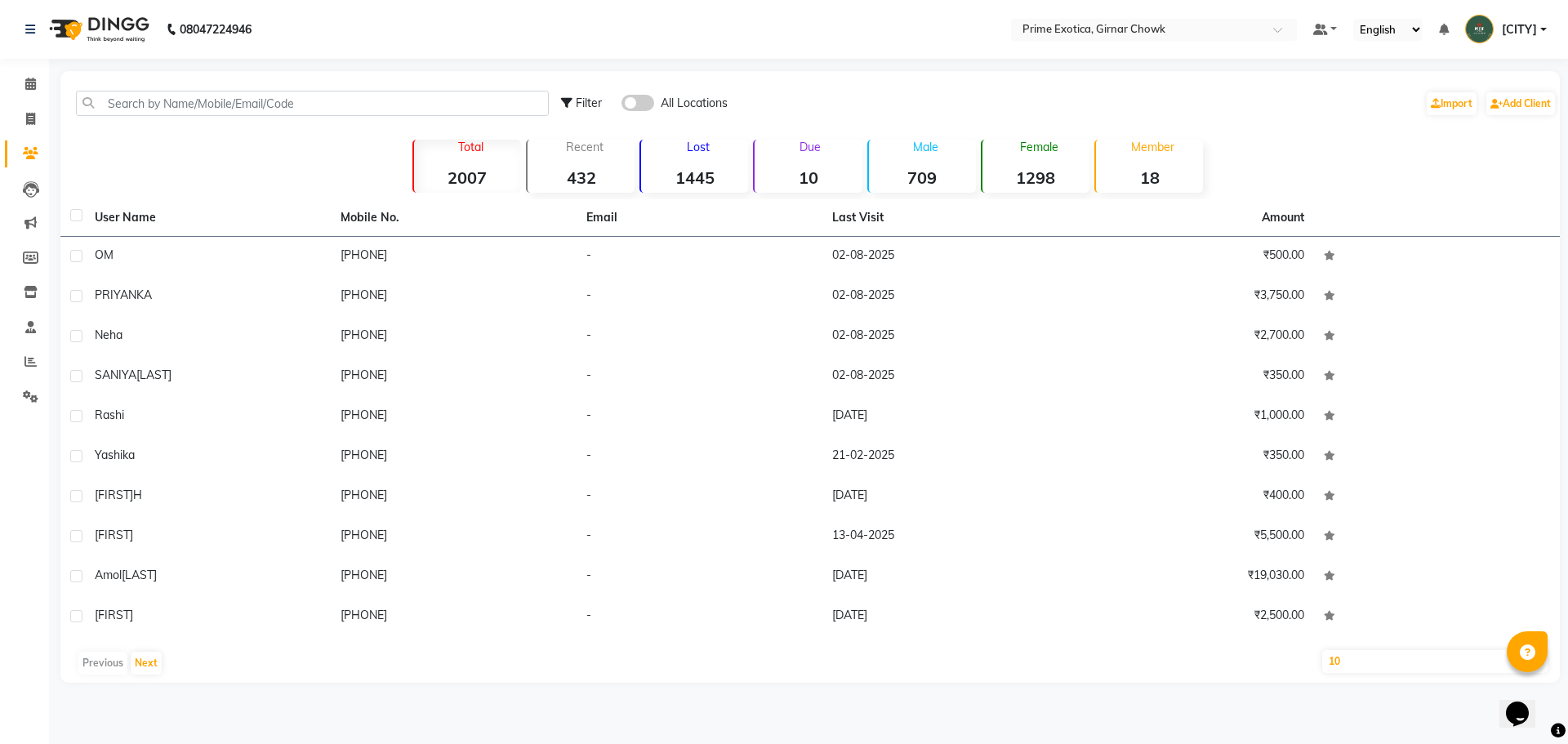 click on "Reports" 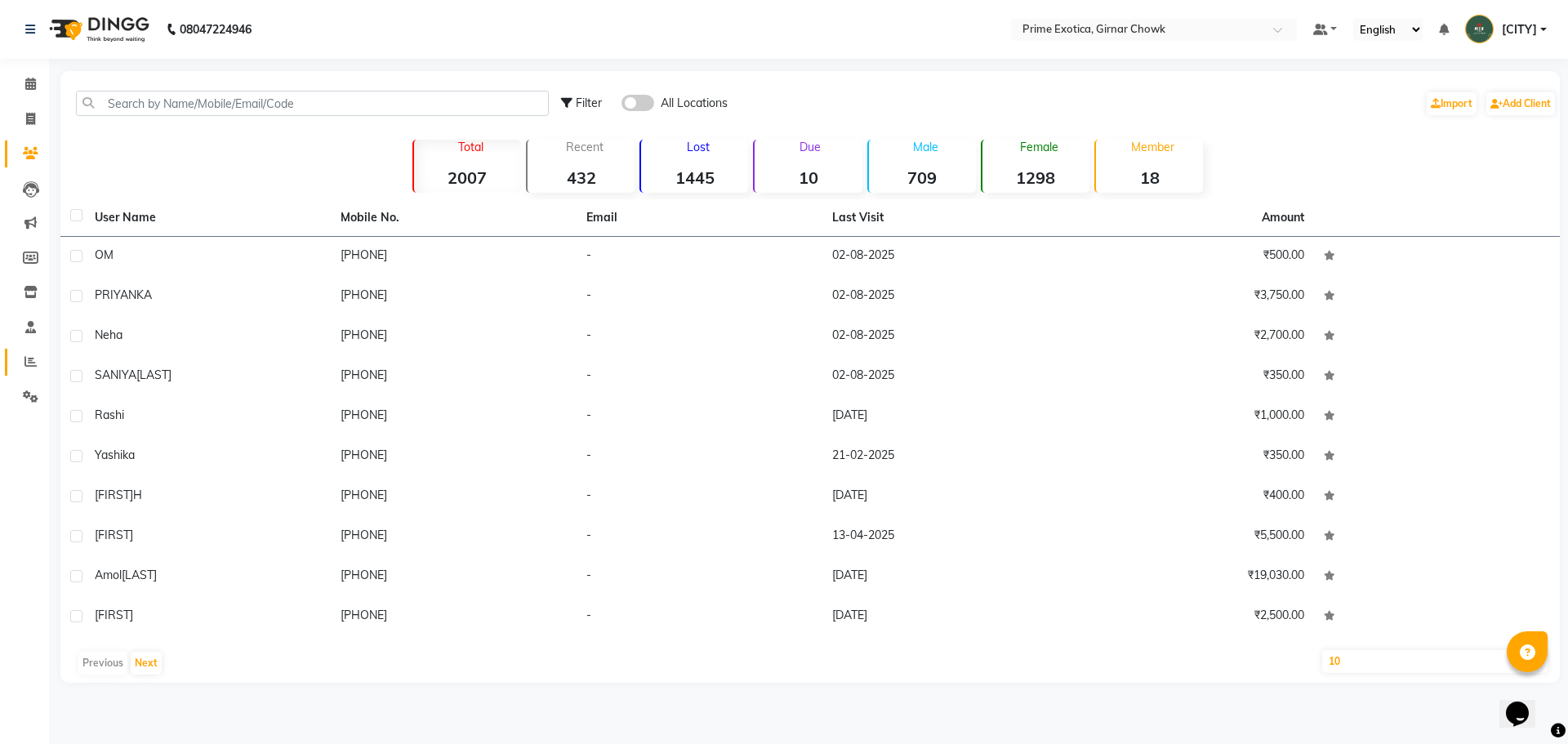 click 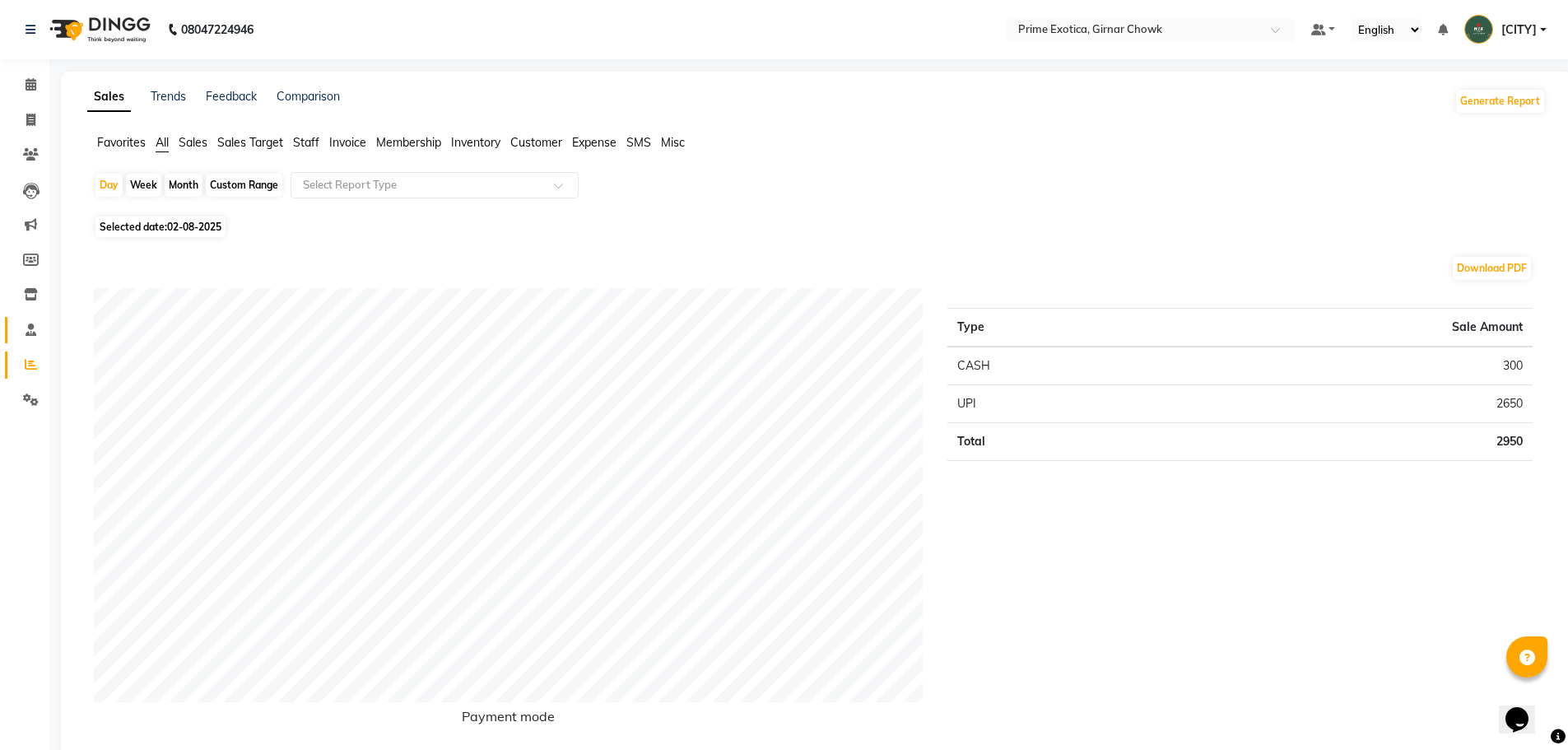 click 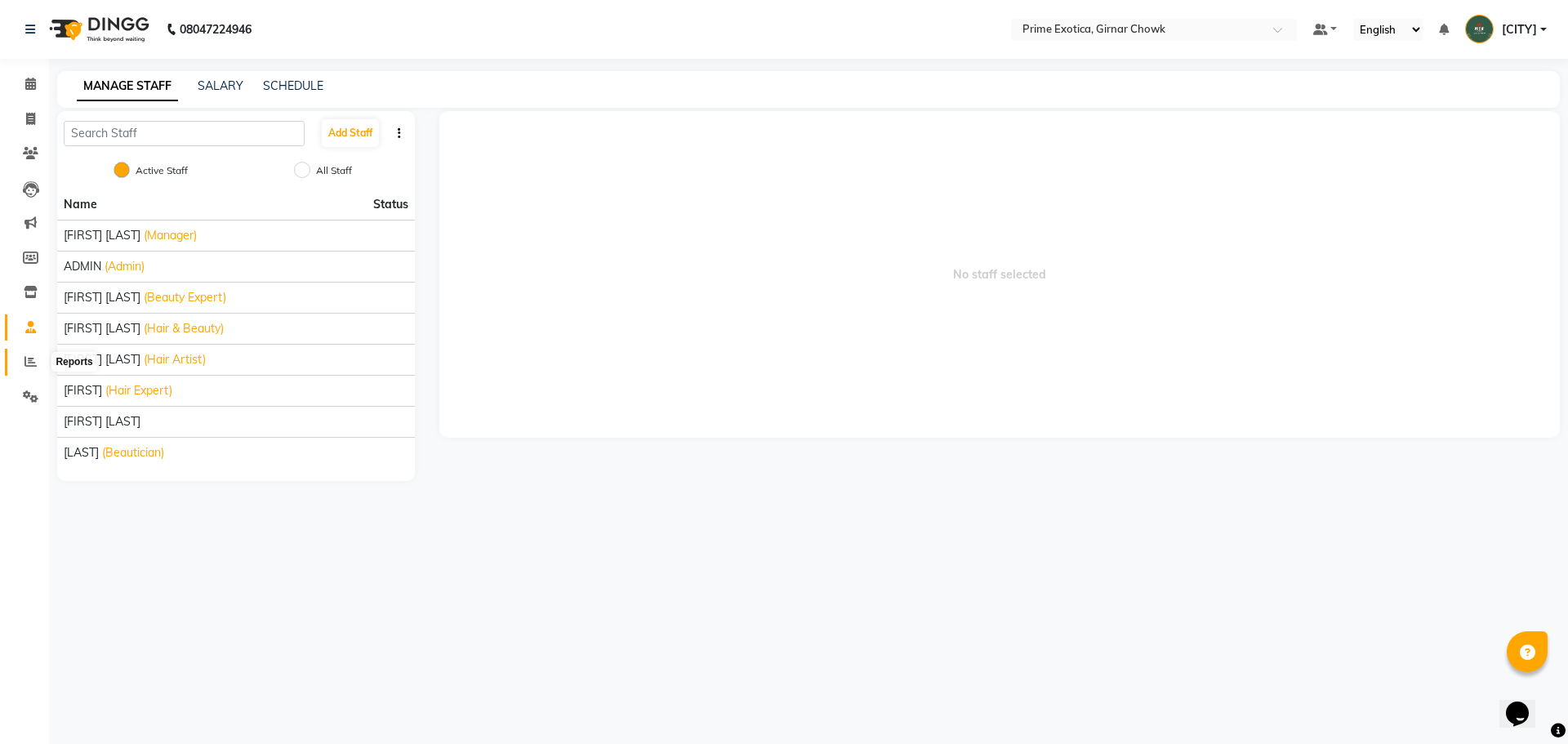 click 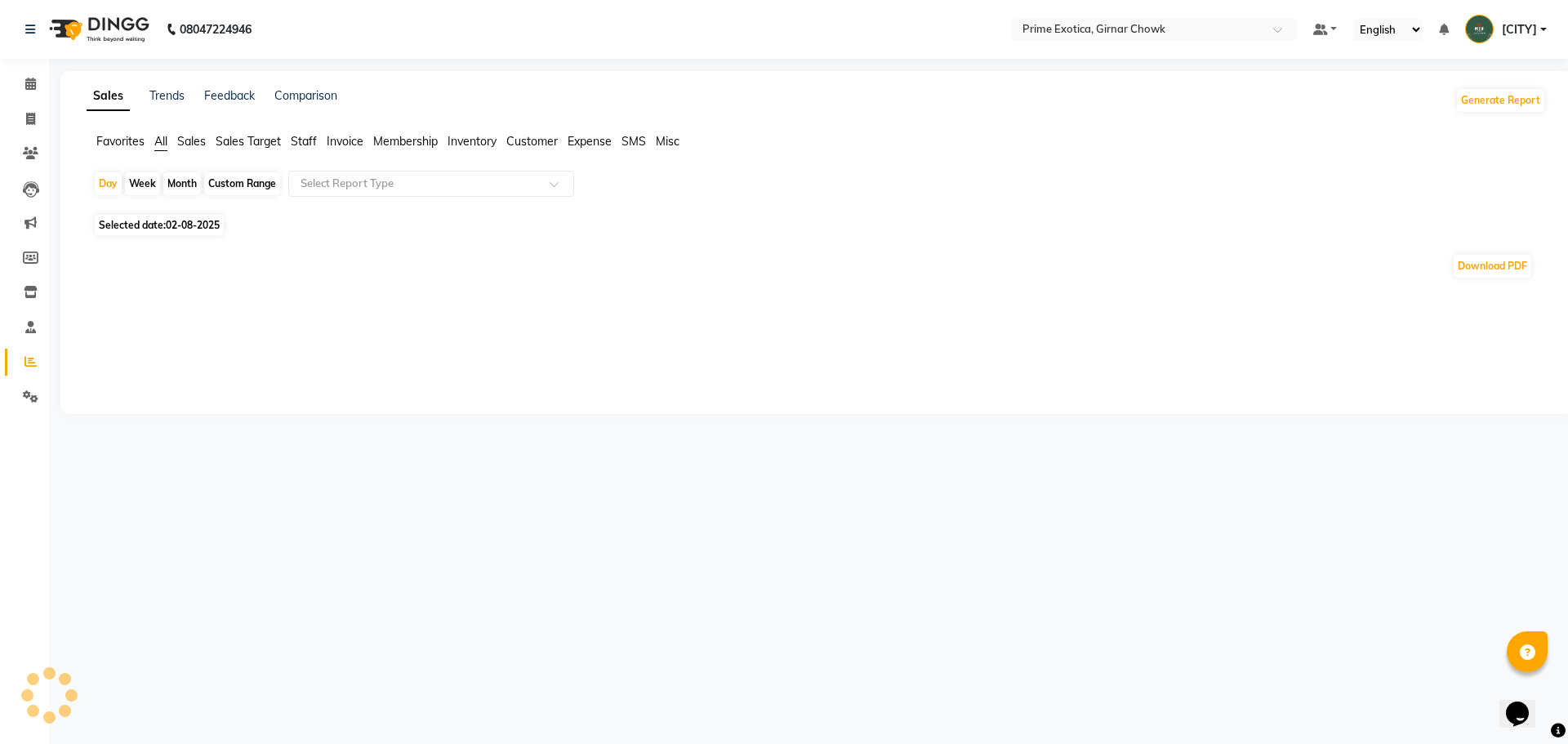 click on "Month" 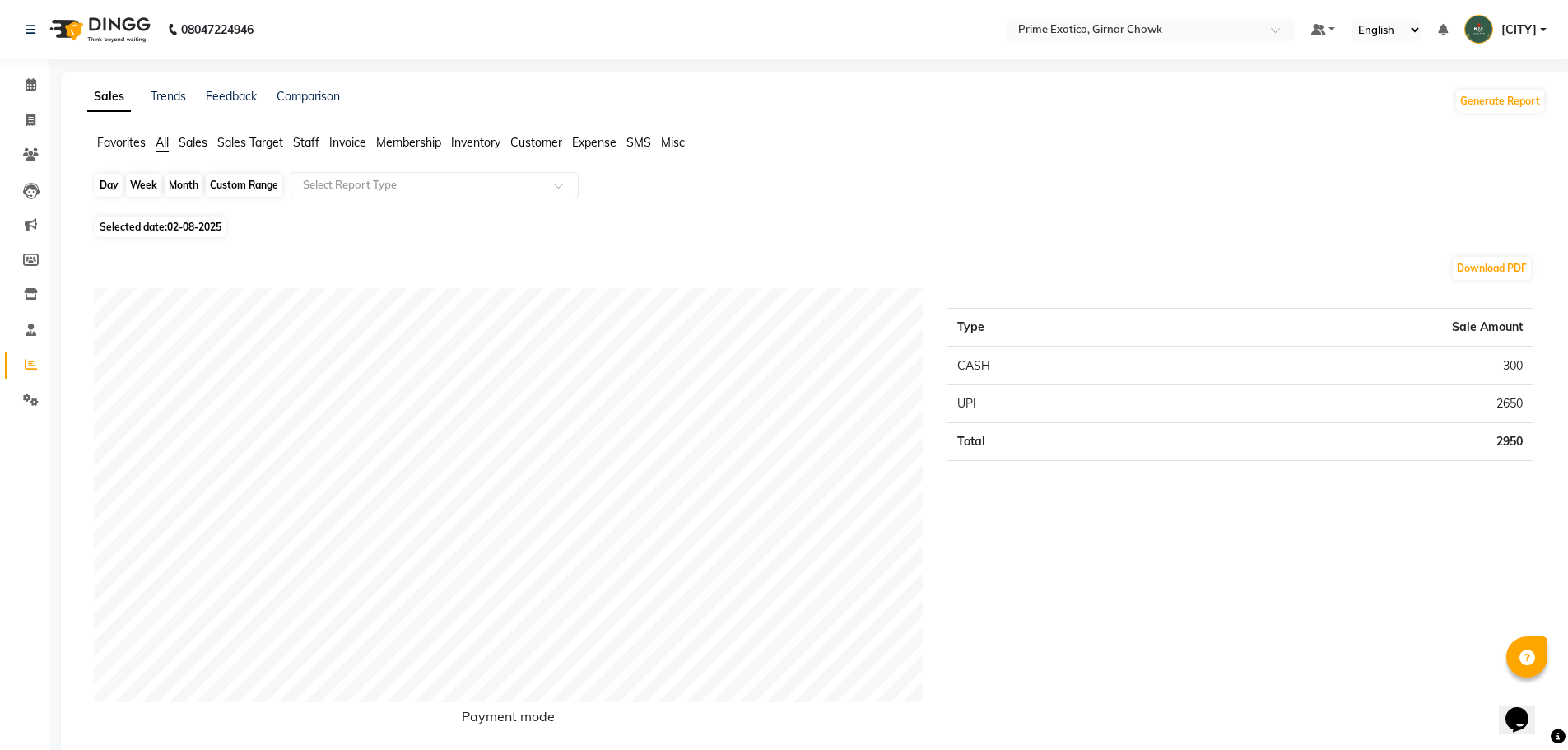 click on "Month" 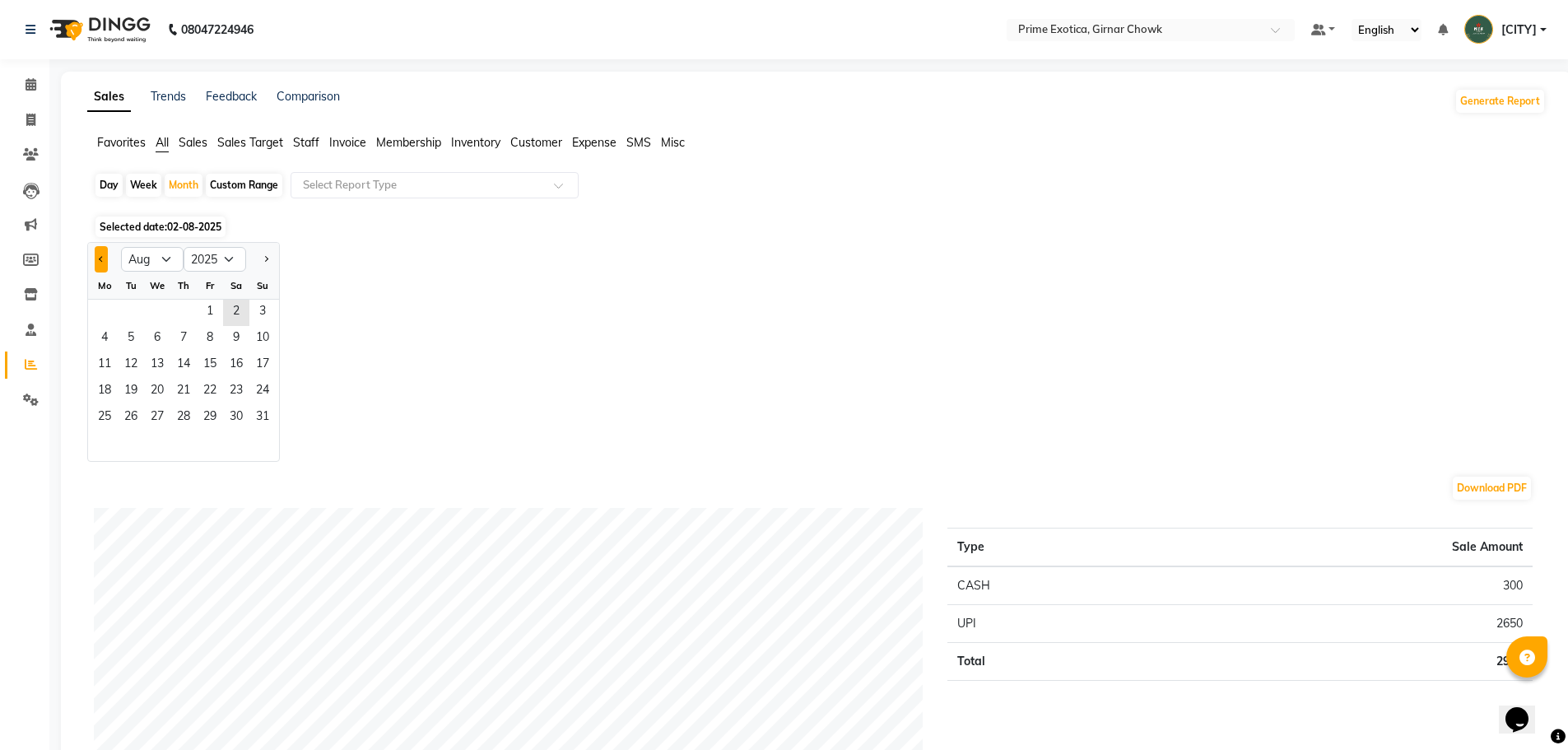 click 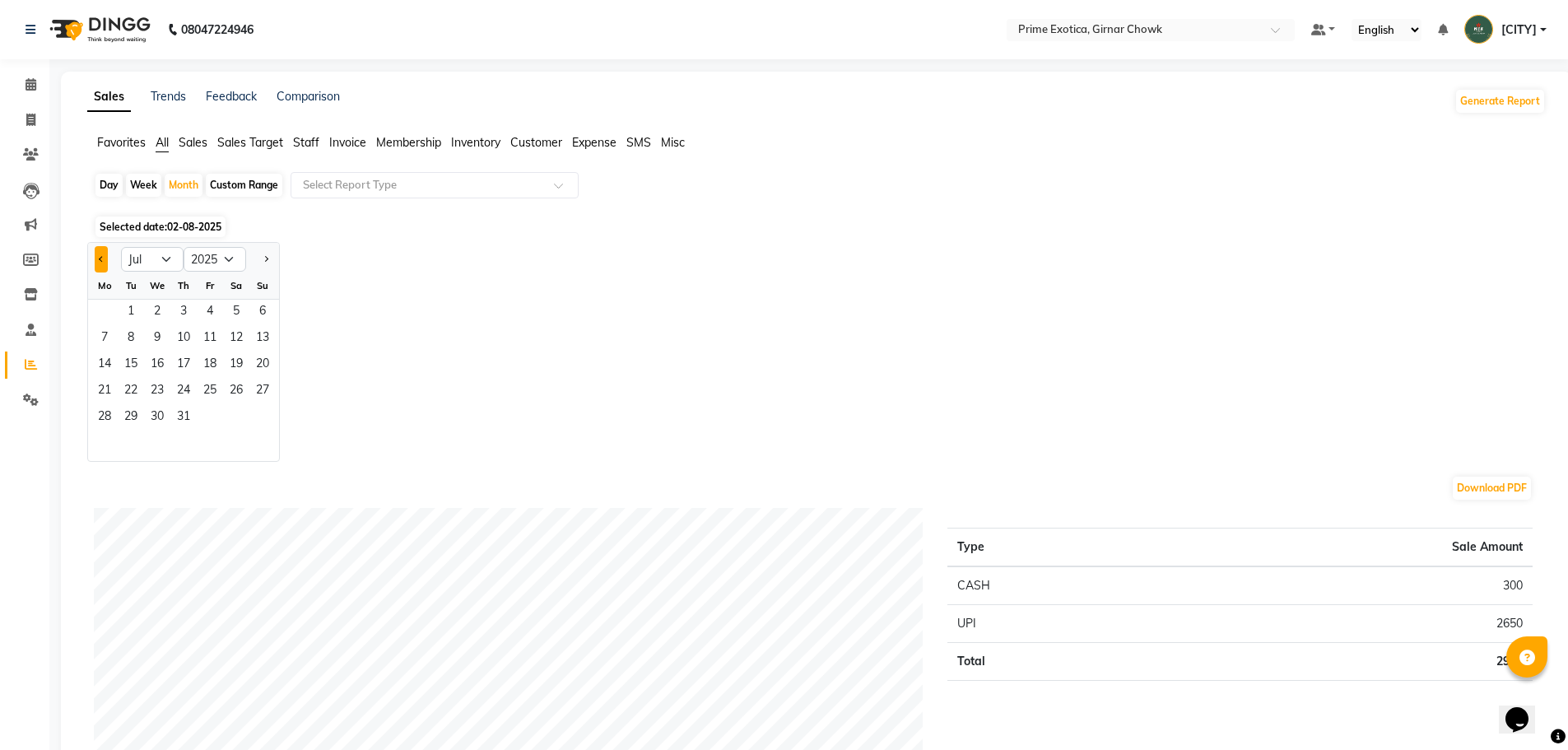 click 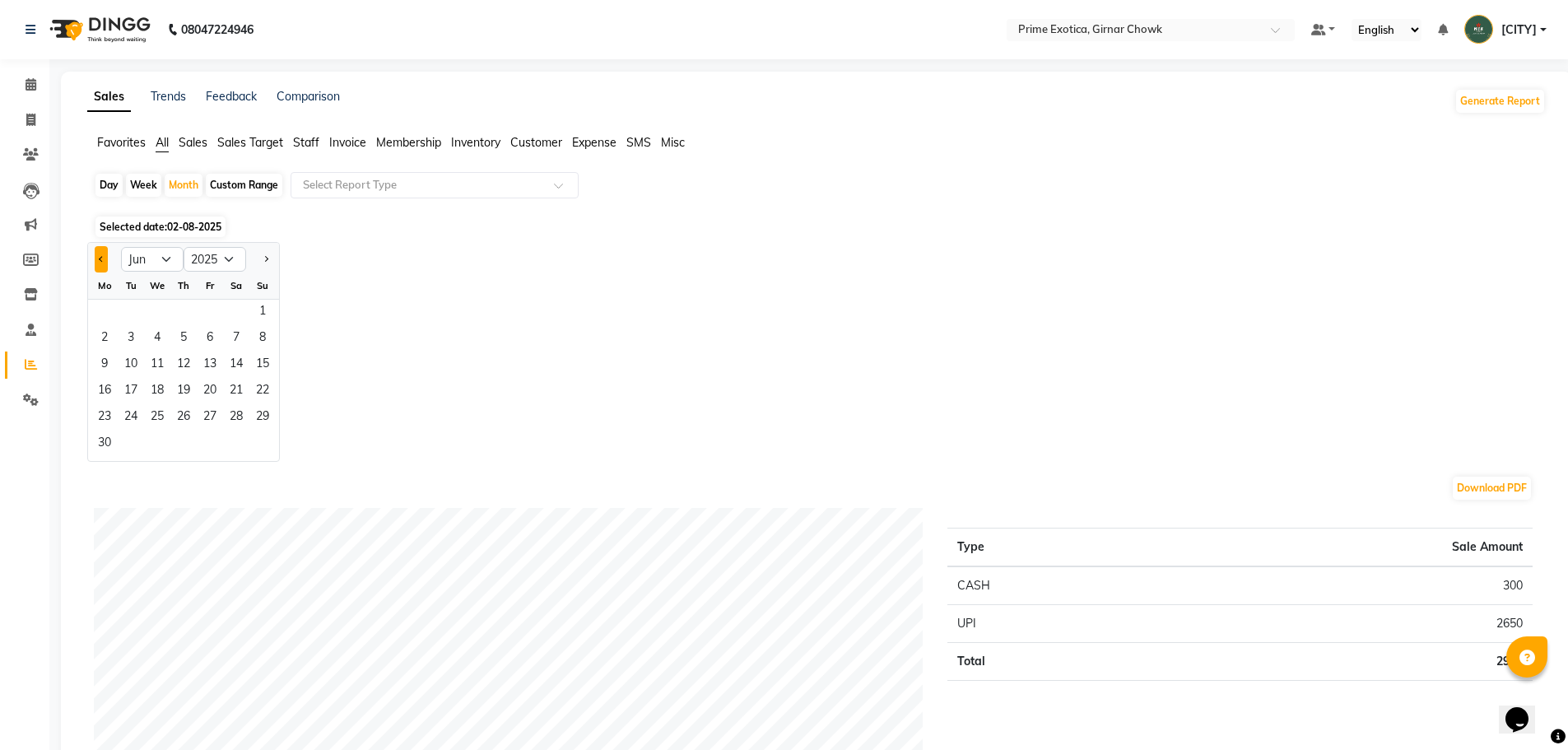 click 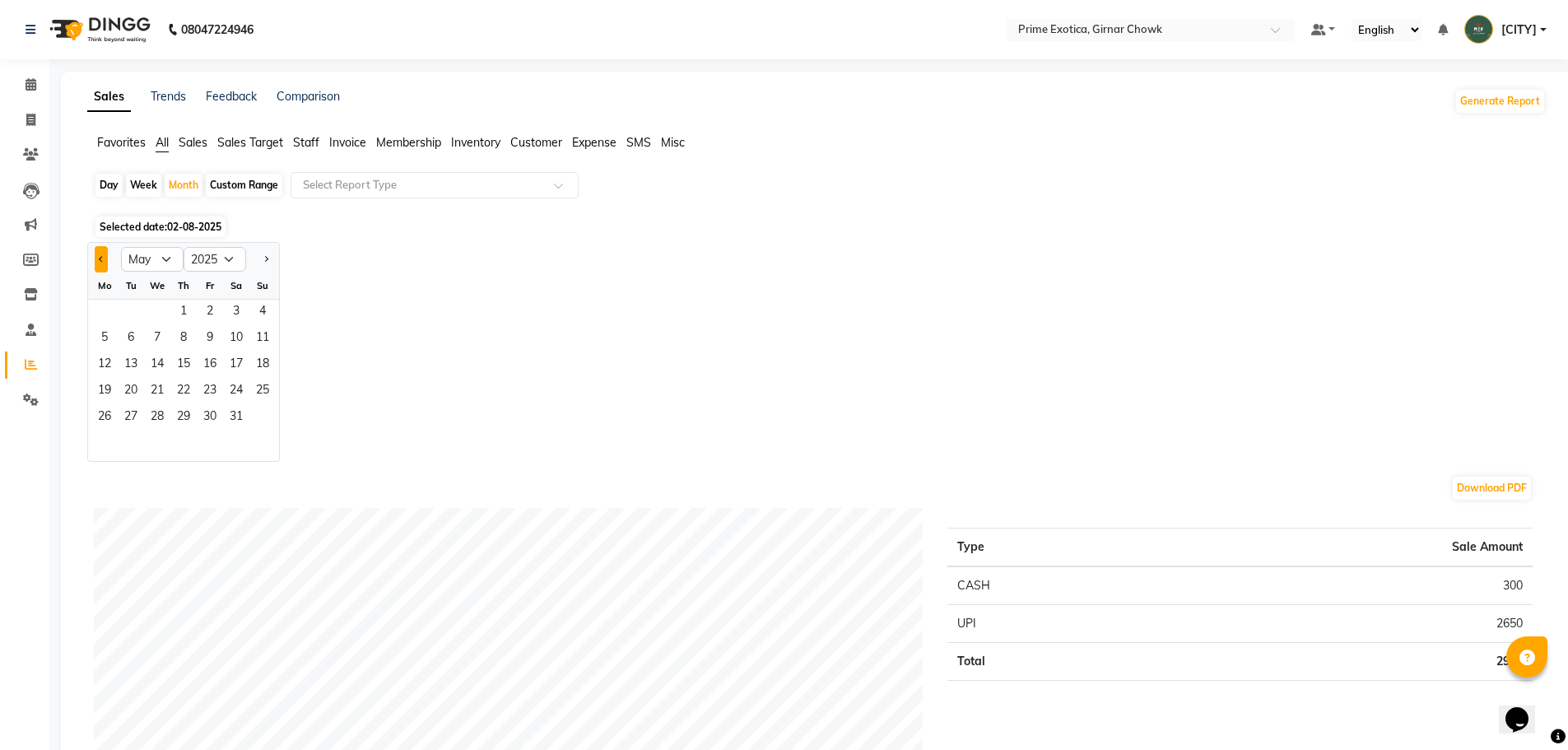 click 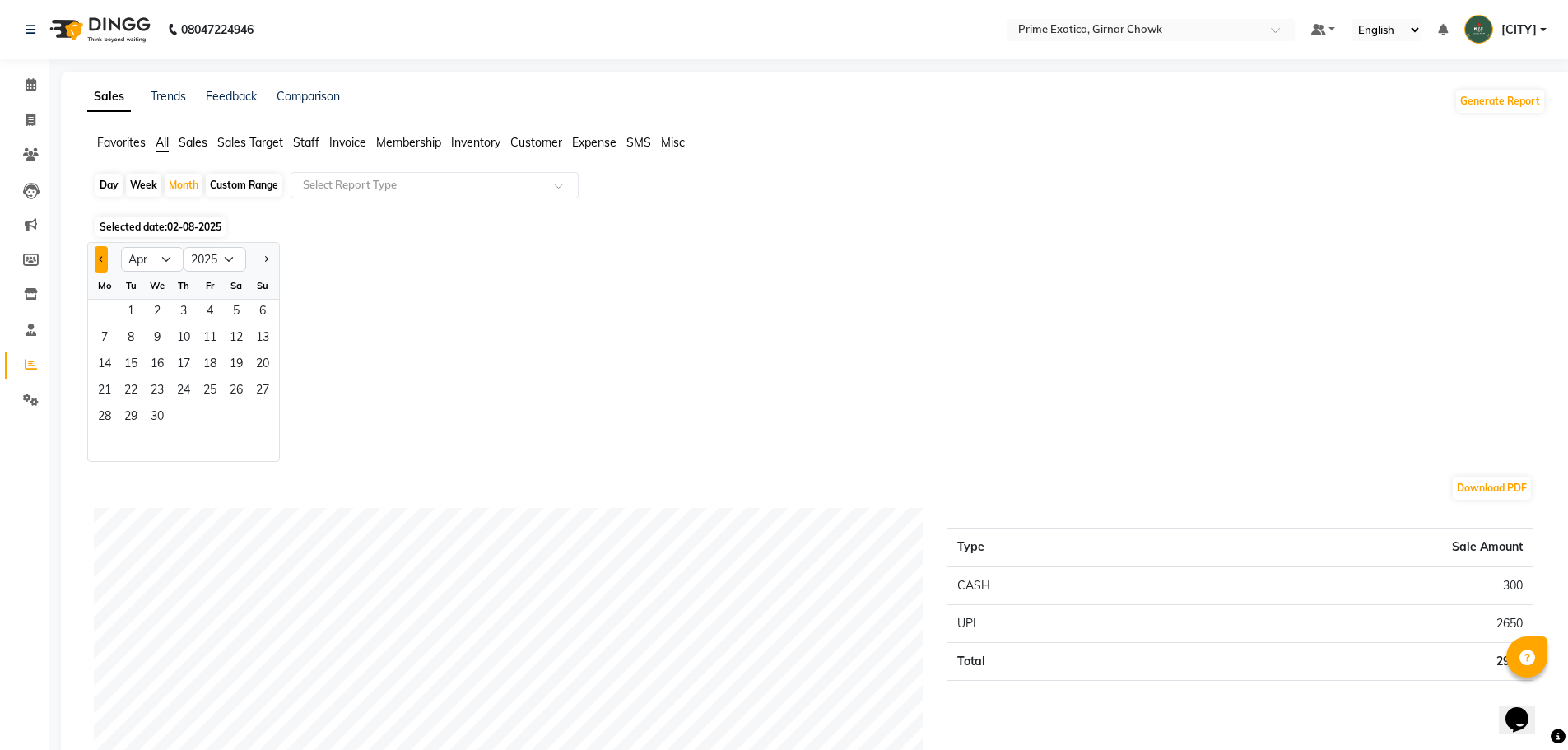 click 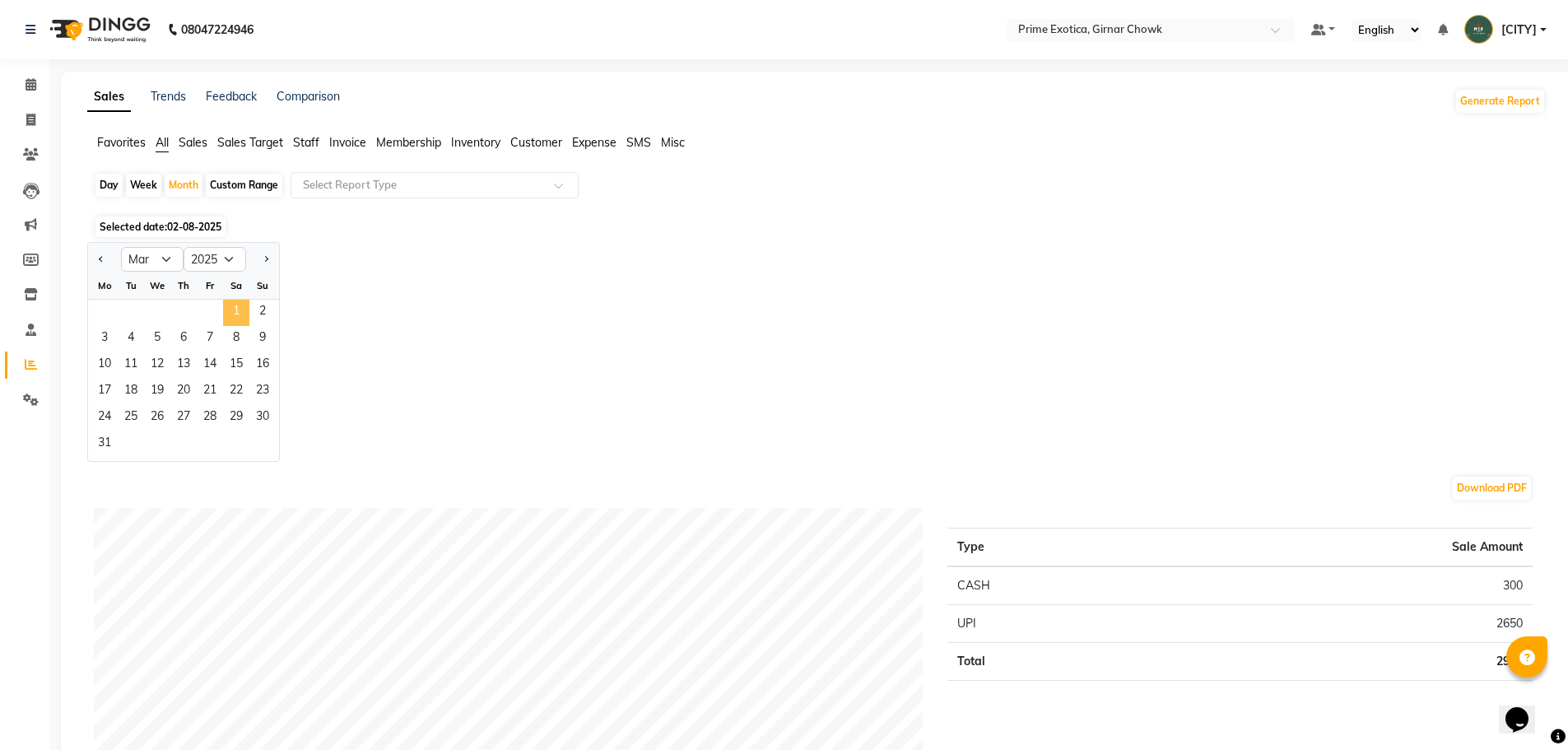 click on "1" 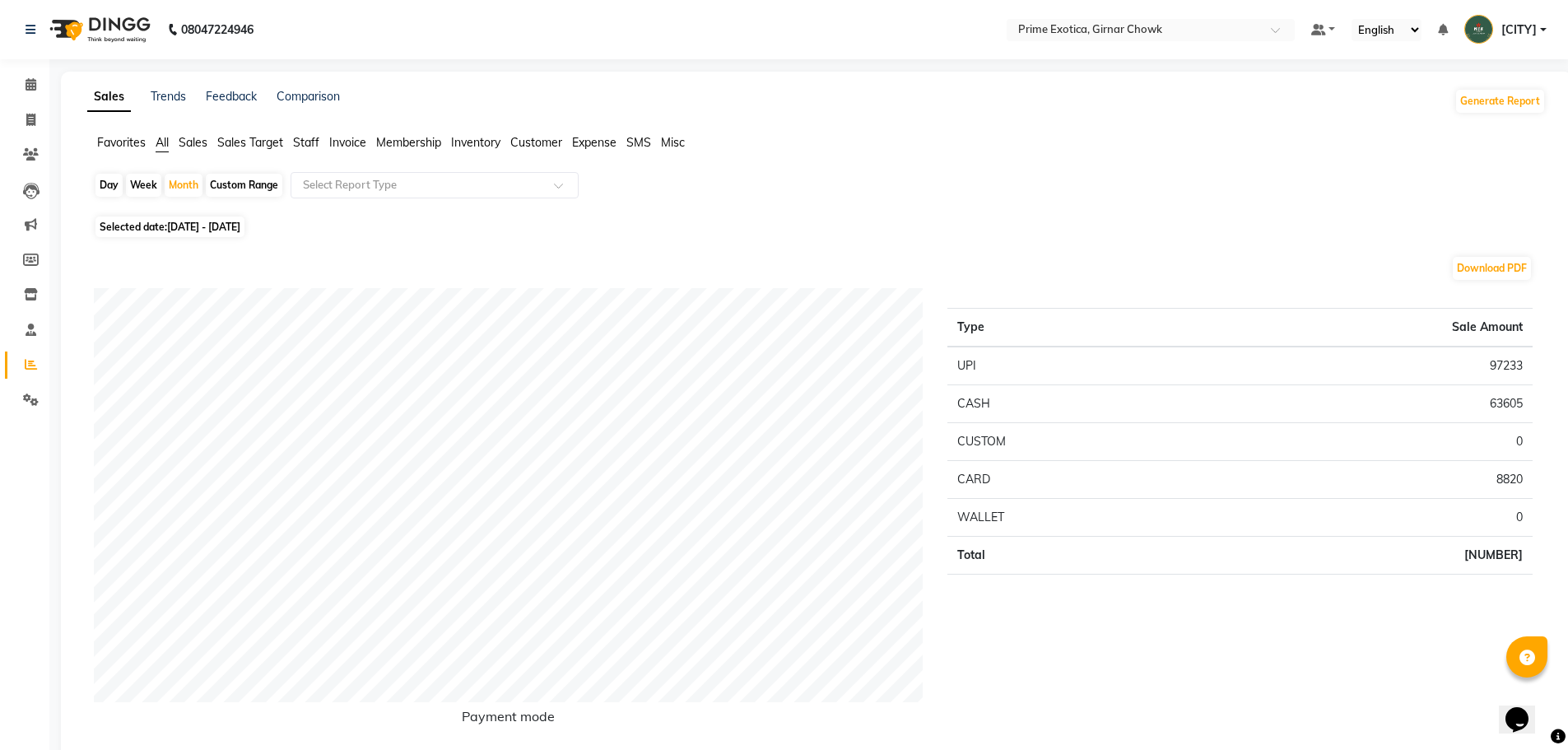 click on "Sales Target" 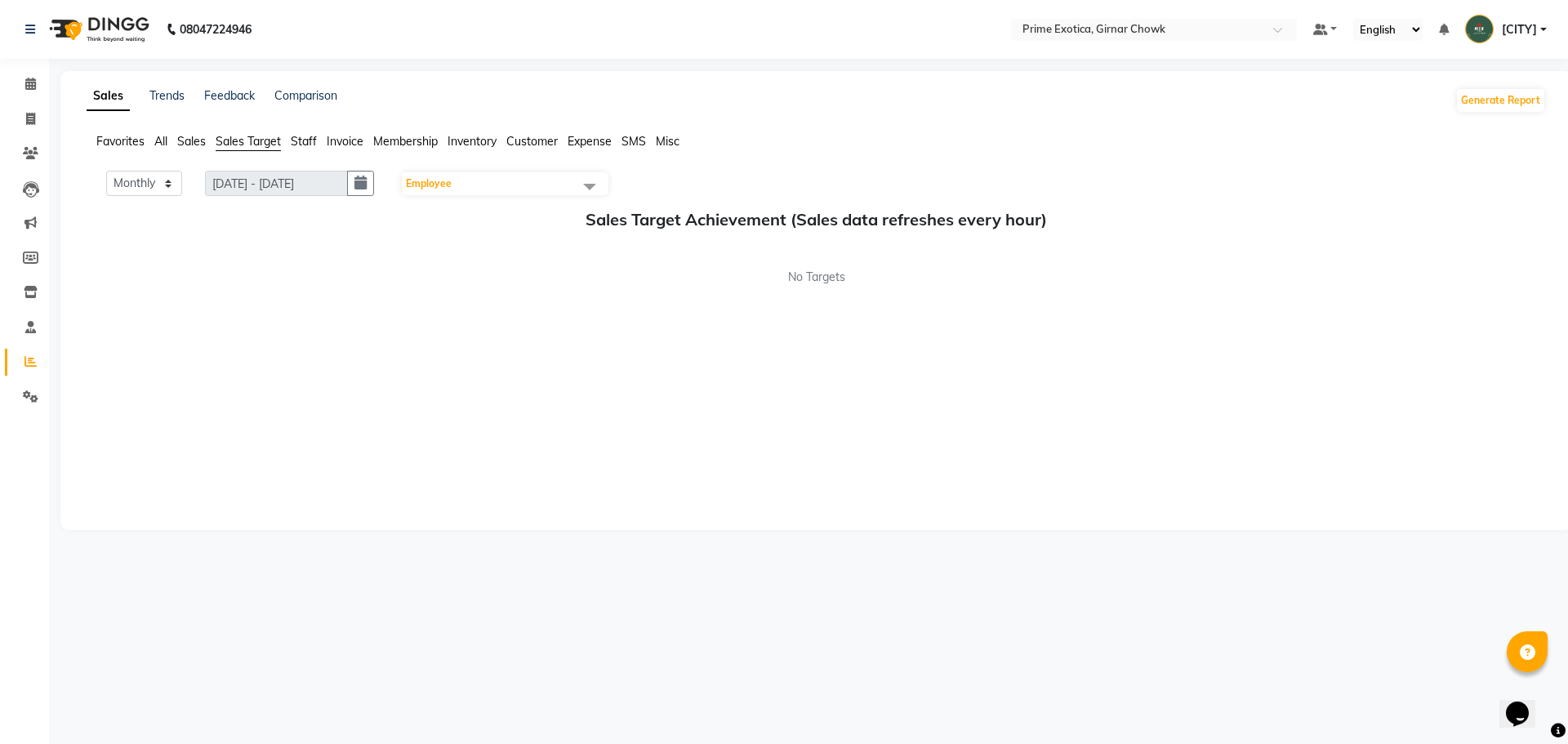 click on "Staff" 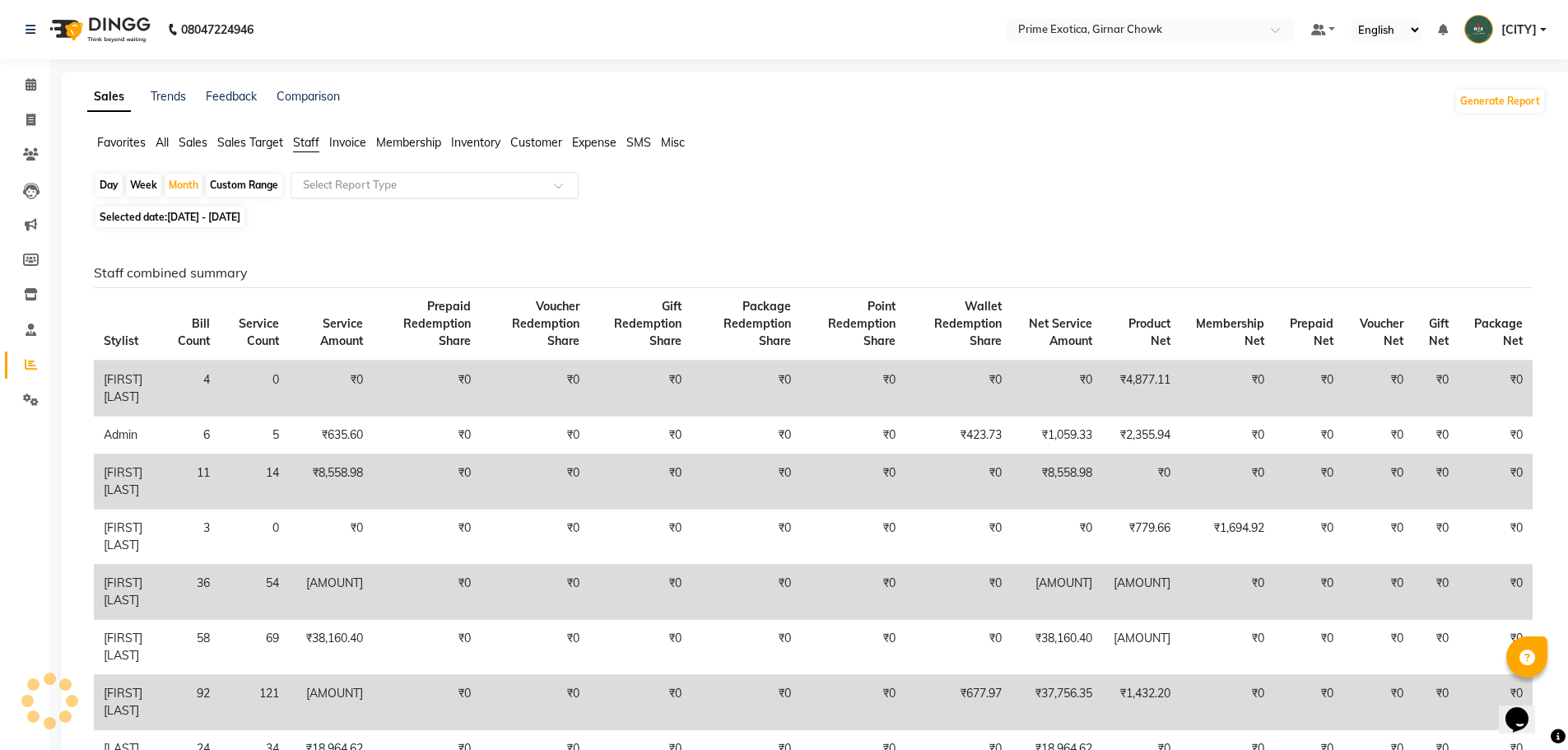 click 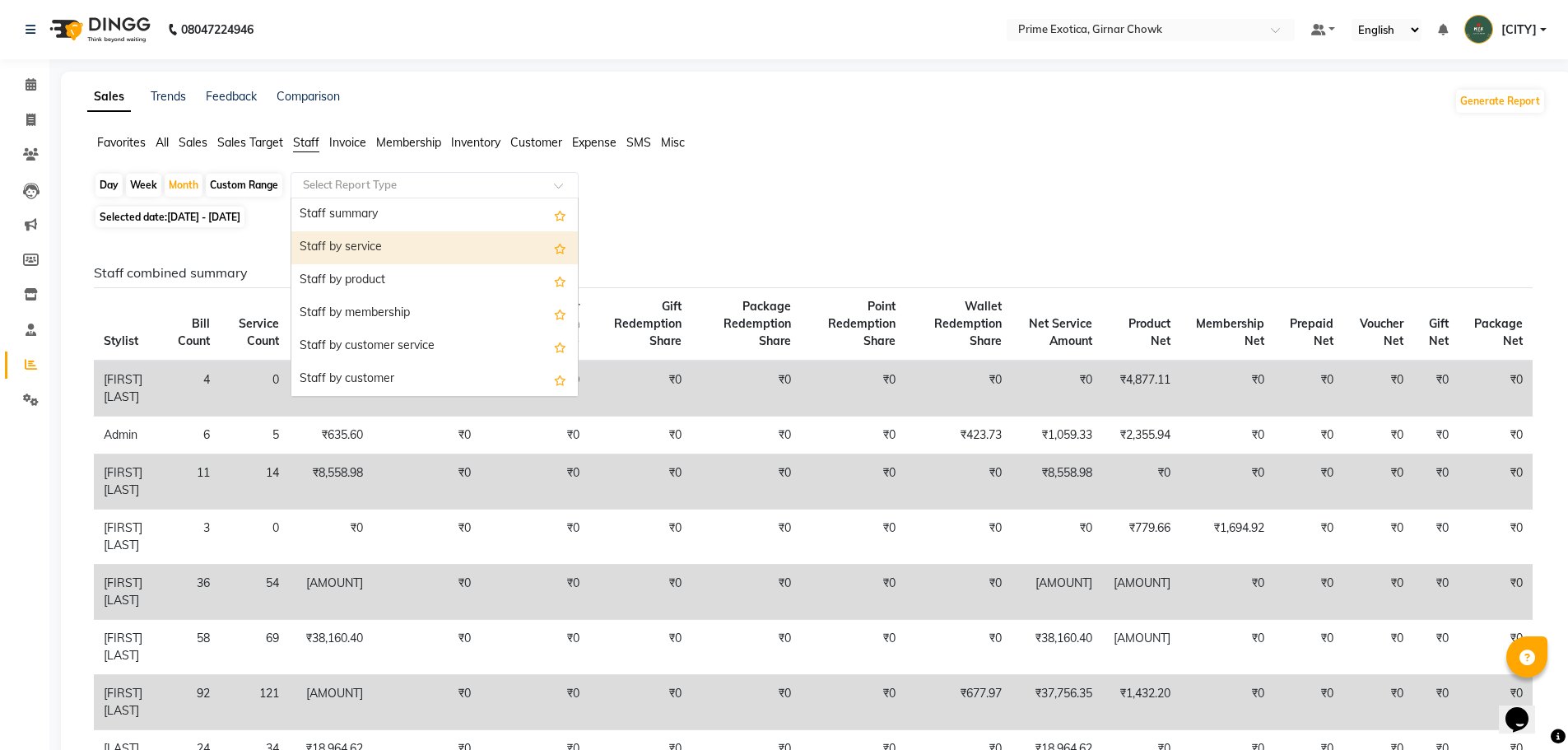 click on "Staff by service" at bounding box center [435, 248] 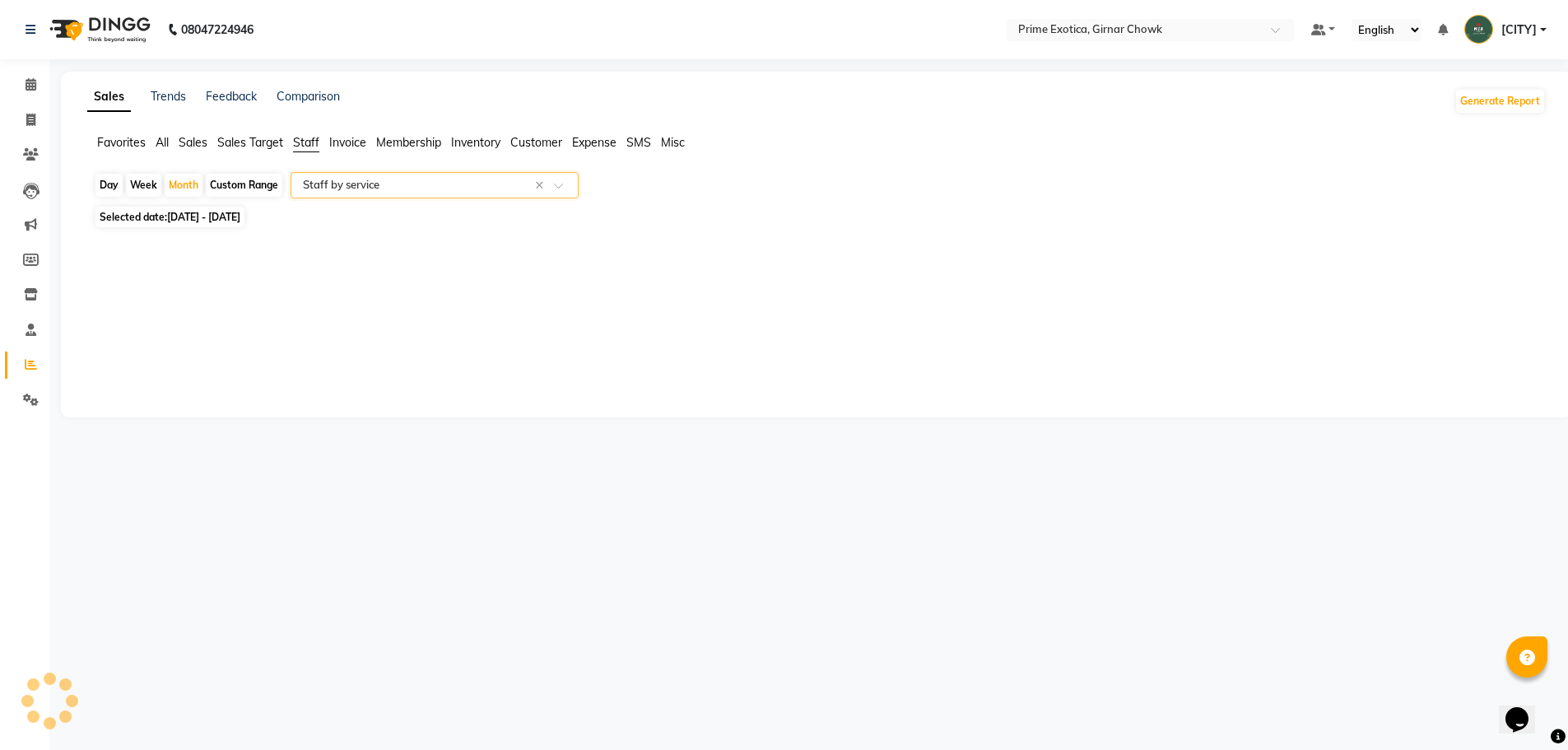 select on "filtered_report" 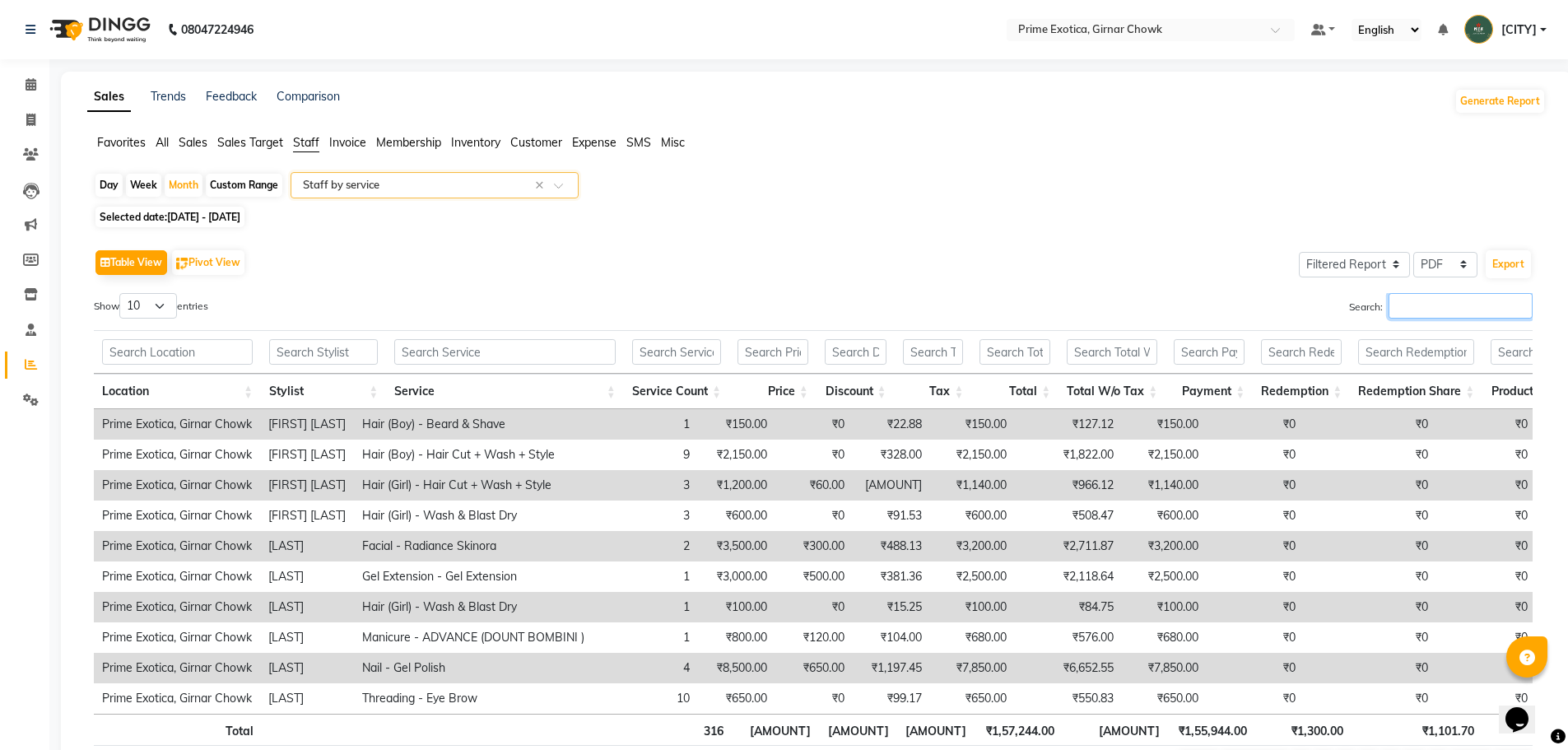 click on "Search:" at bounding box center (1460, 305) 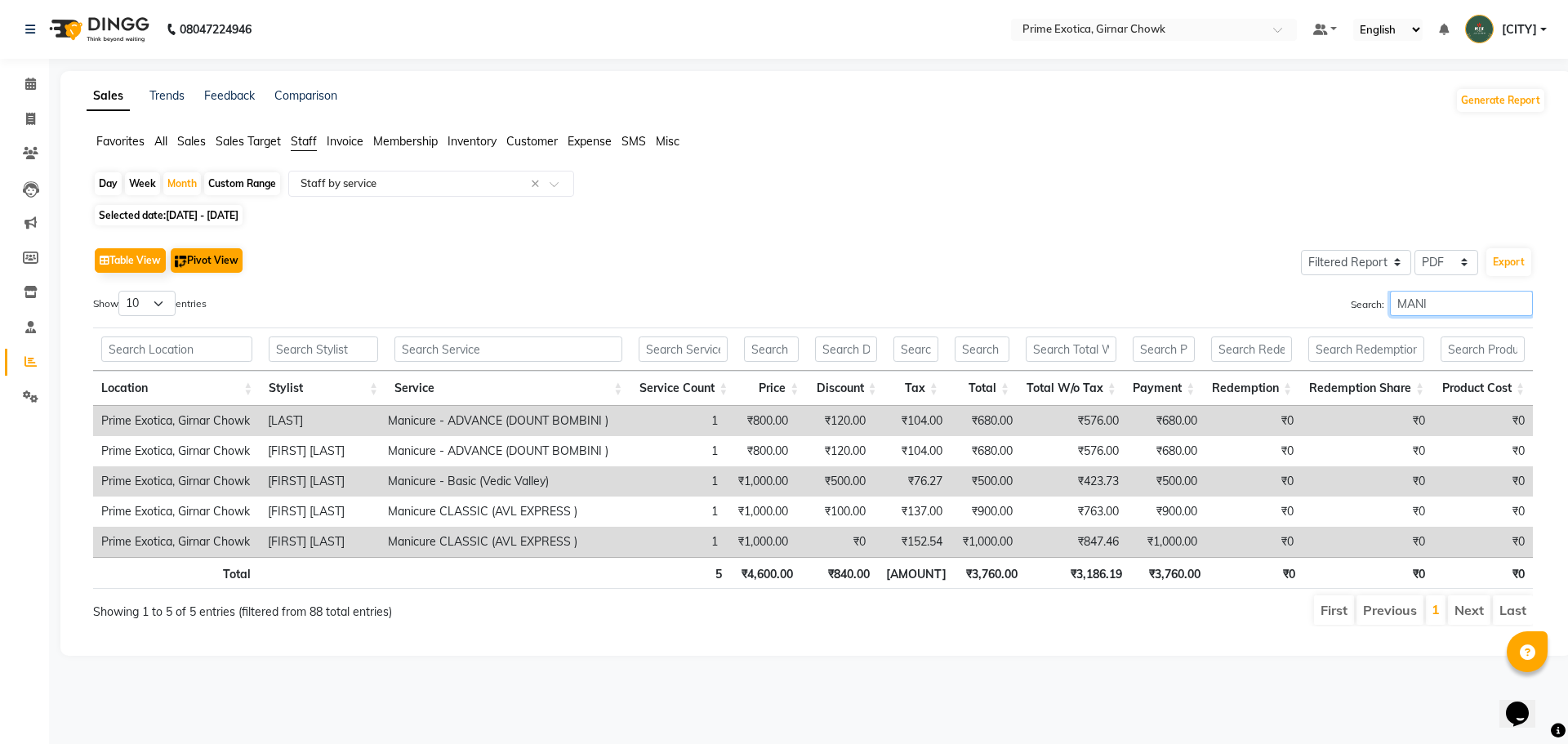 type on "MANI" 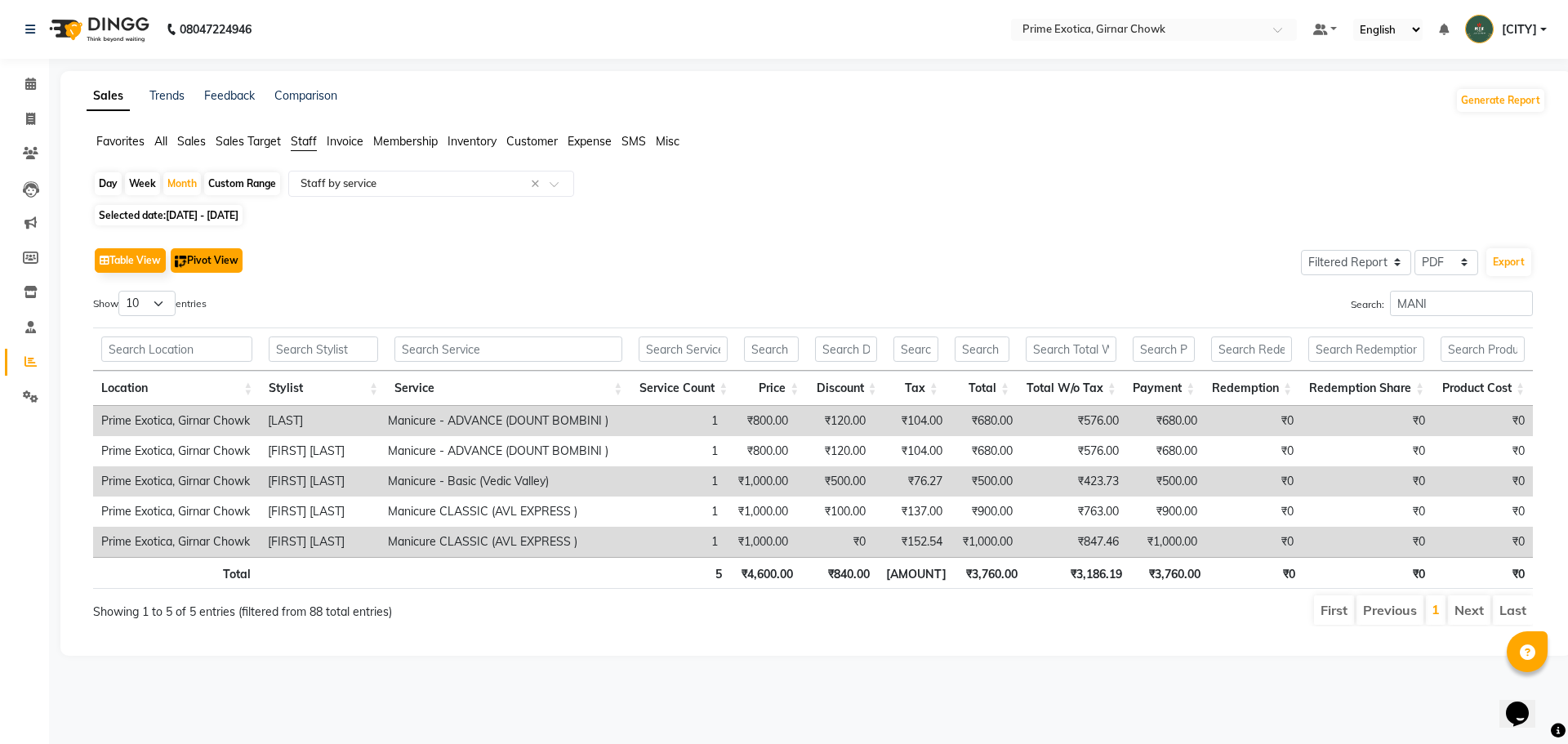 click on "Pivot View" 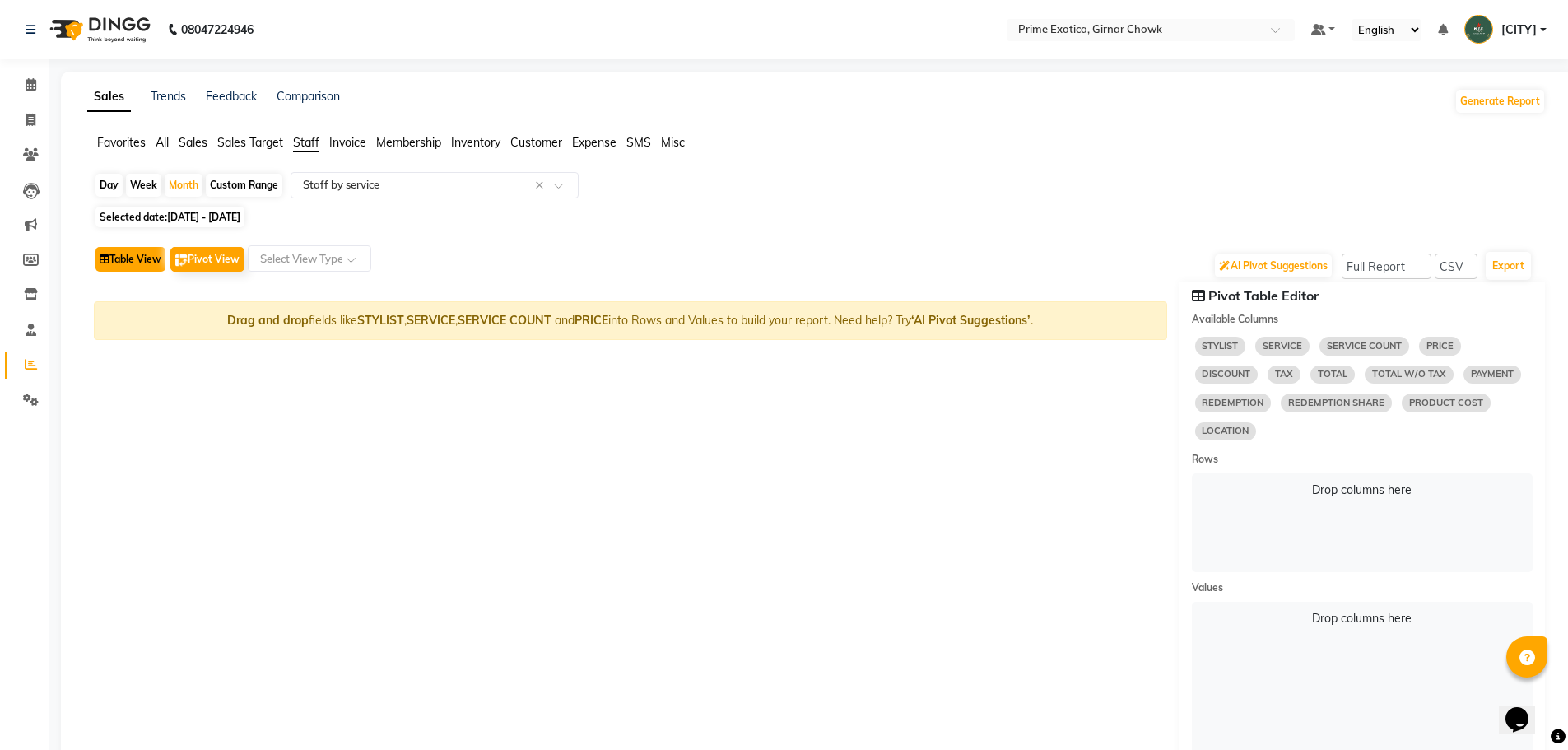 click on "Table View" 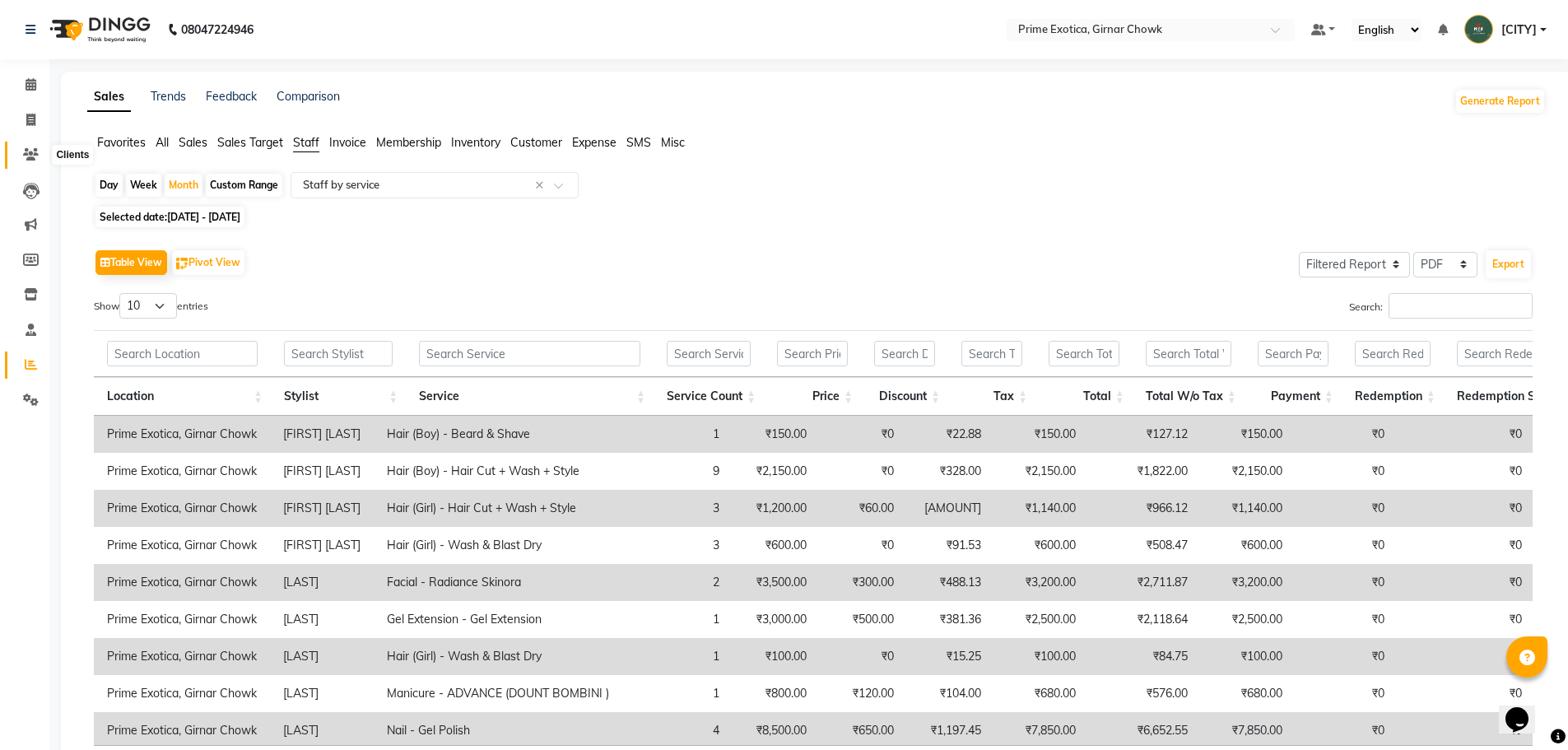click 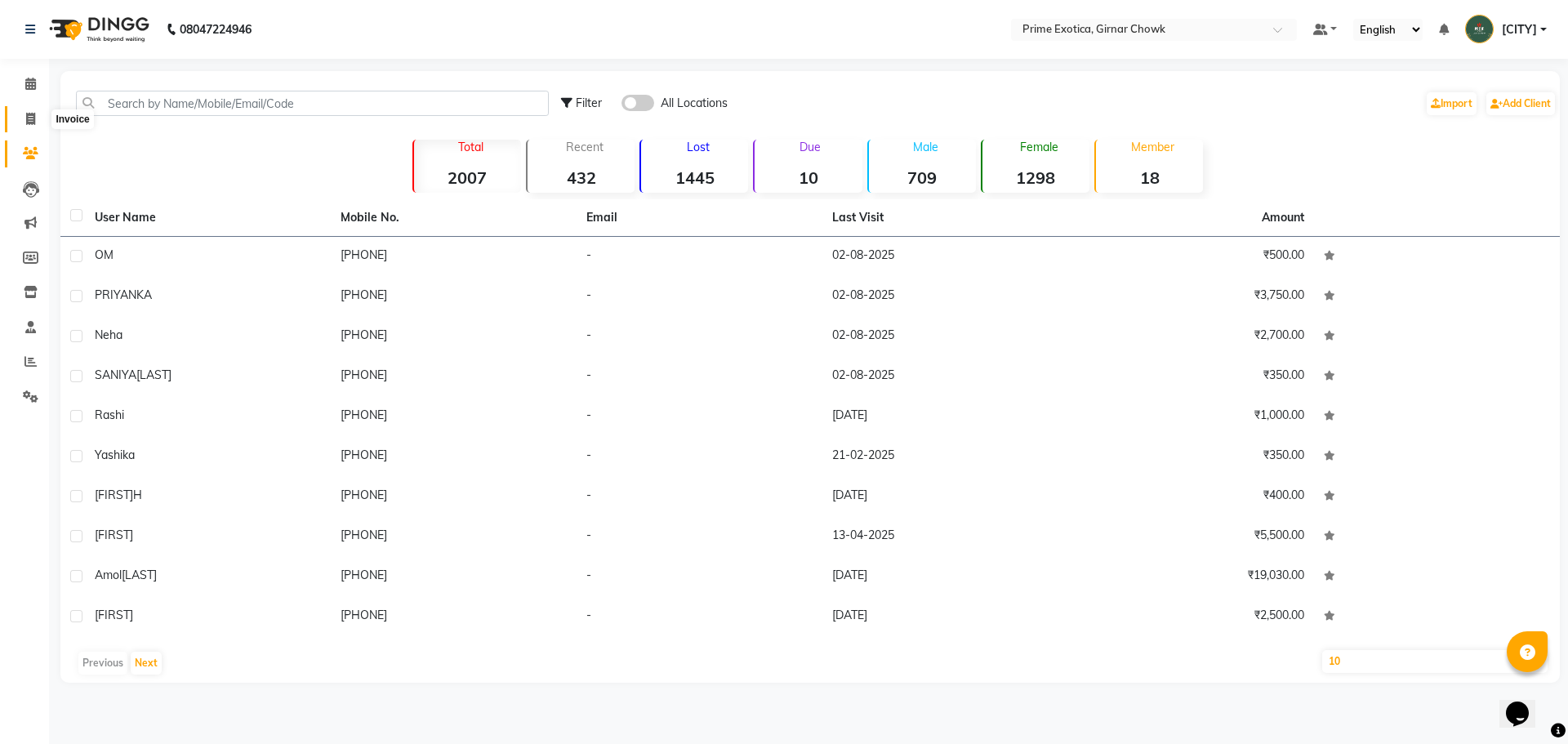 click 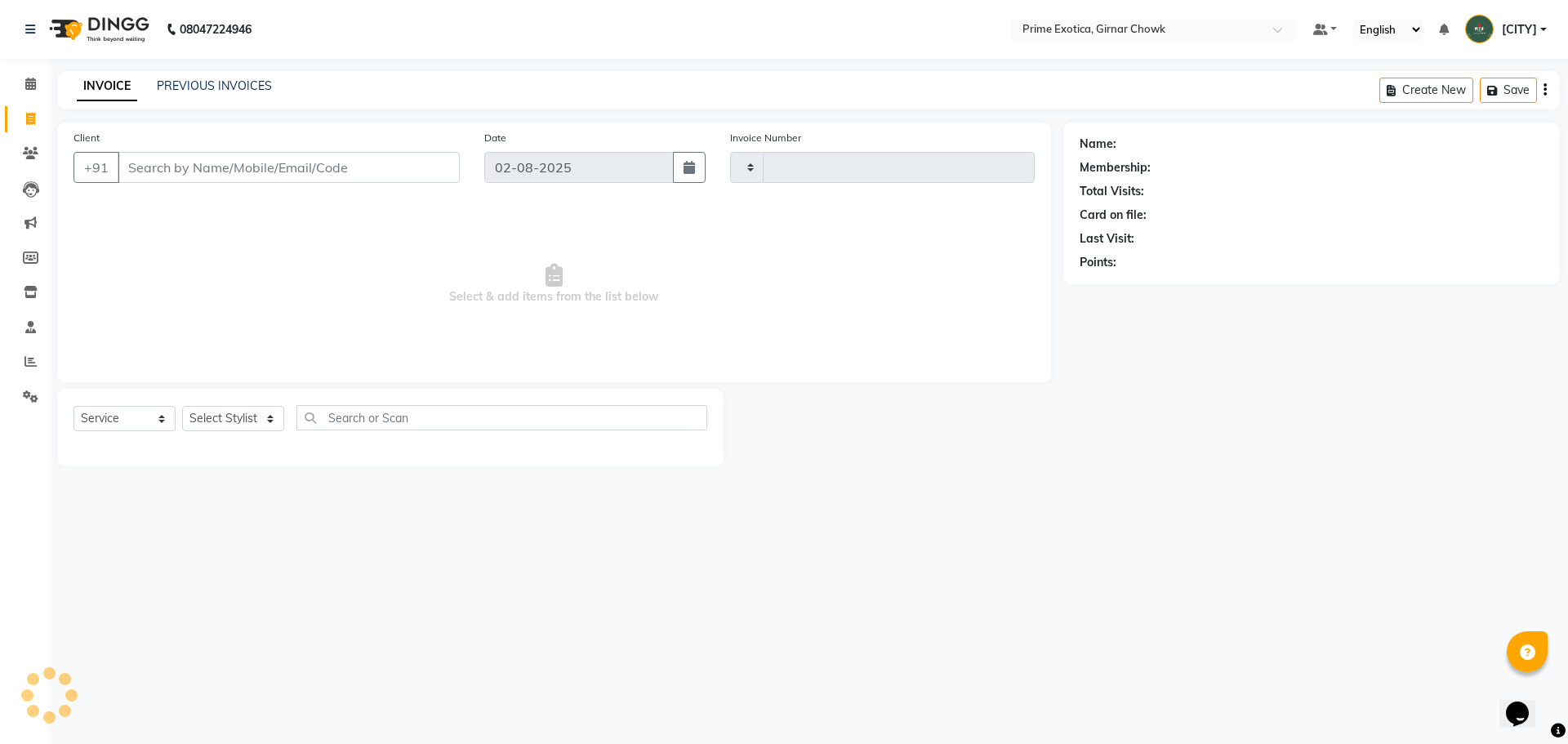 type on "0749" 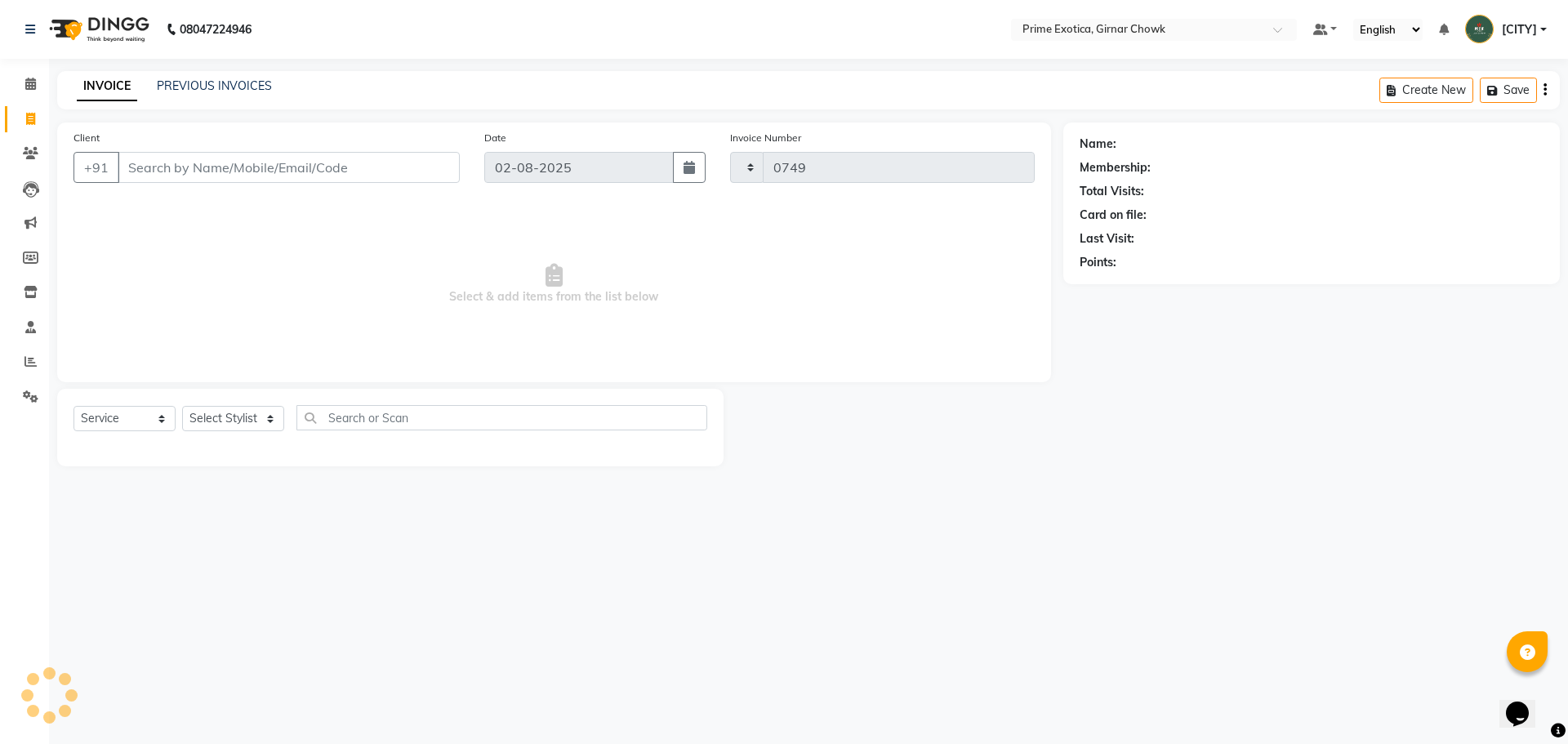 select on "5796" 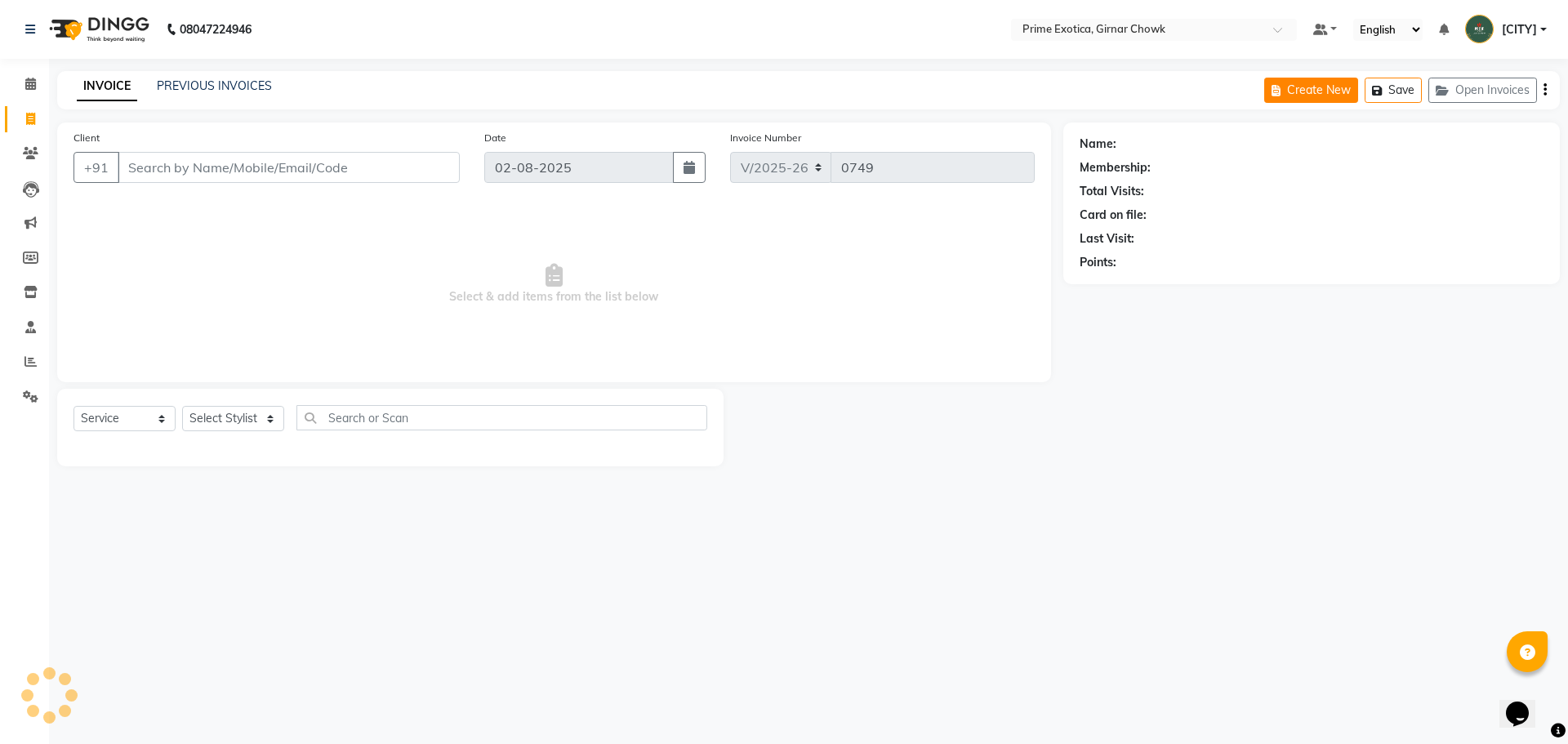 click 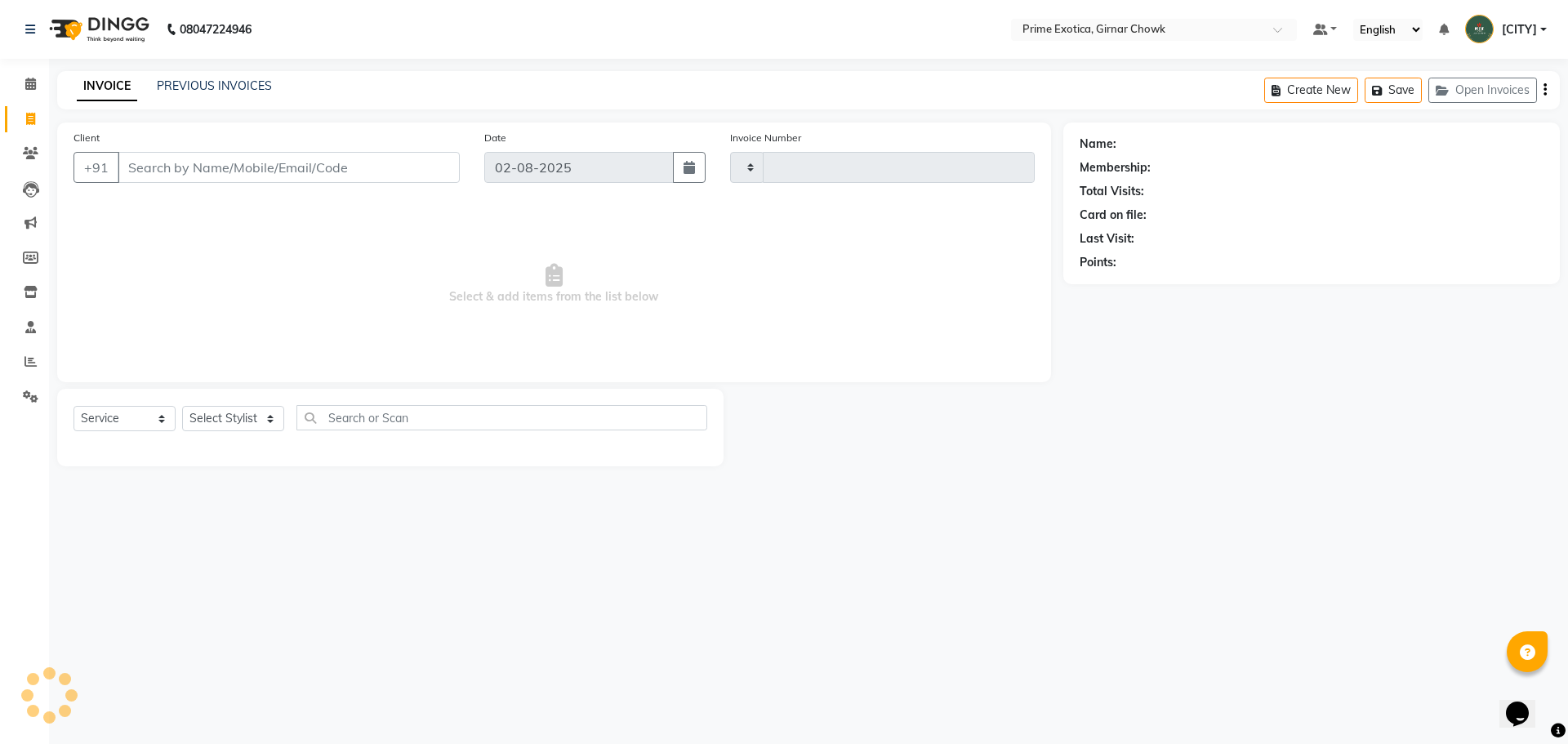 type on "0749" 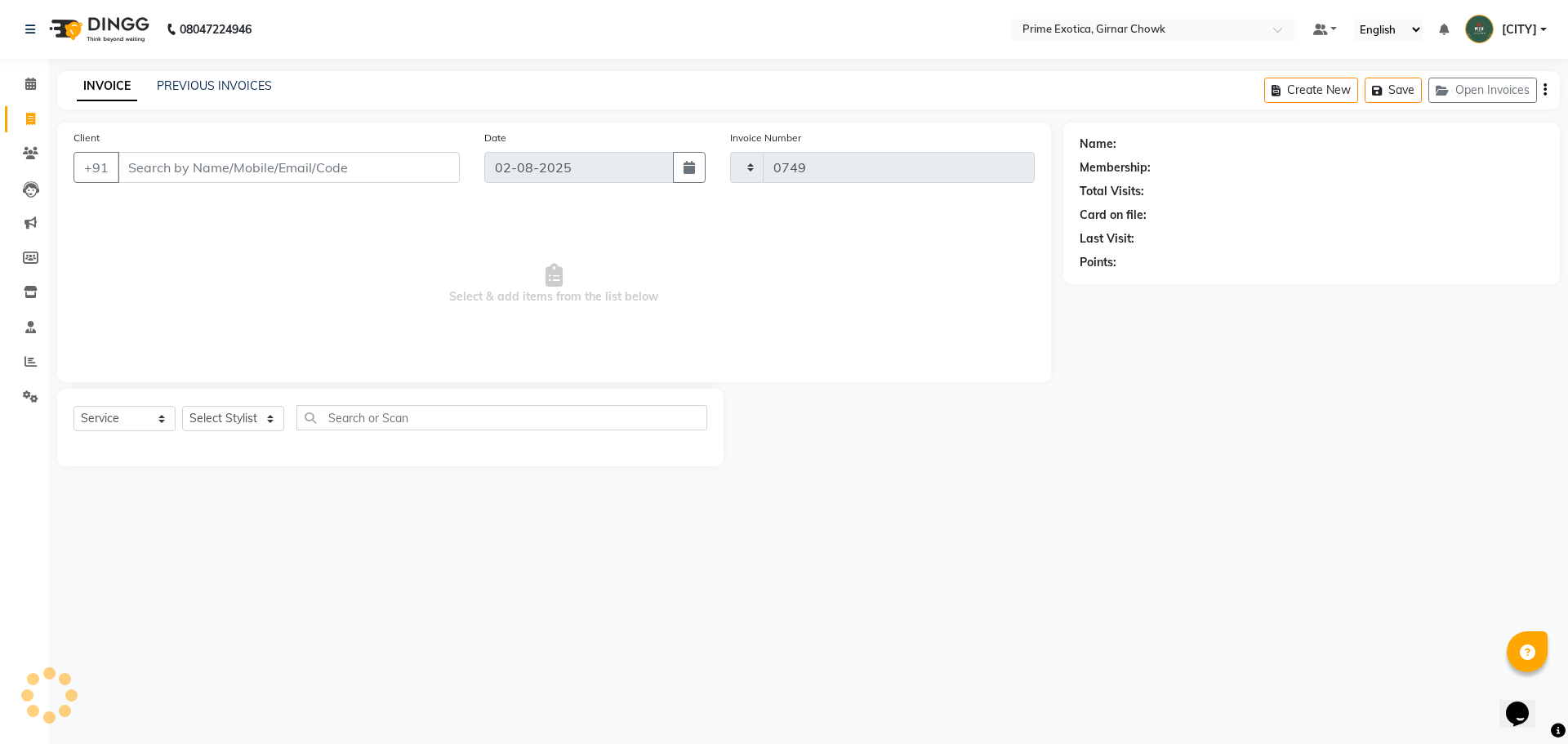 select on "5796" 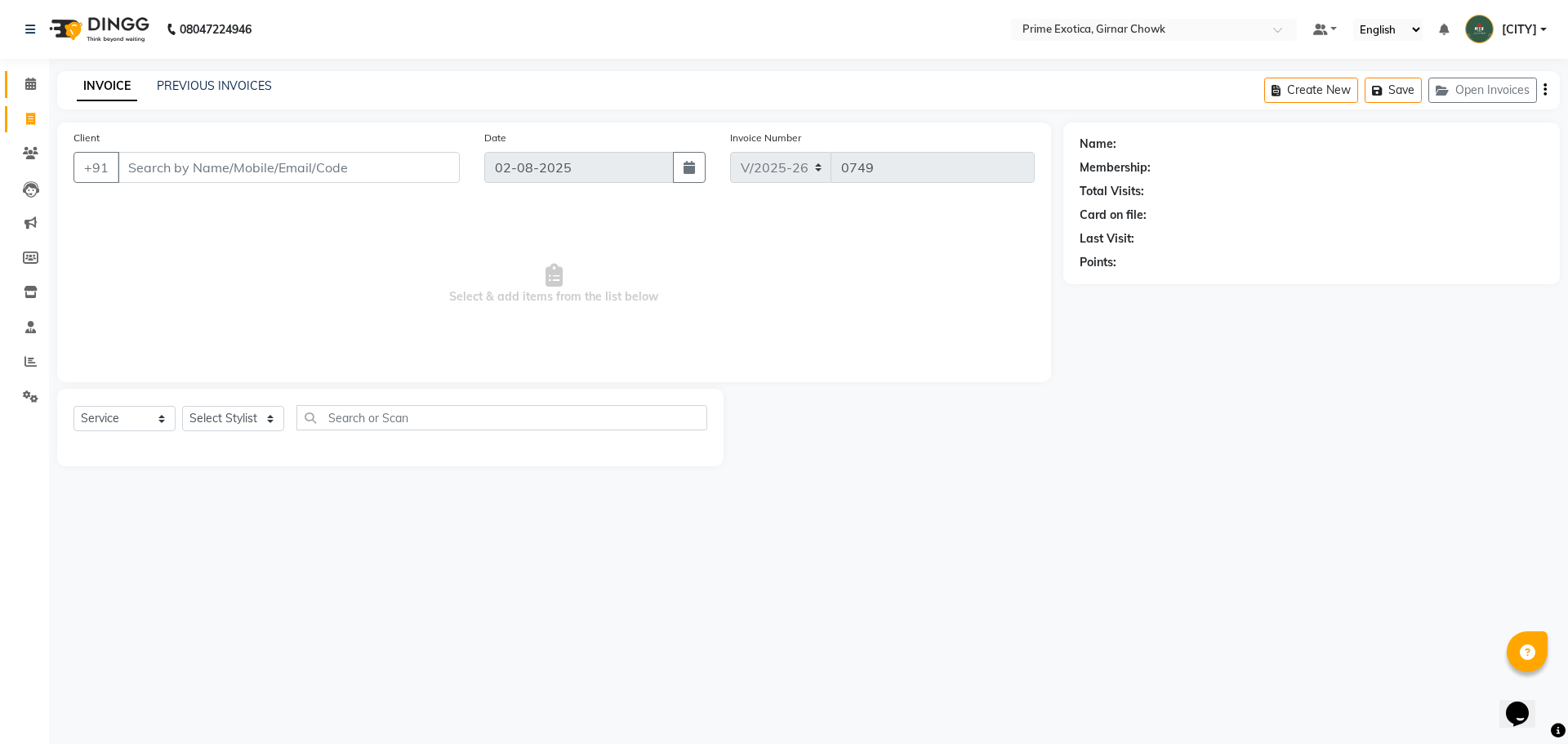 click 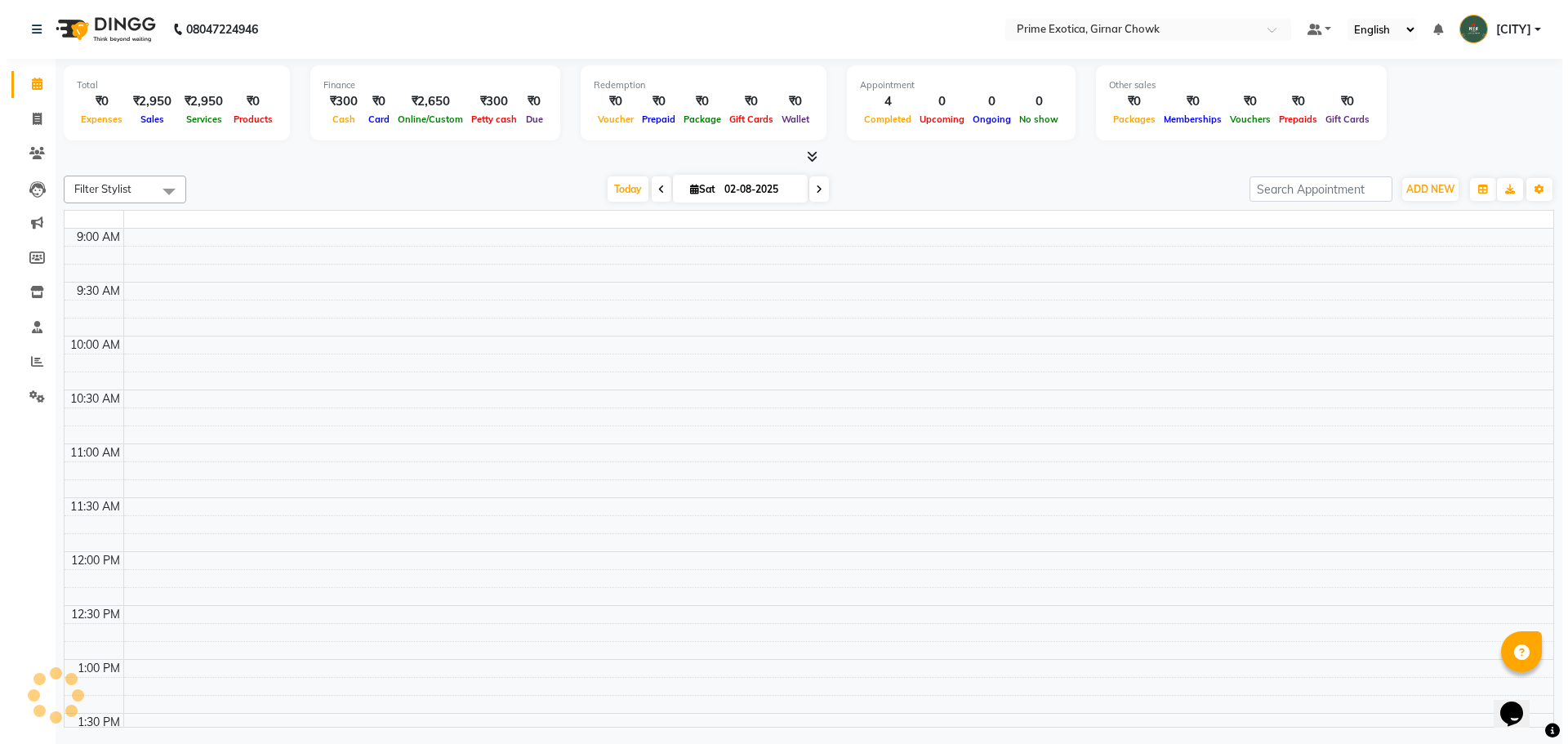 scroll, scrollTop: 0, scrollLeft: 0, axis: both 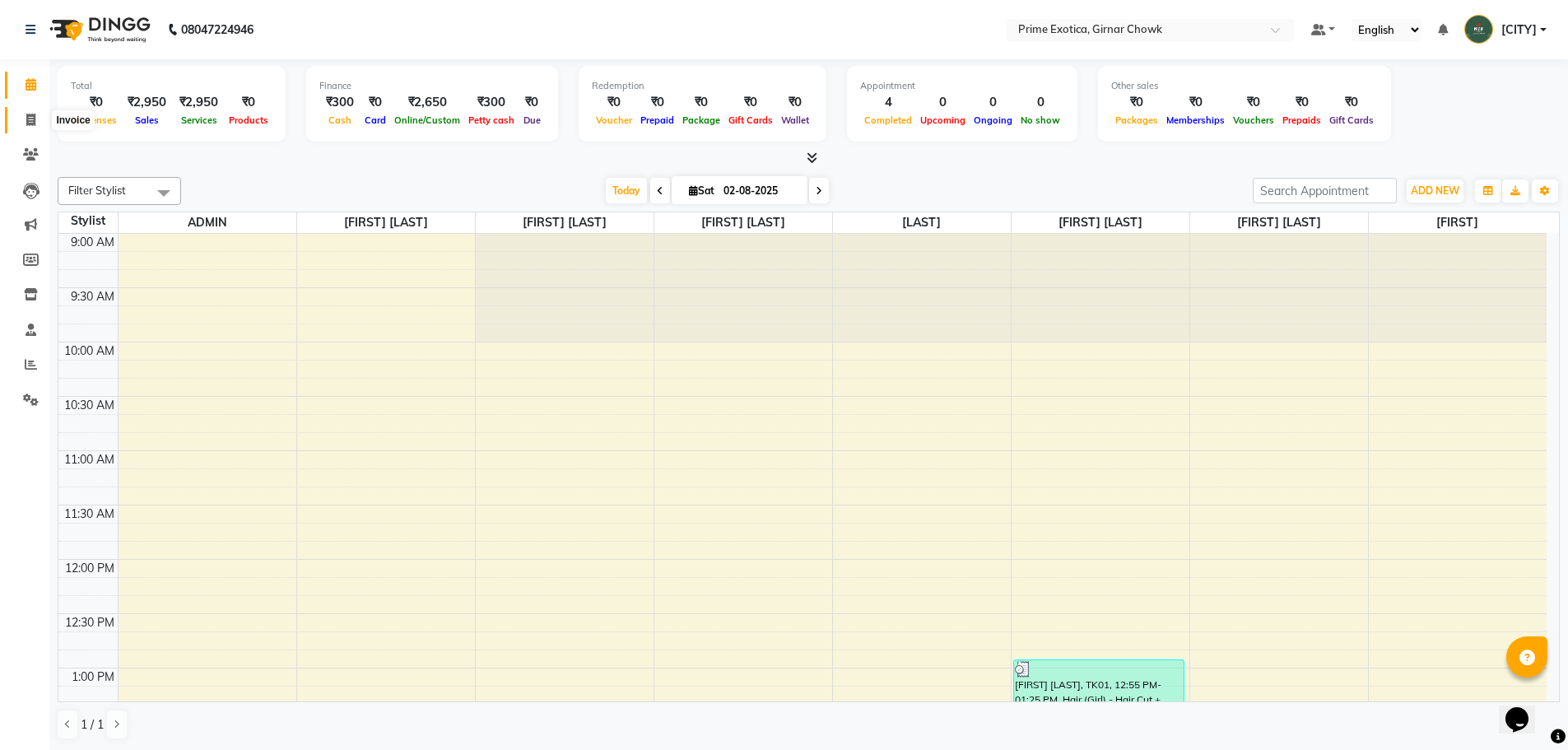 click 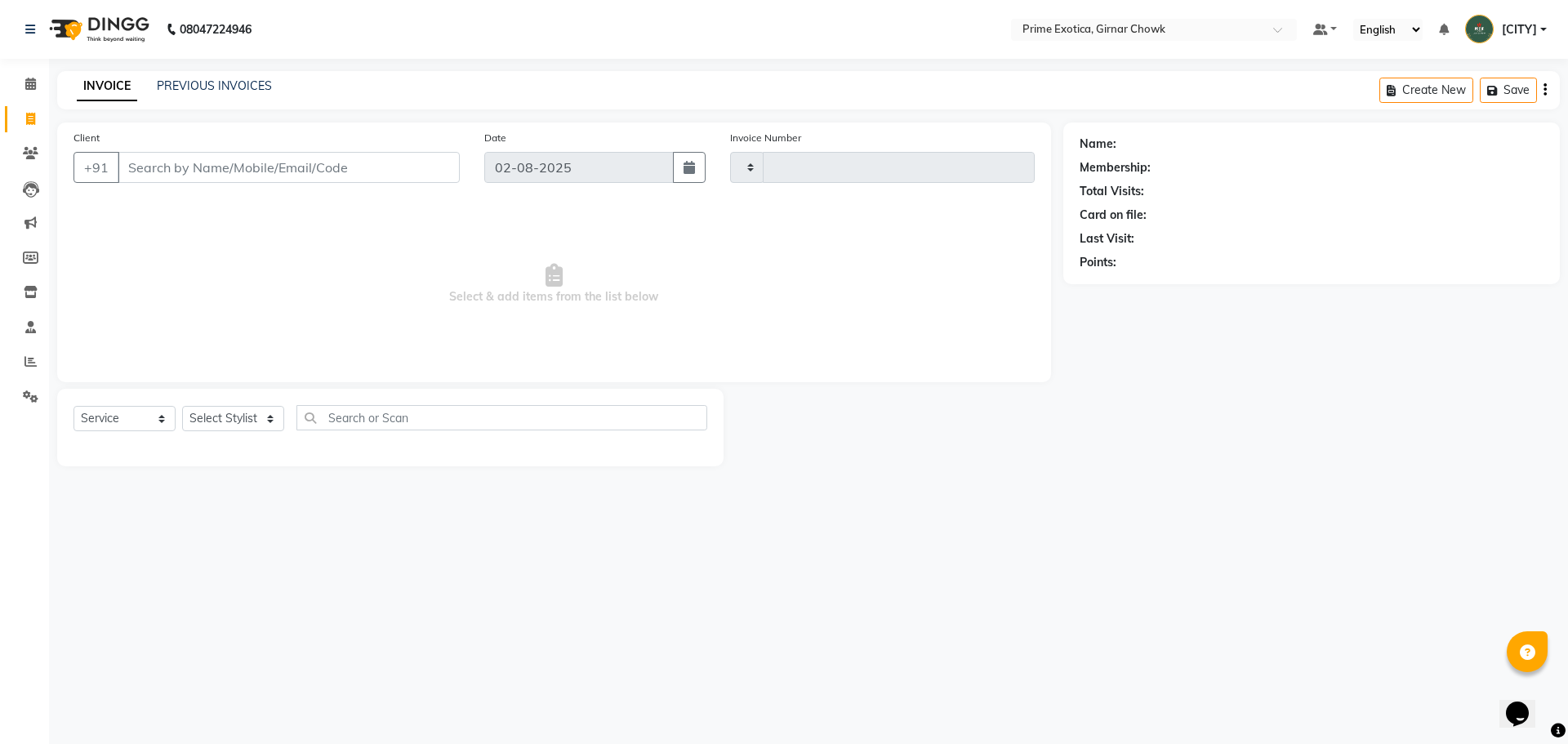 type on "0749" 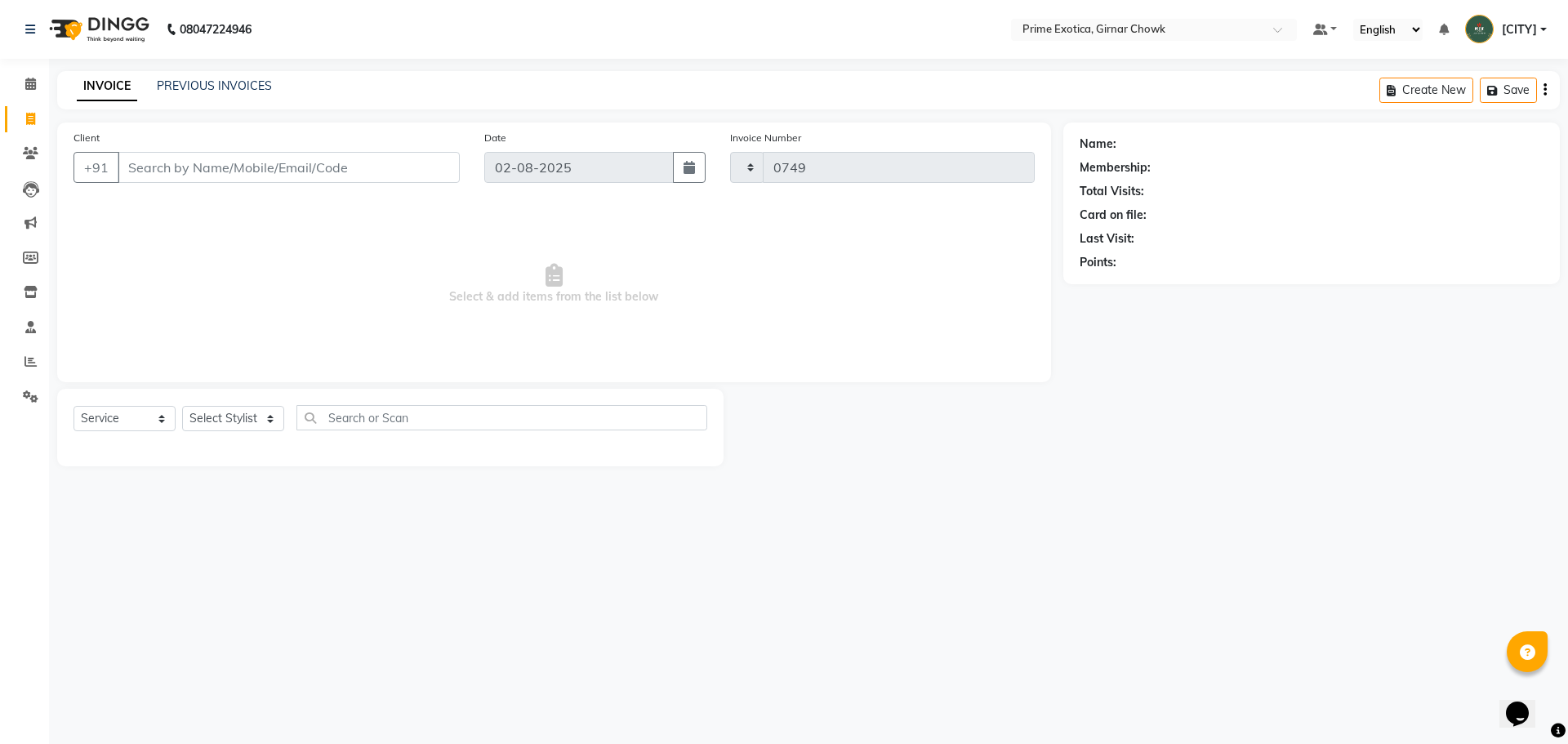 select on "5796" 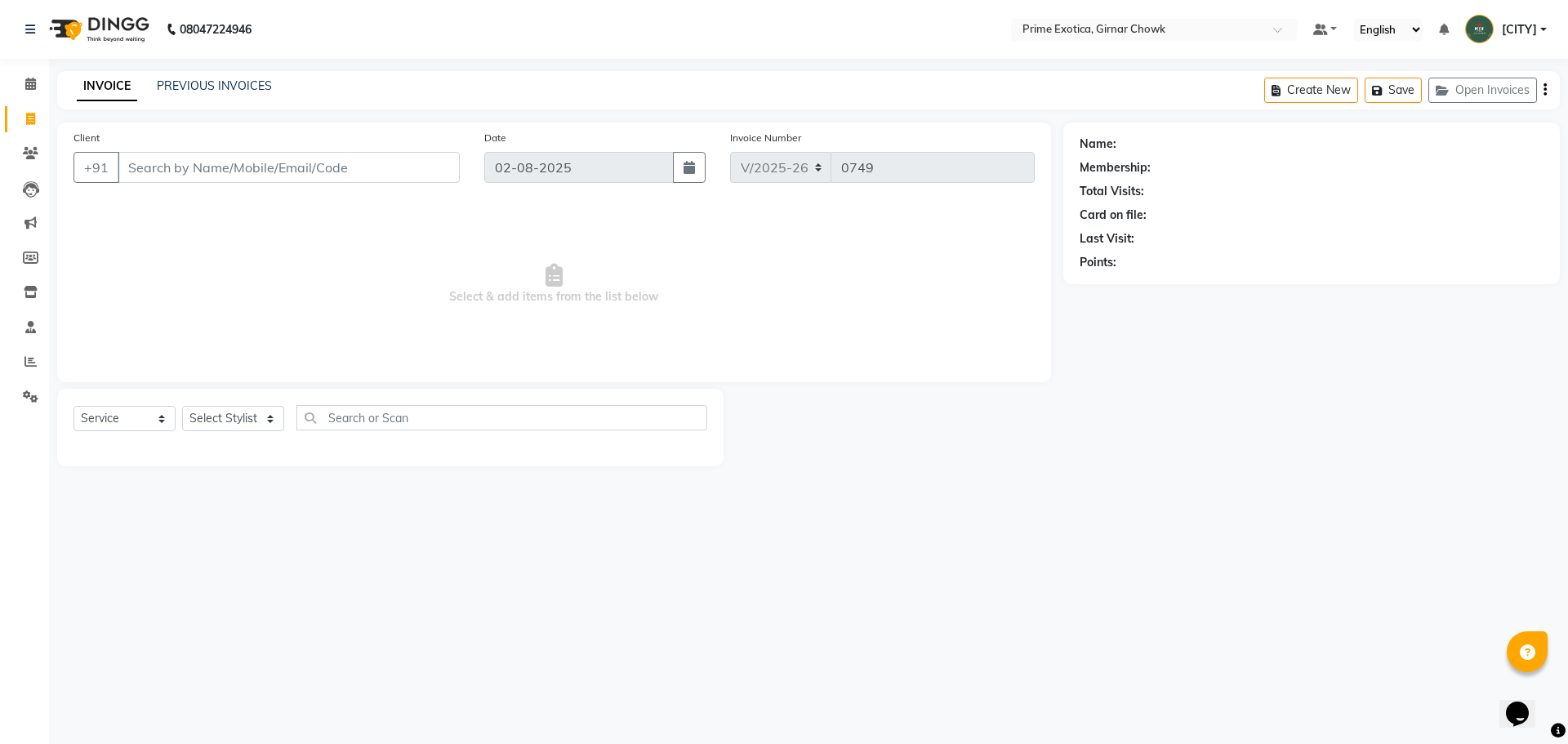 click on "Create New   Save   Open Invoices" 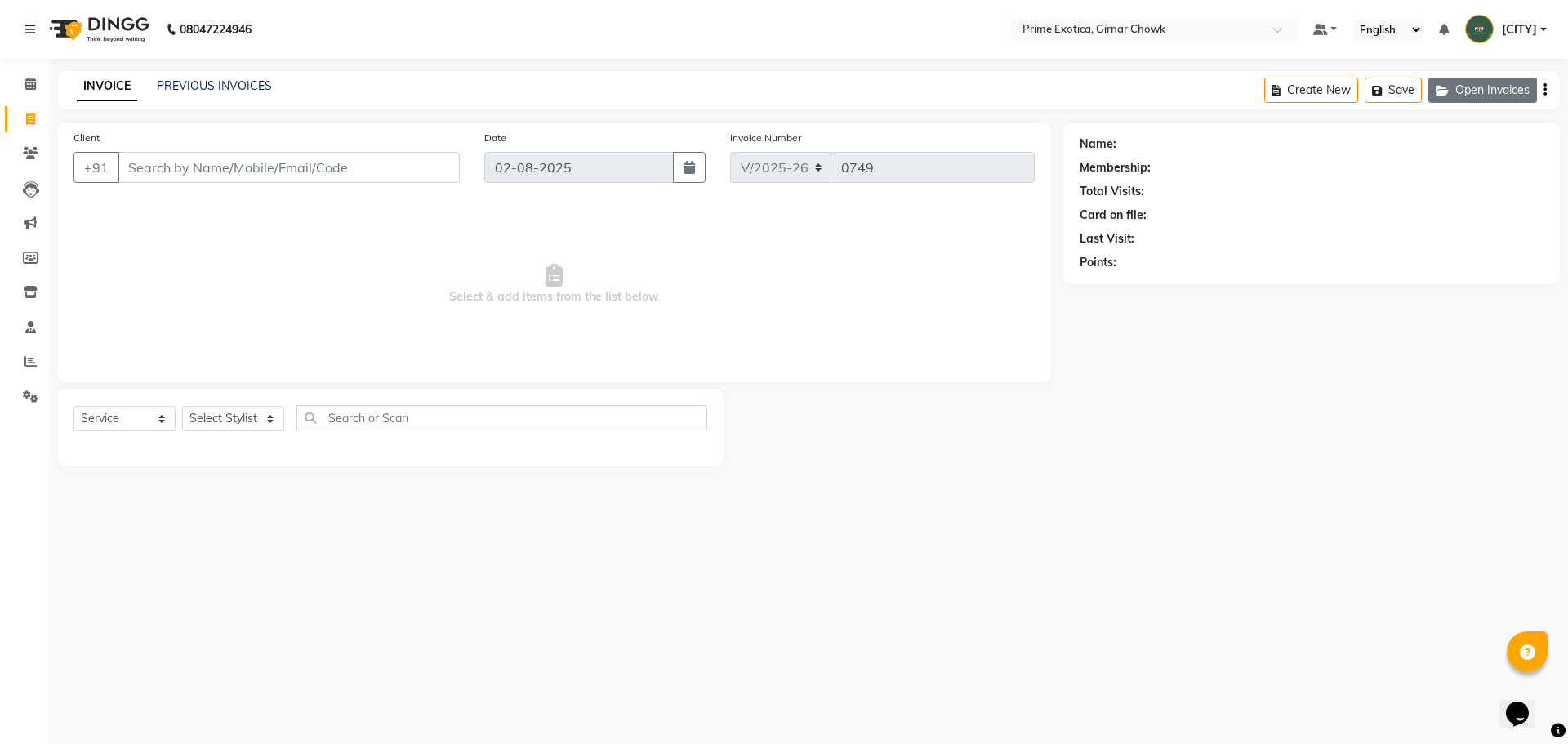 click on "Open Invoices" 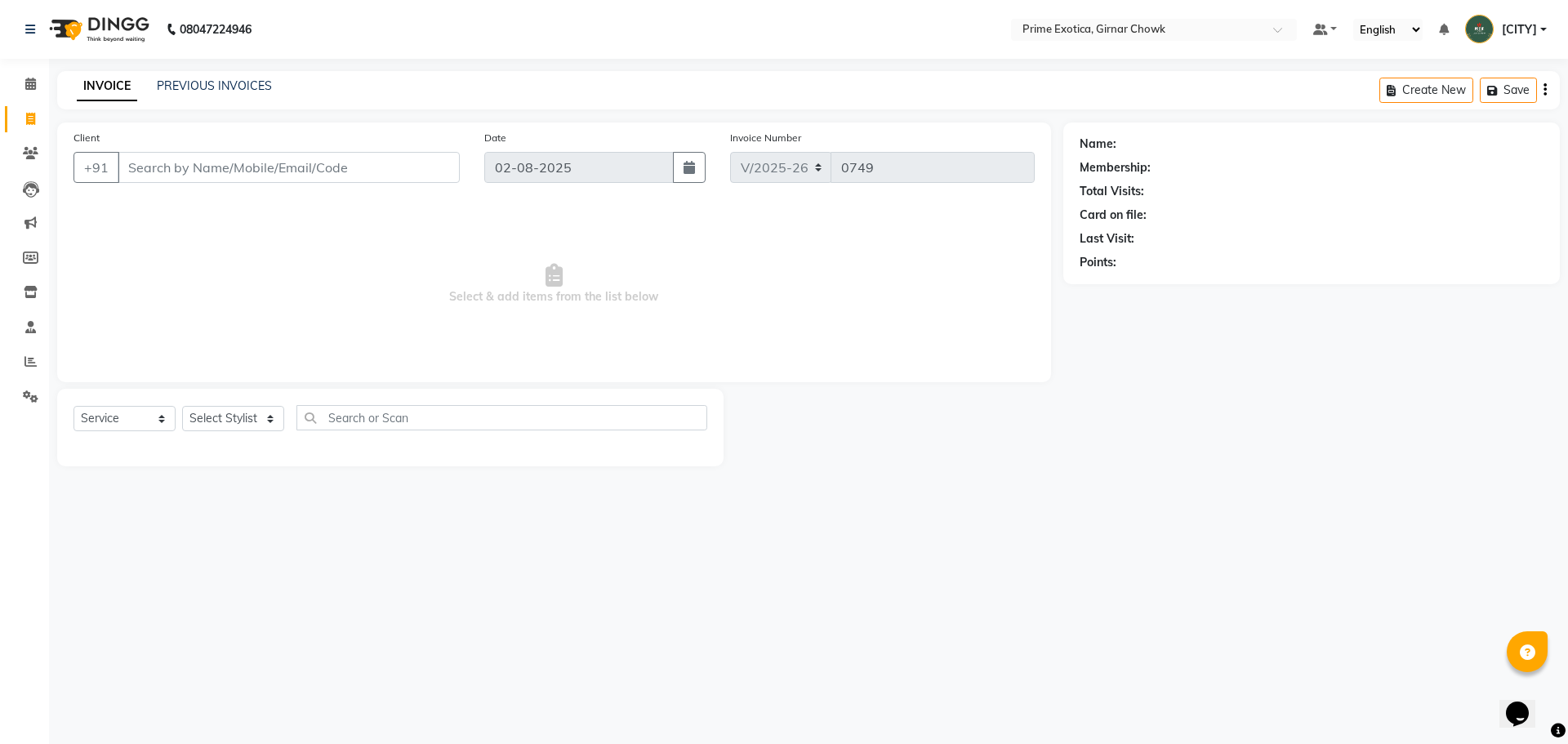click on "Create New" 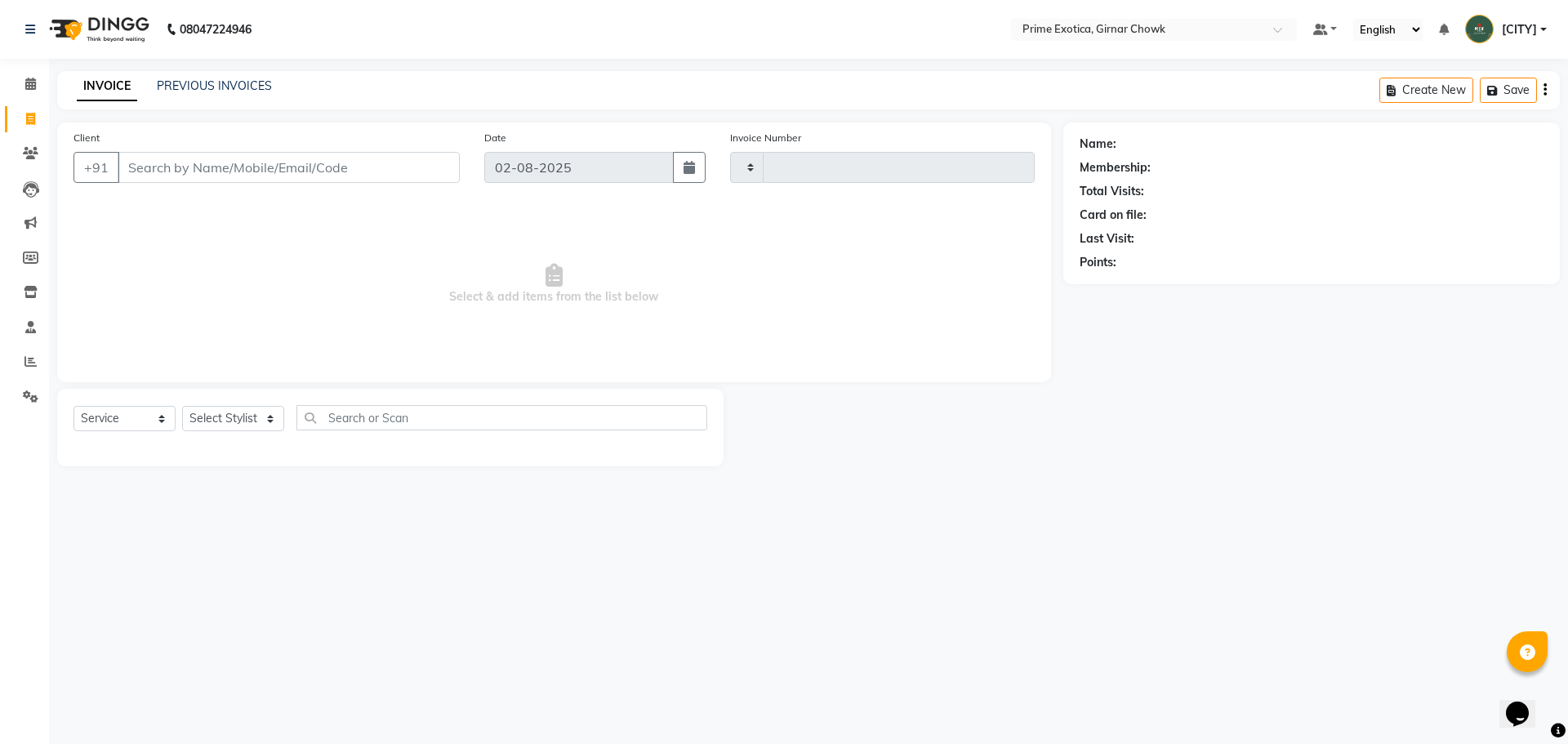 type on "0749" 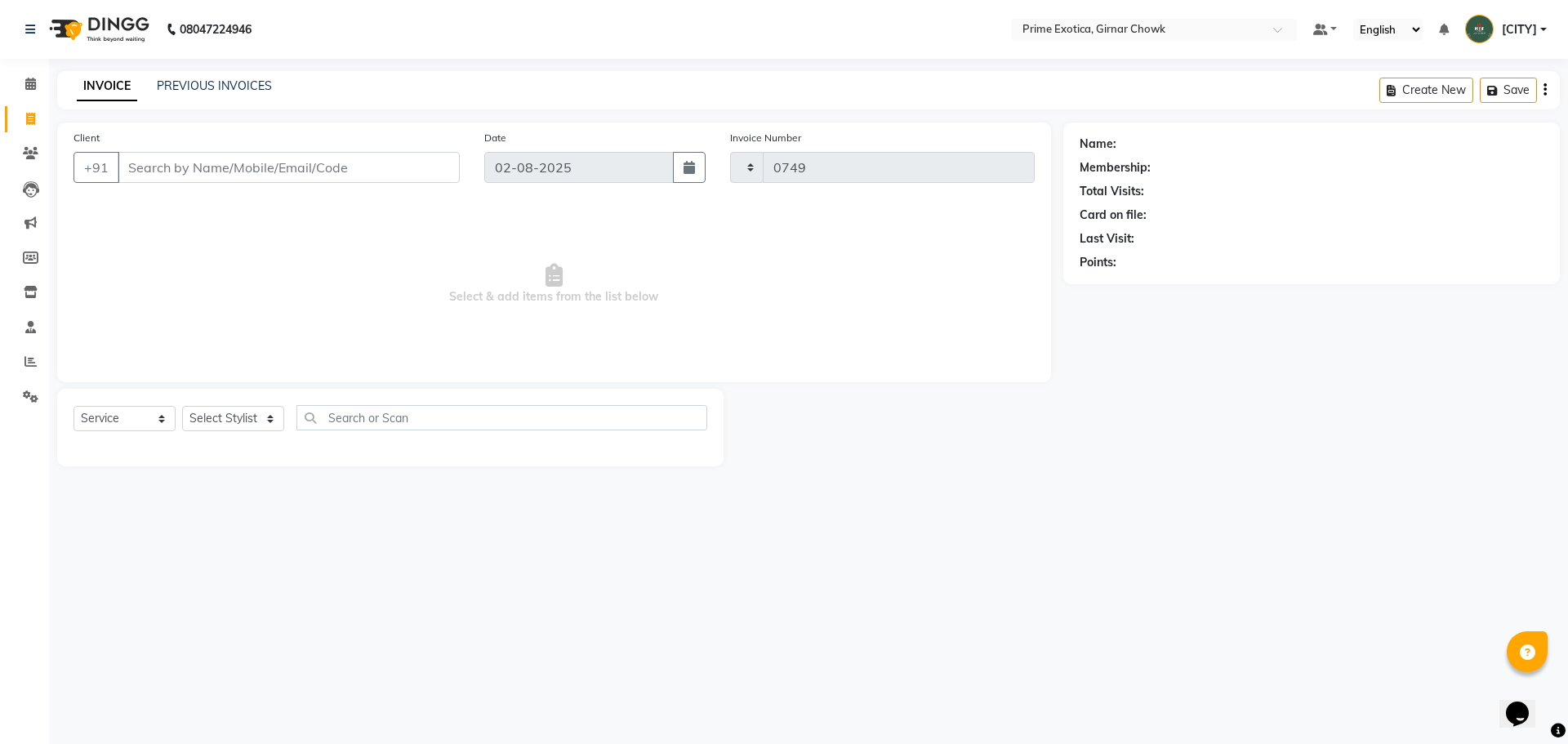 select on "5796" 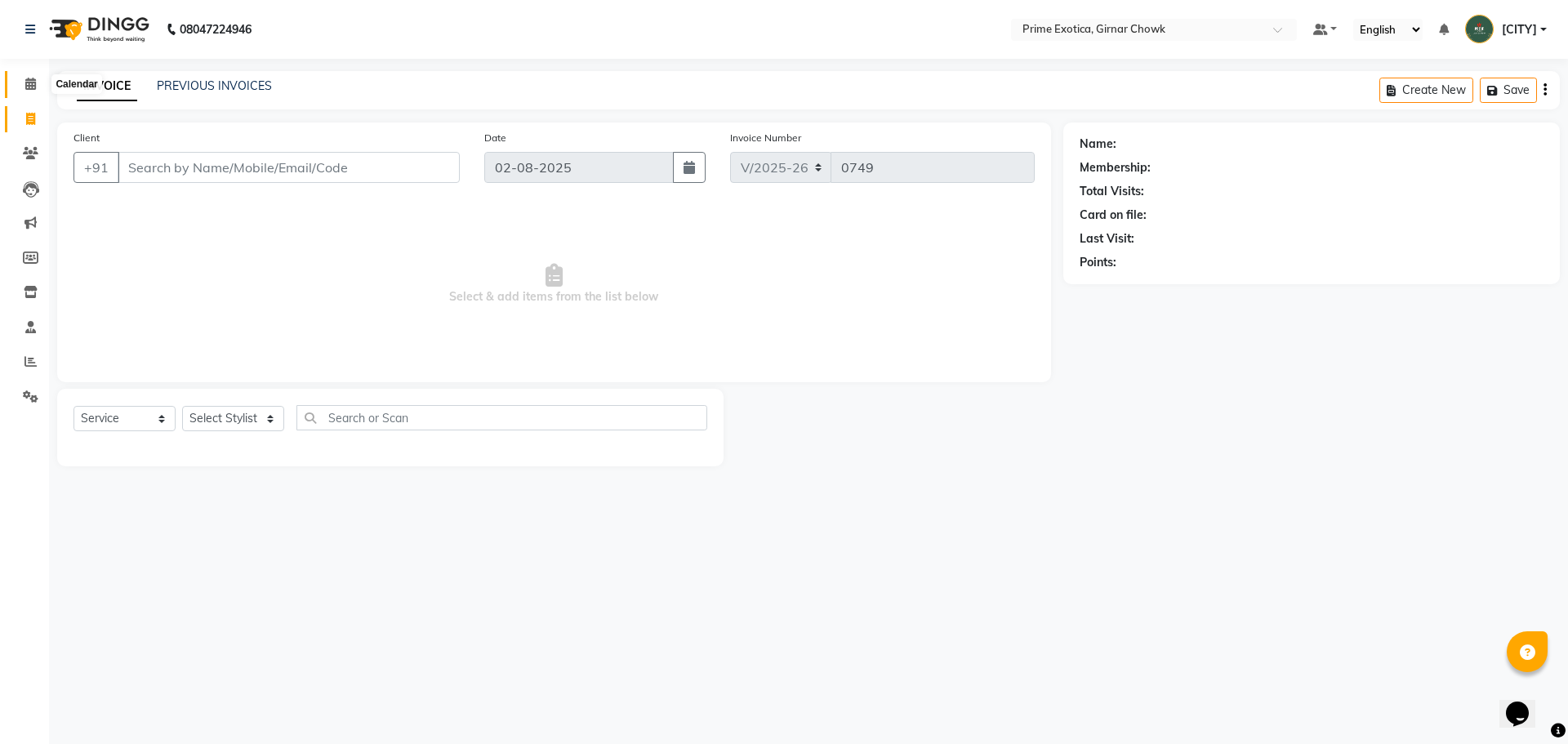click 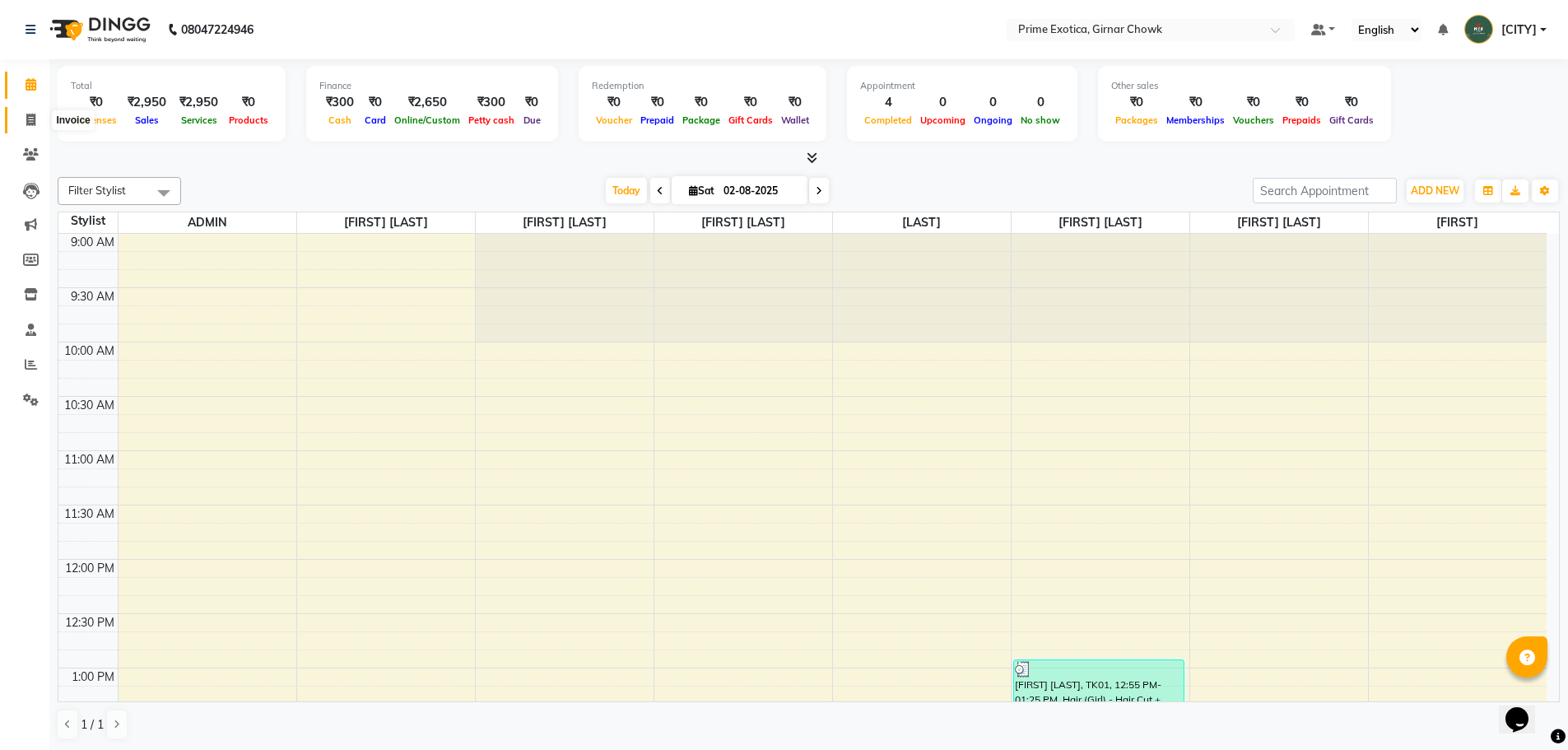 click 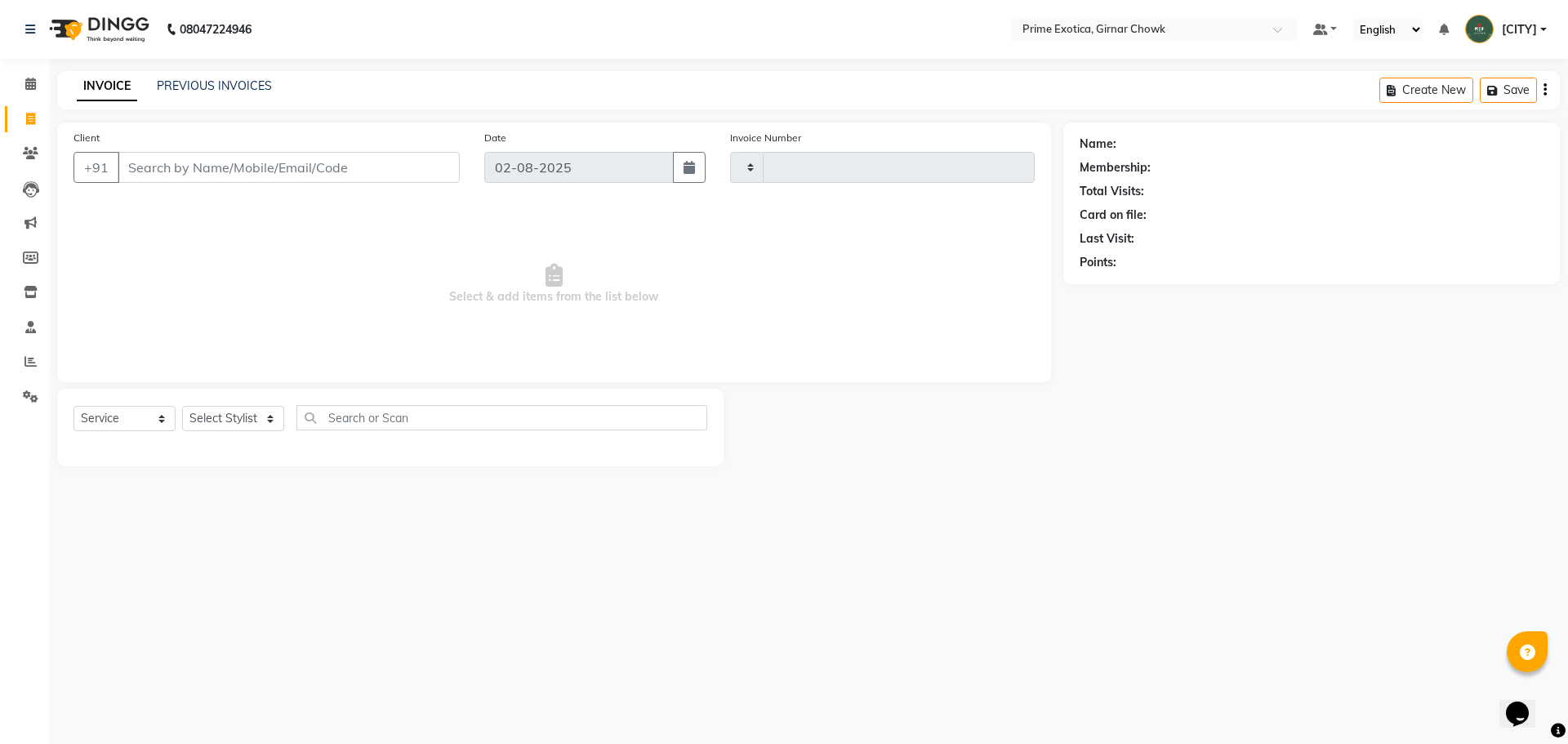 type on "0749" 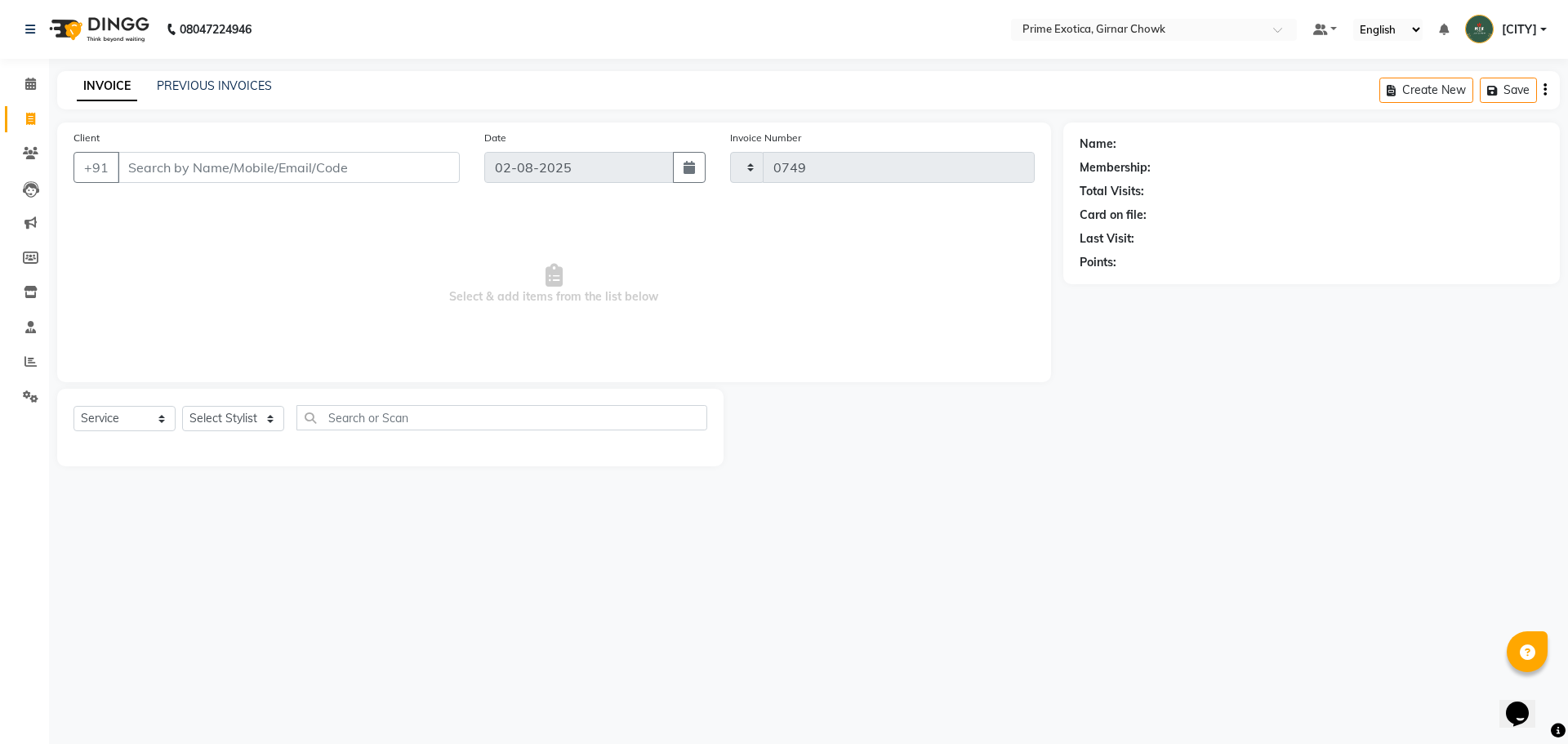 select on "5796" 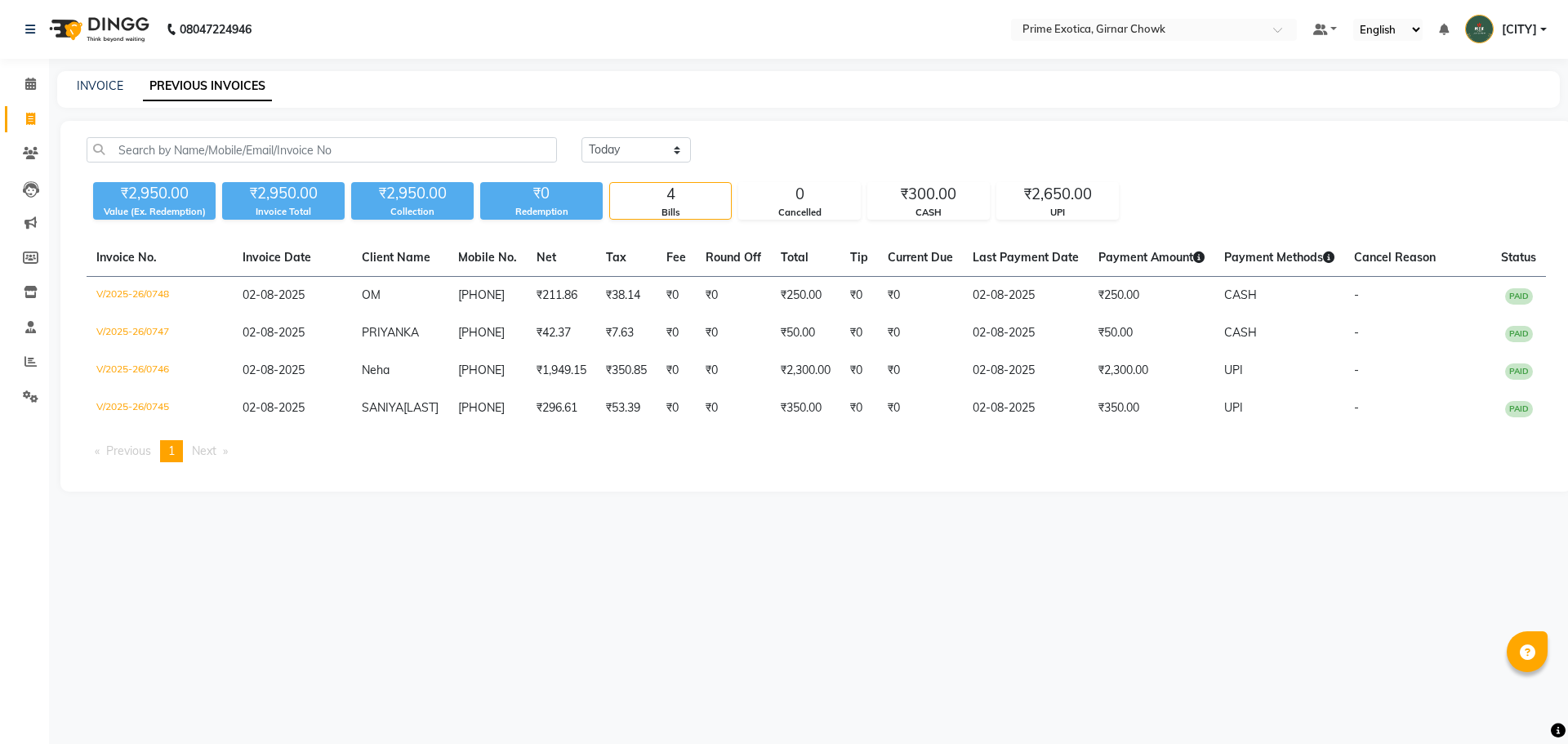scroll, scrollTop: 0, scrollLeft: 0, axis: both 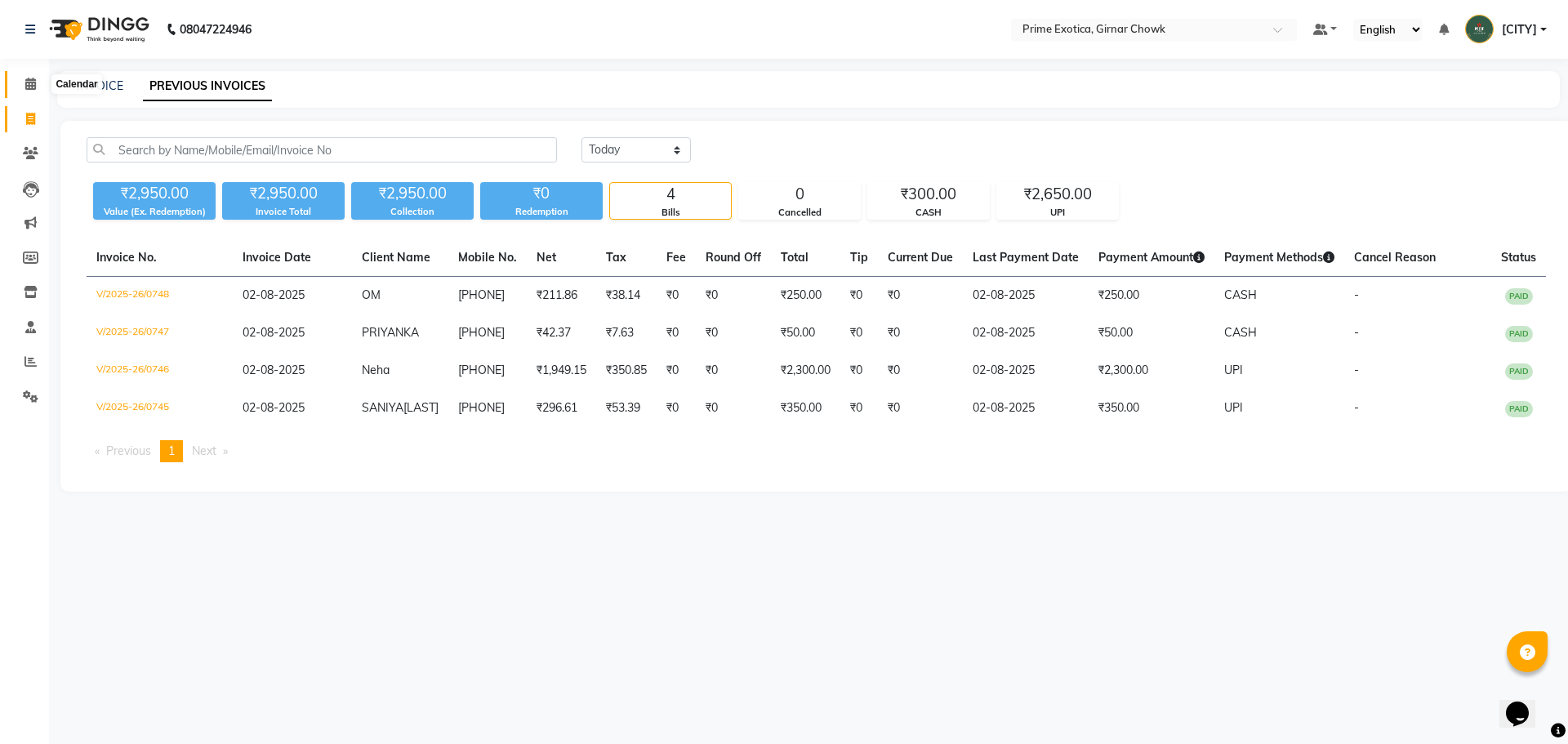 click 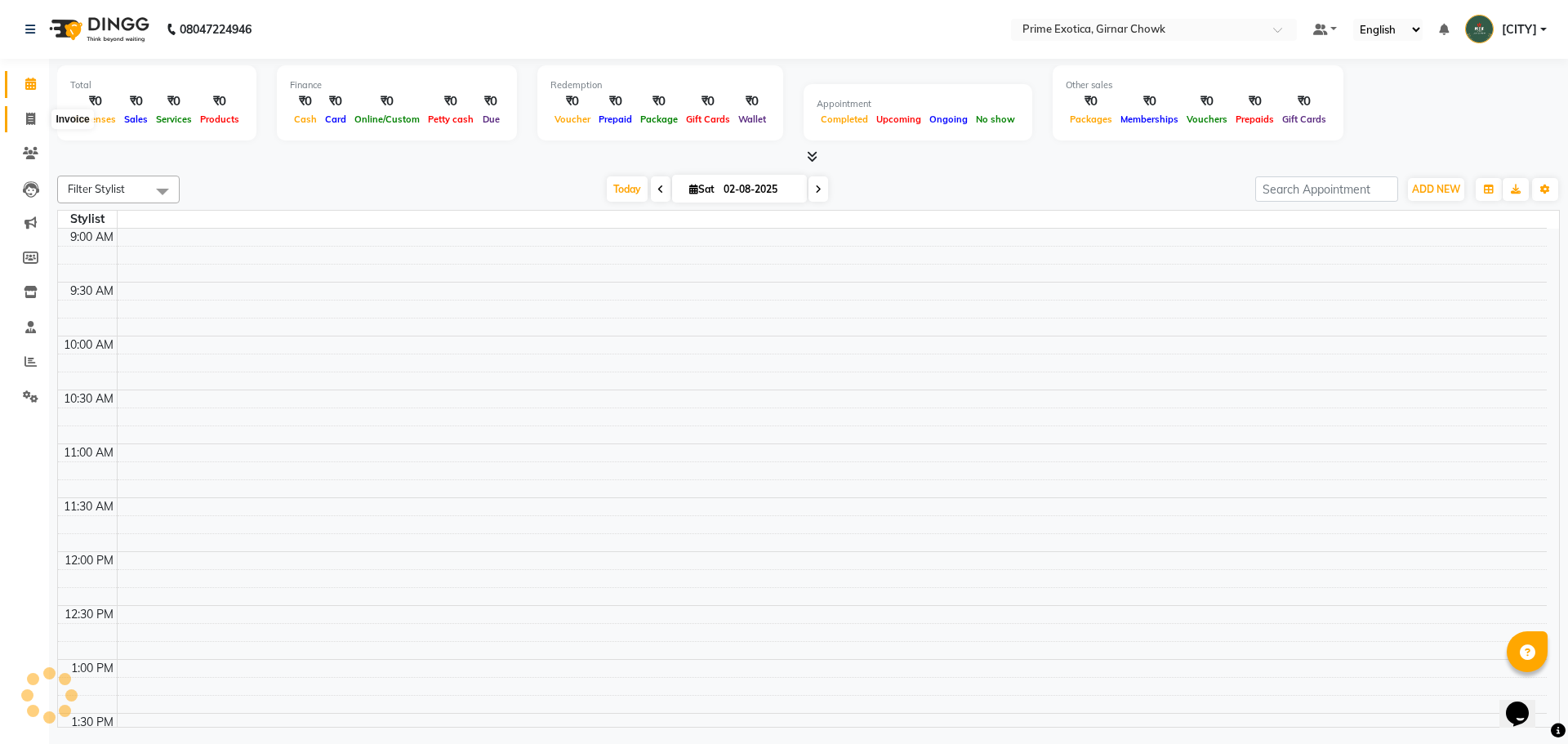click 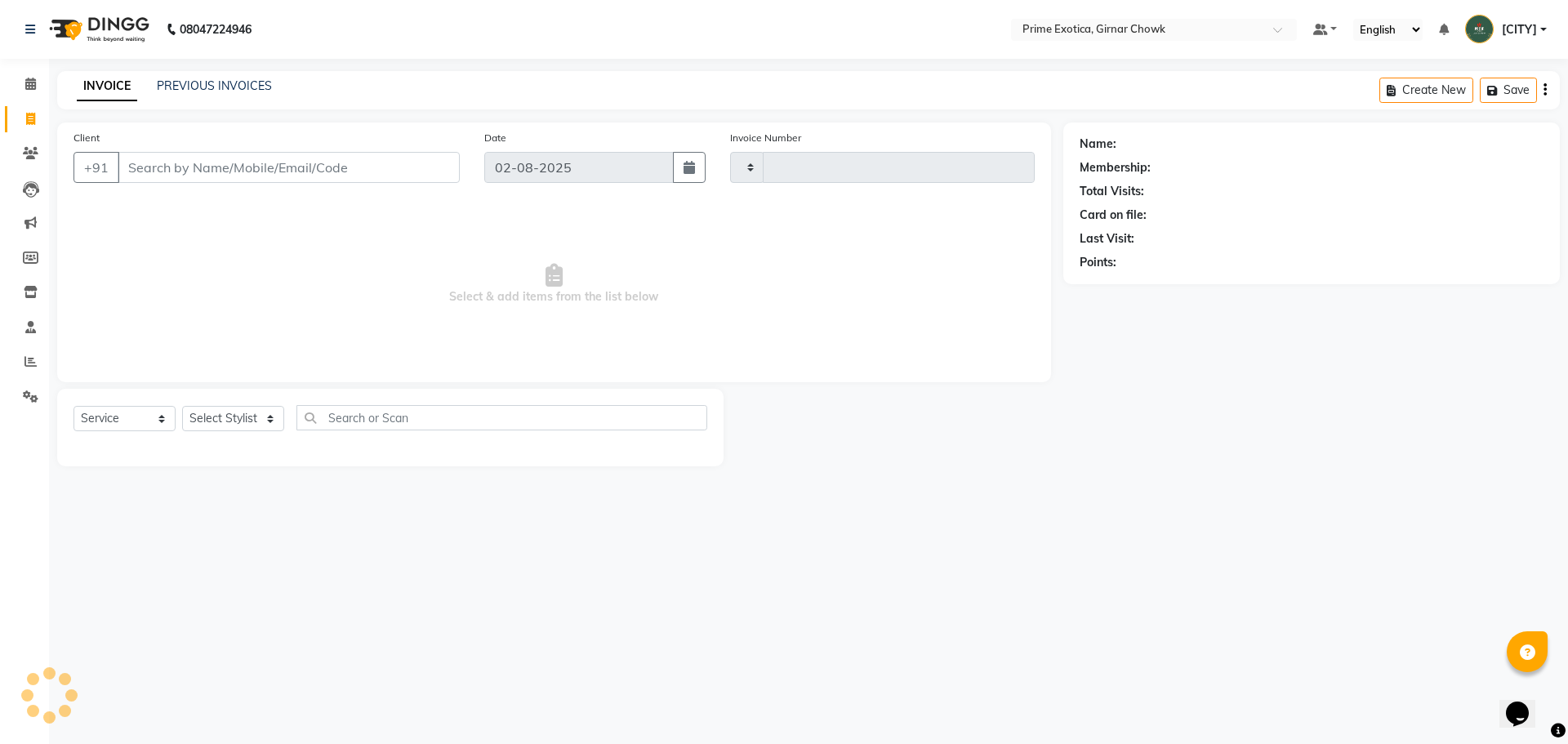 type on "0749" 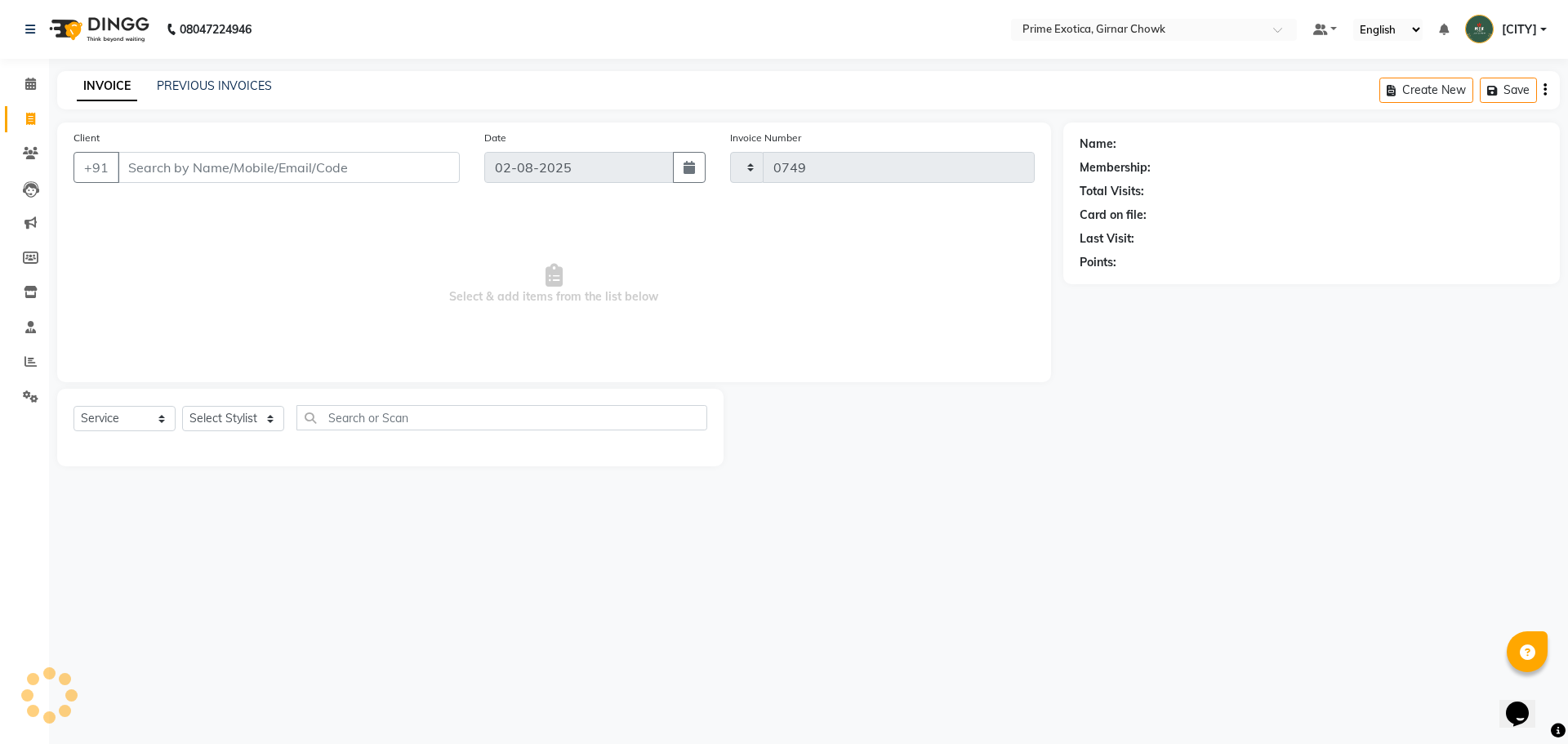 select on "5796" 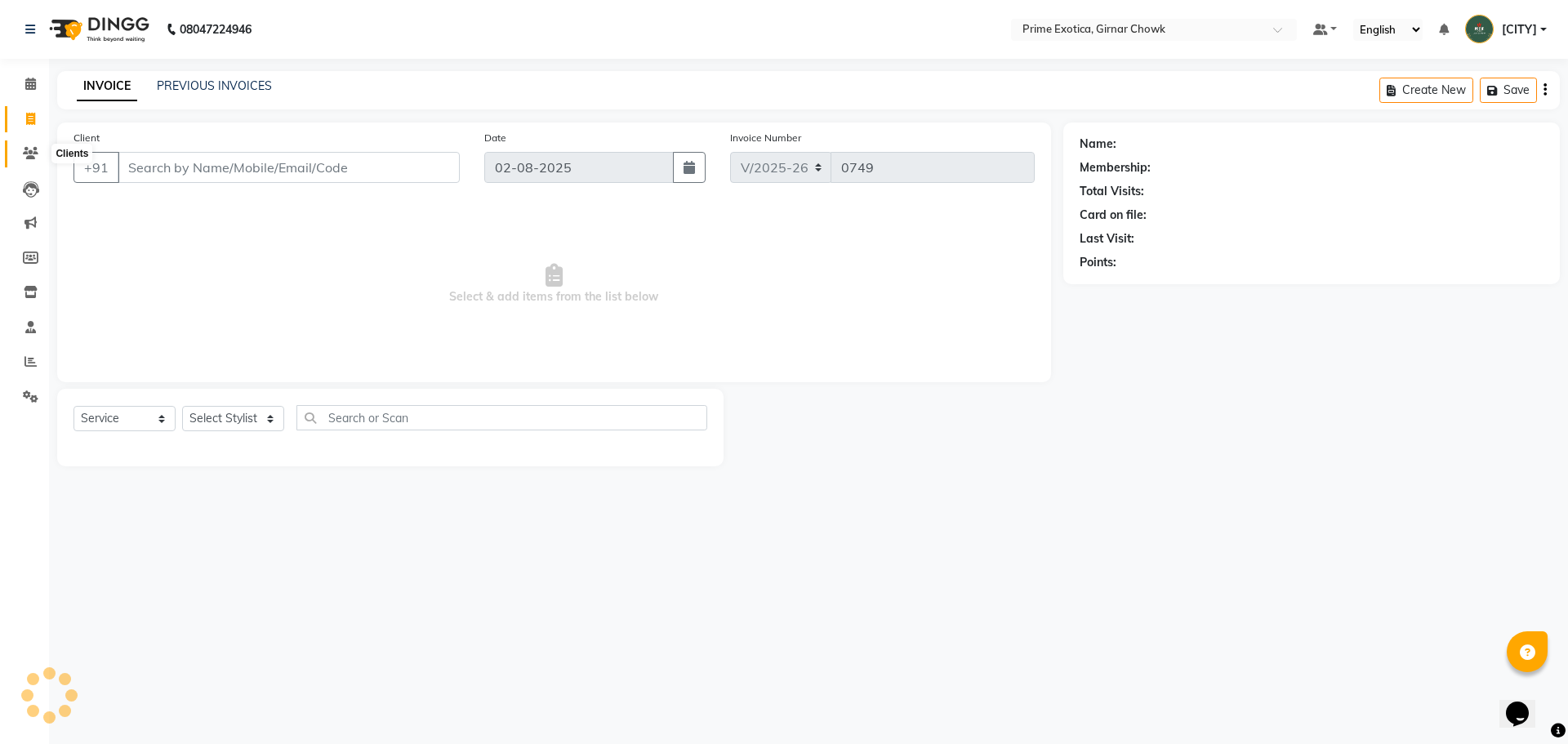 click 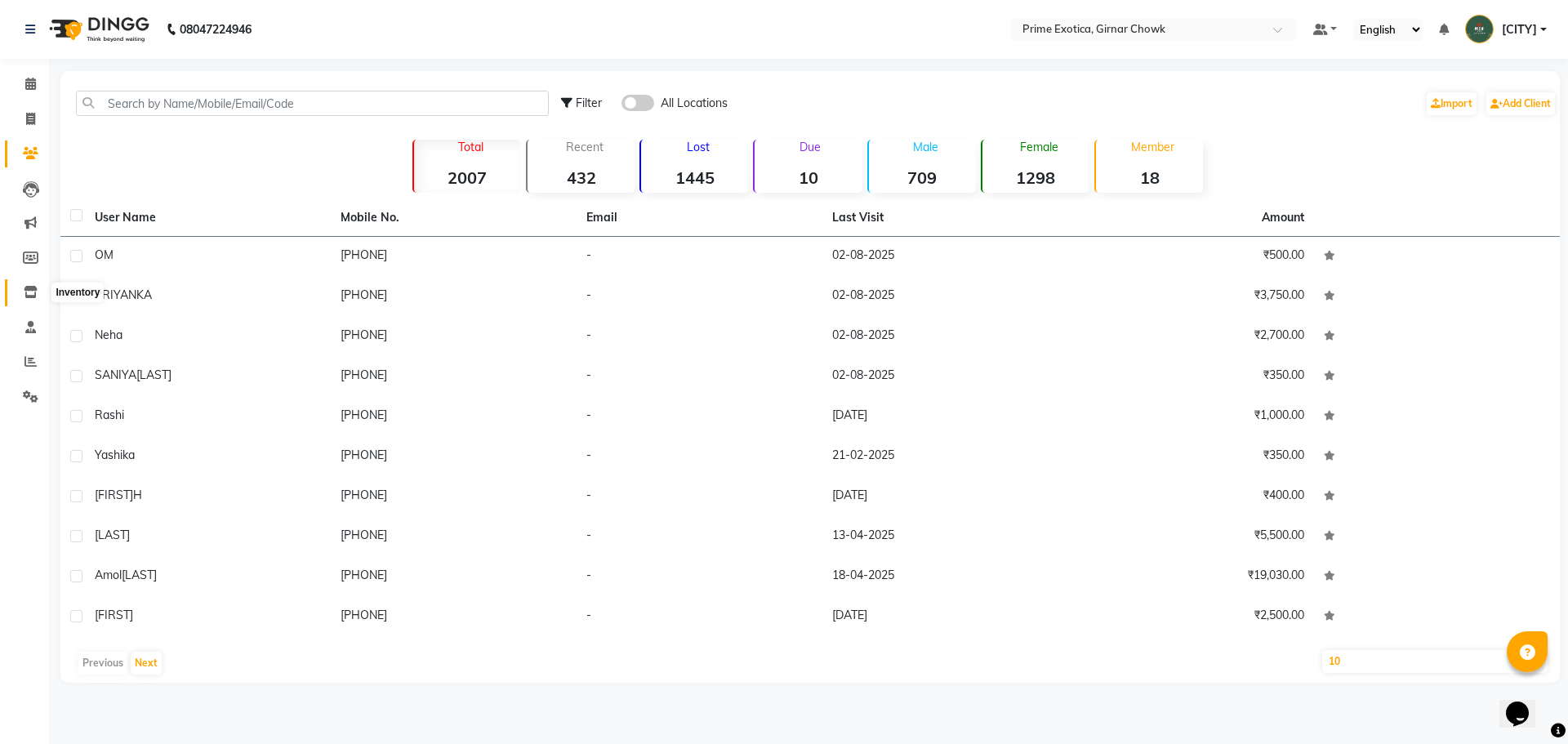 click 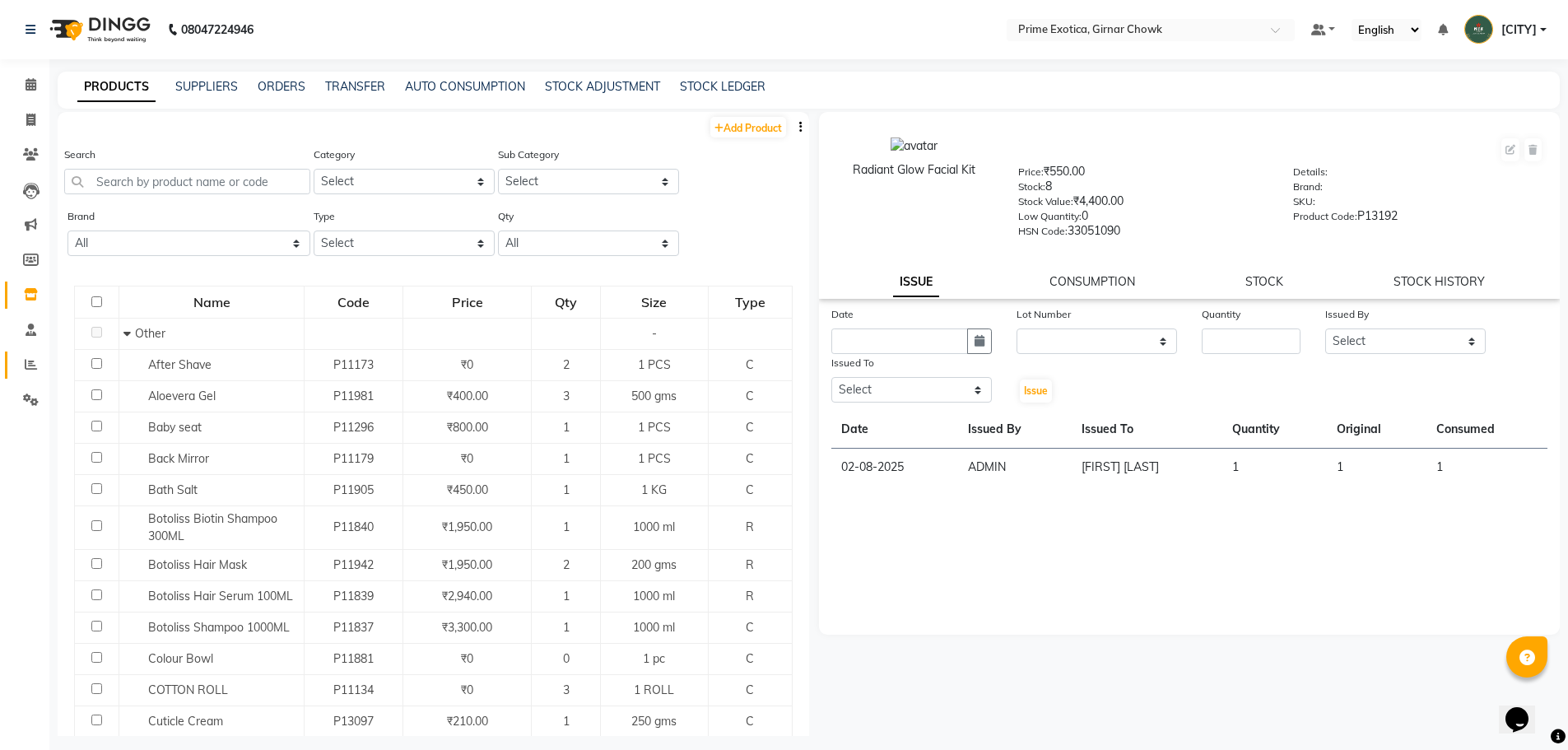 click on "Reports" 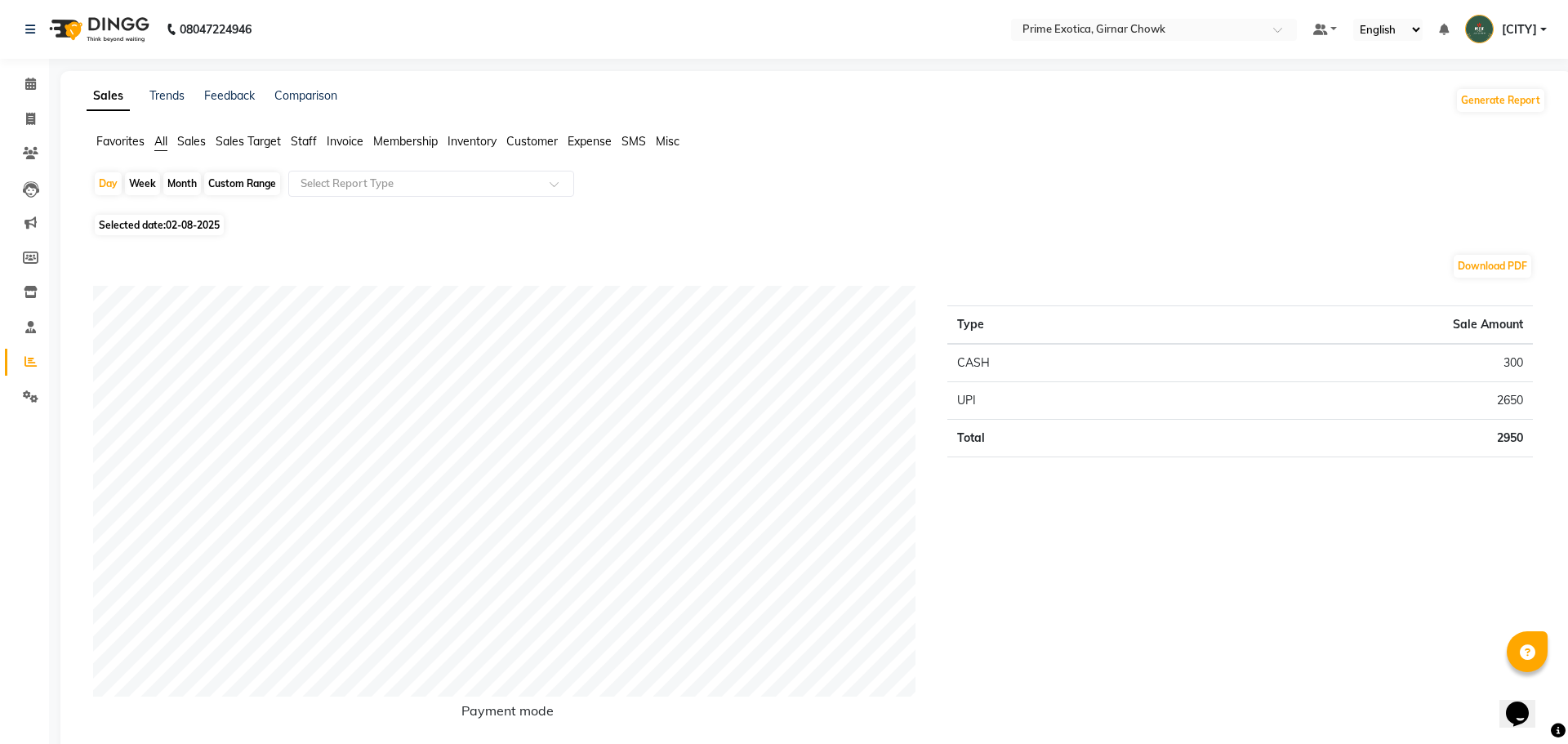 click on "Month" 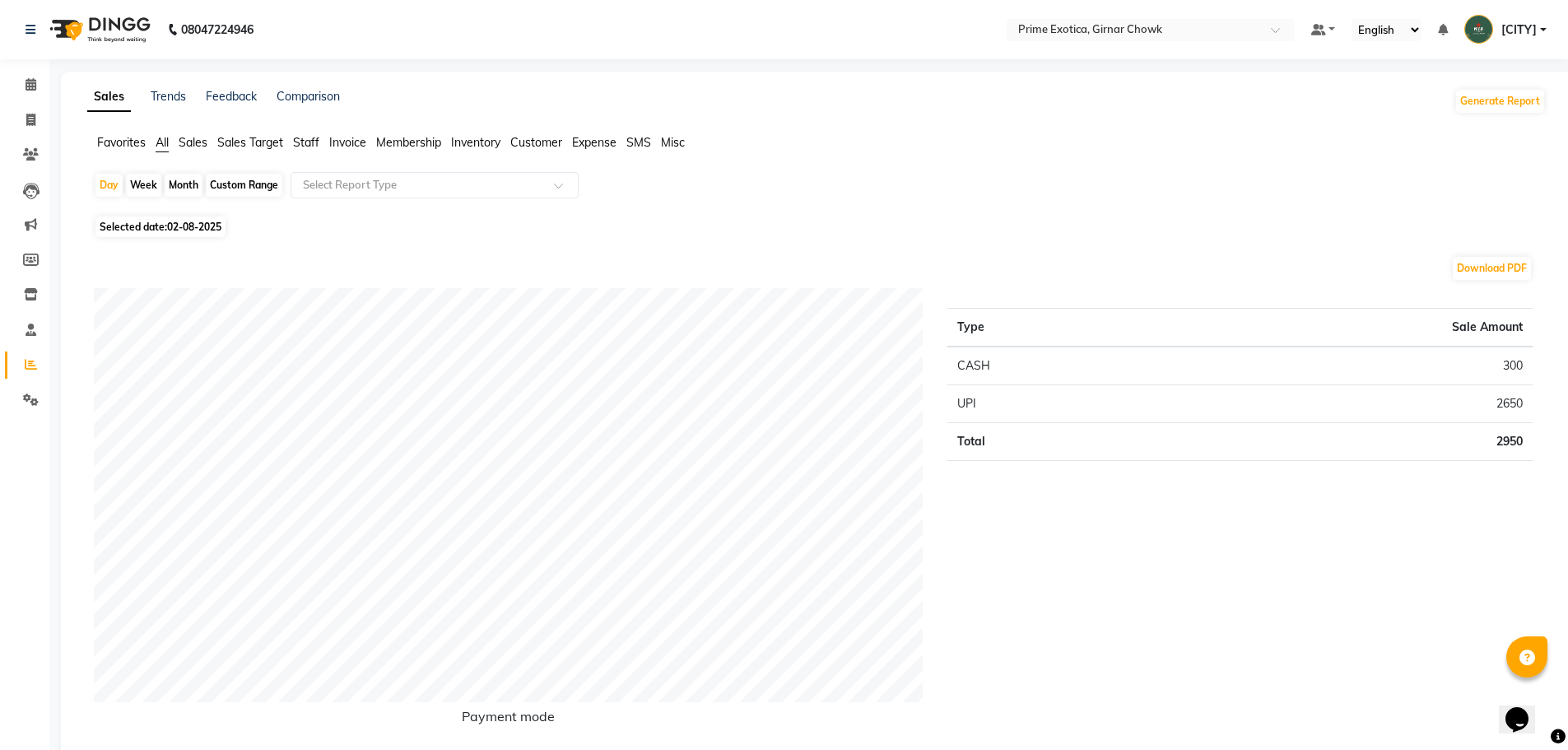 select on "8" 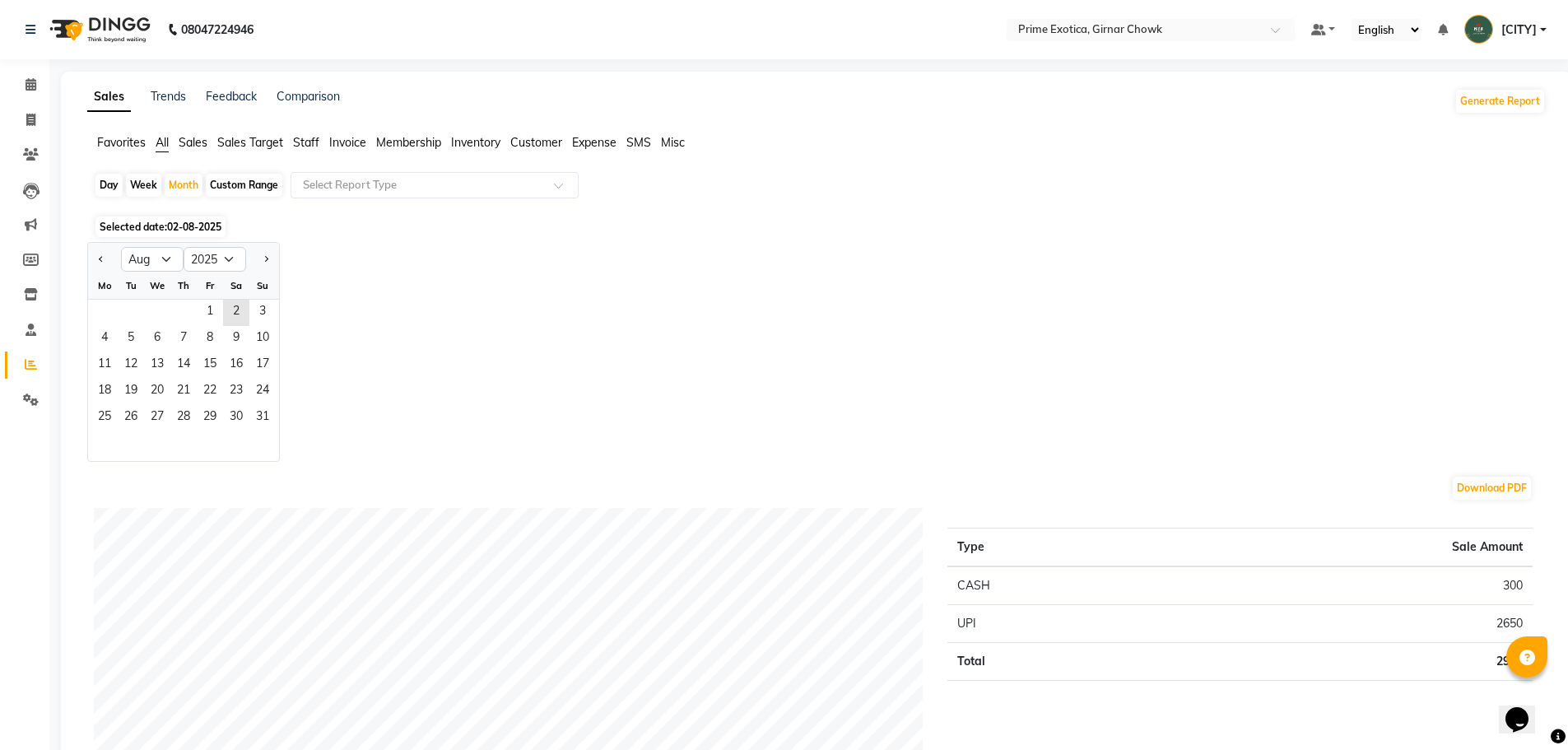 click 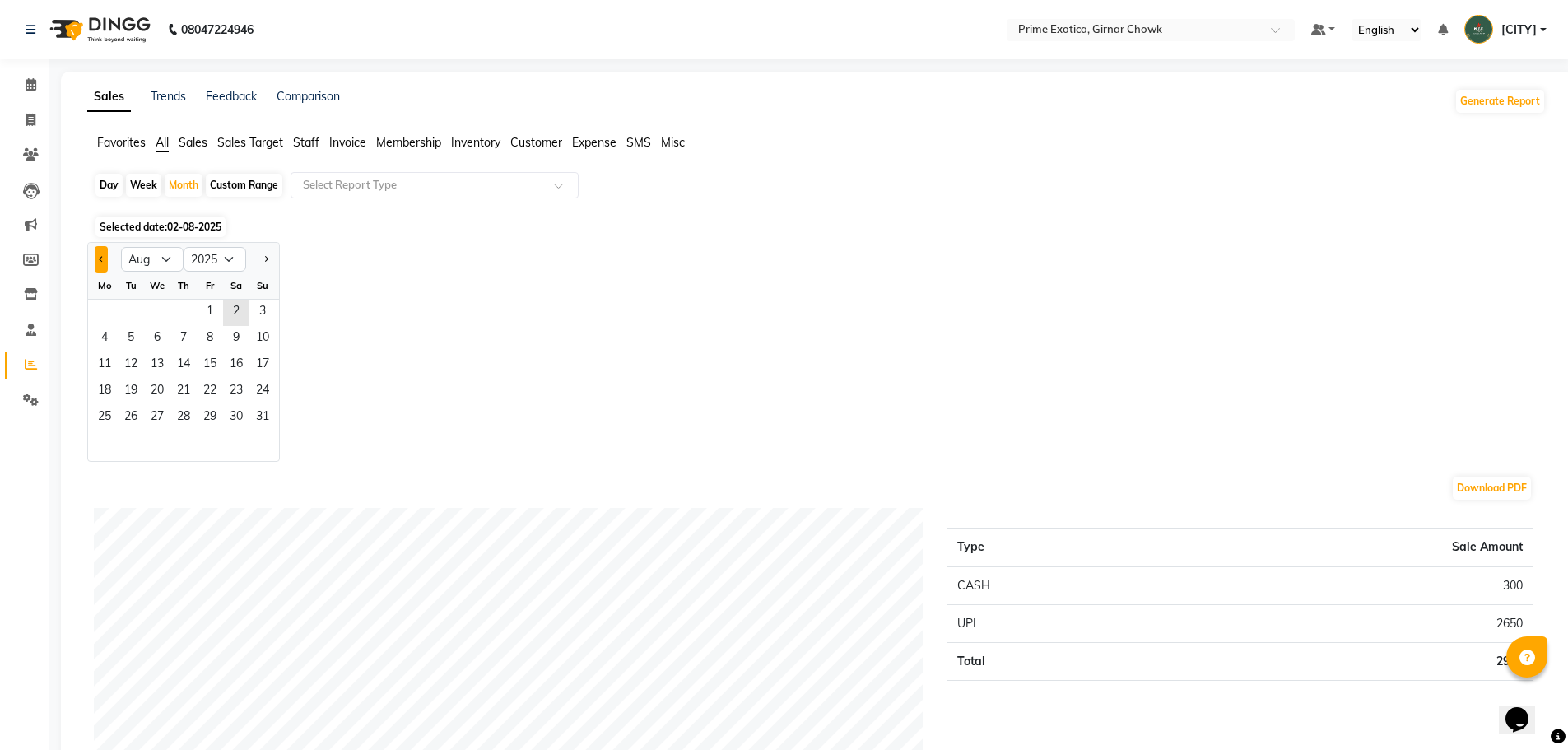 click 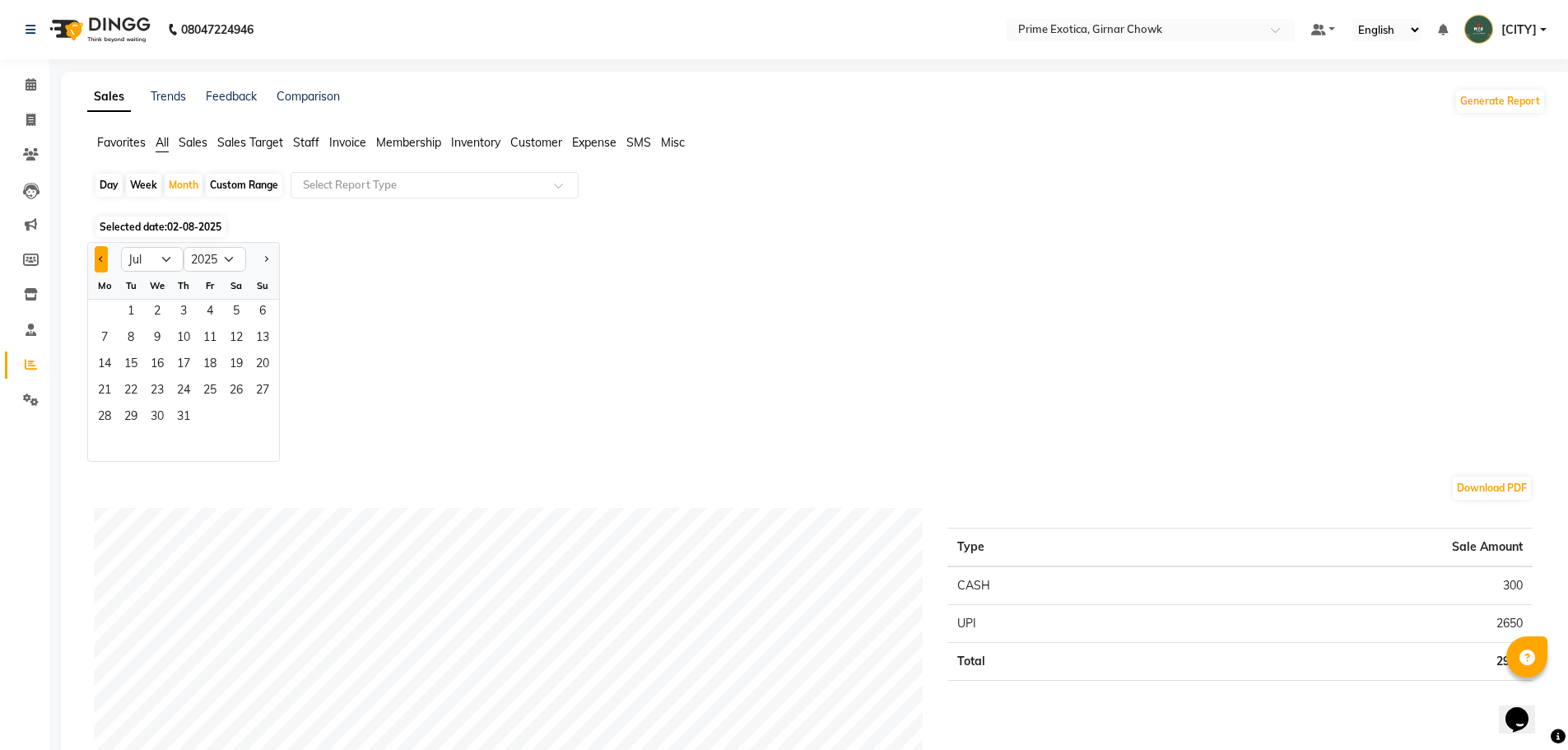 click 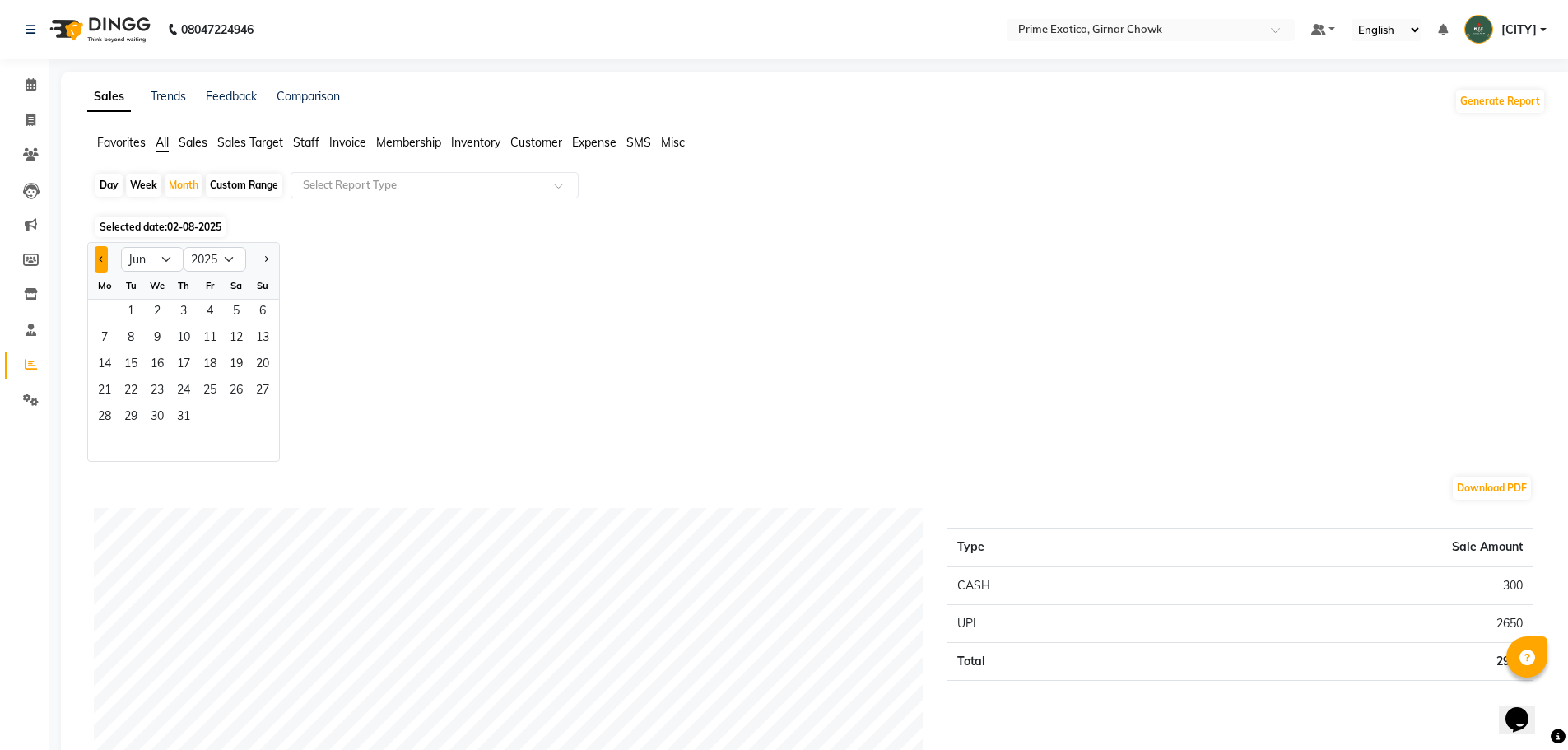 click 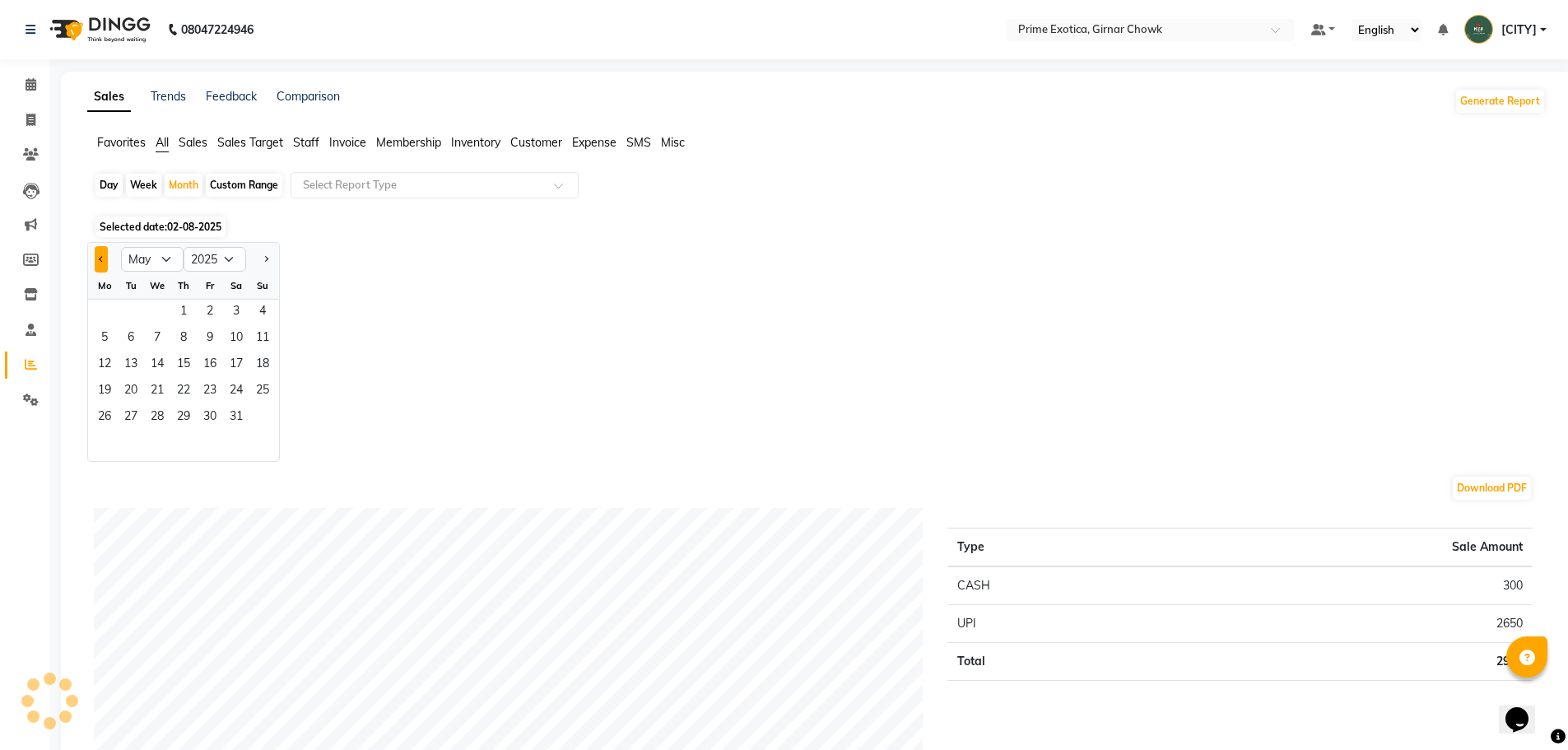 click 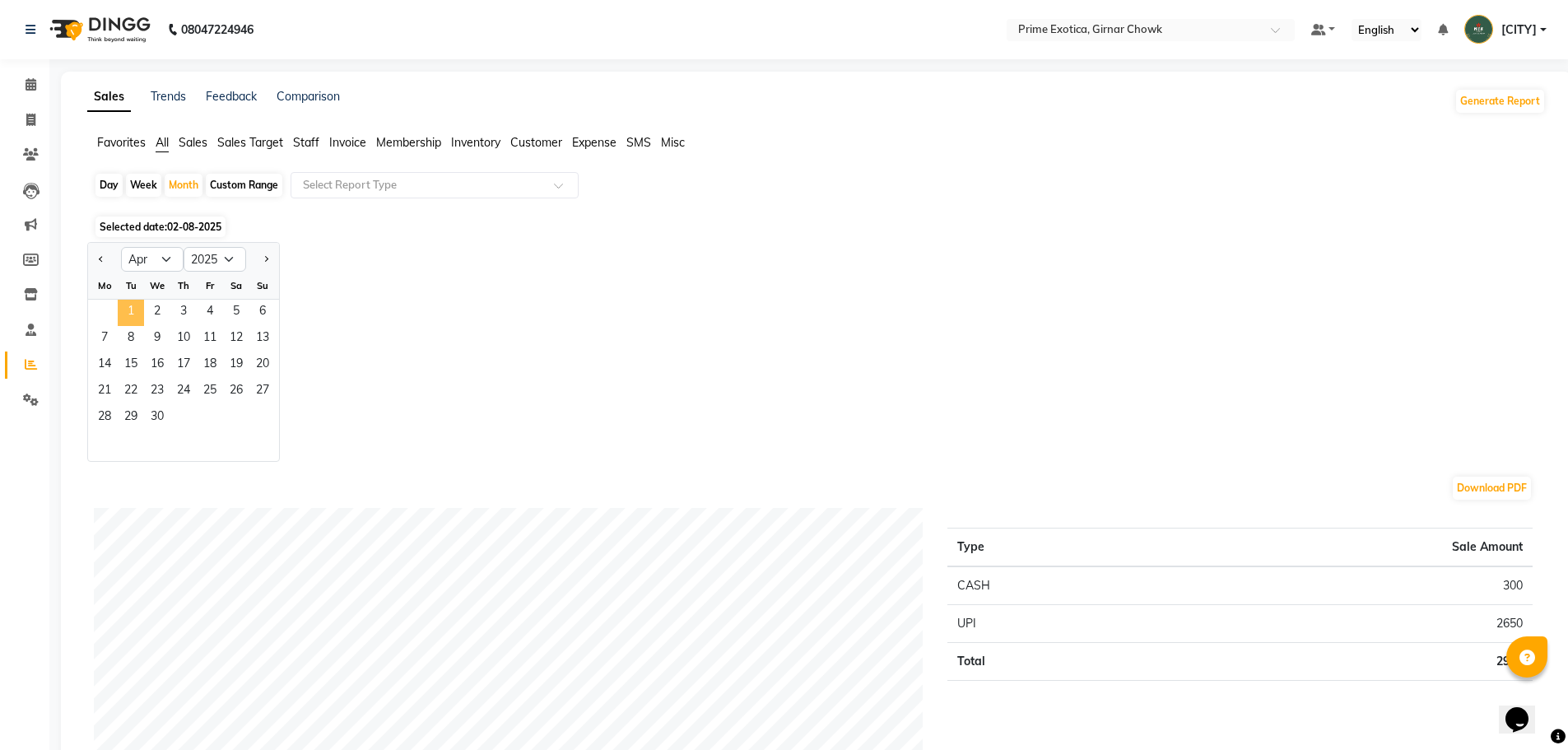click on "1" 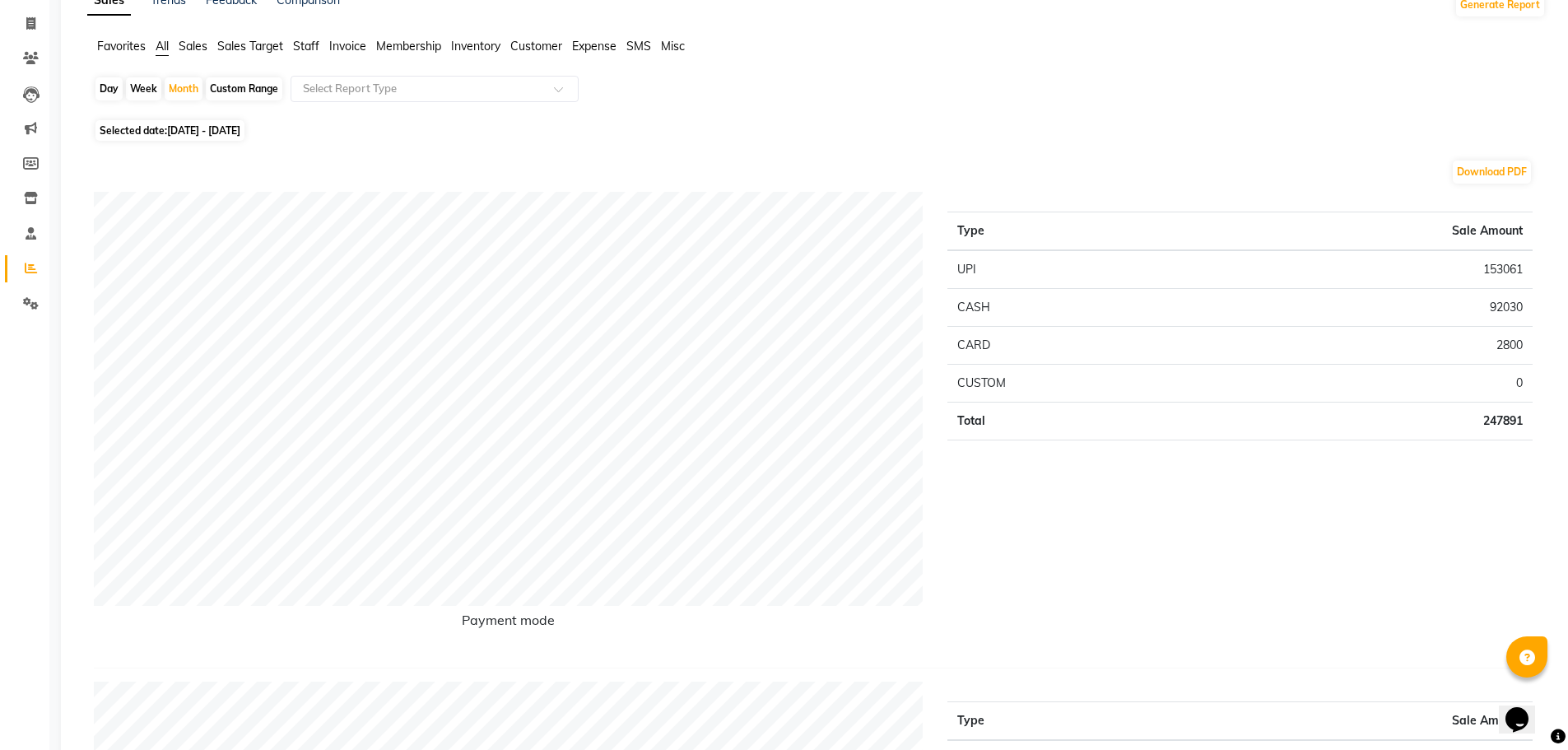 scroll, scrollTop: 0, scrollLeft: 0, axis: both 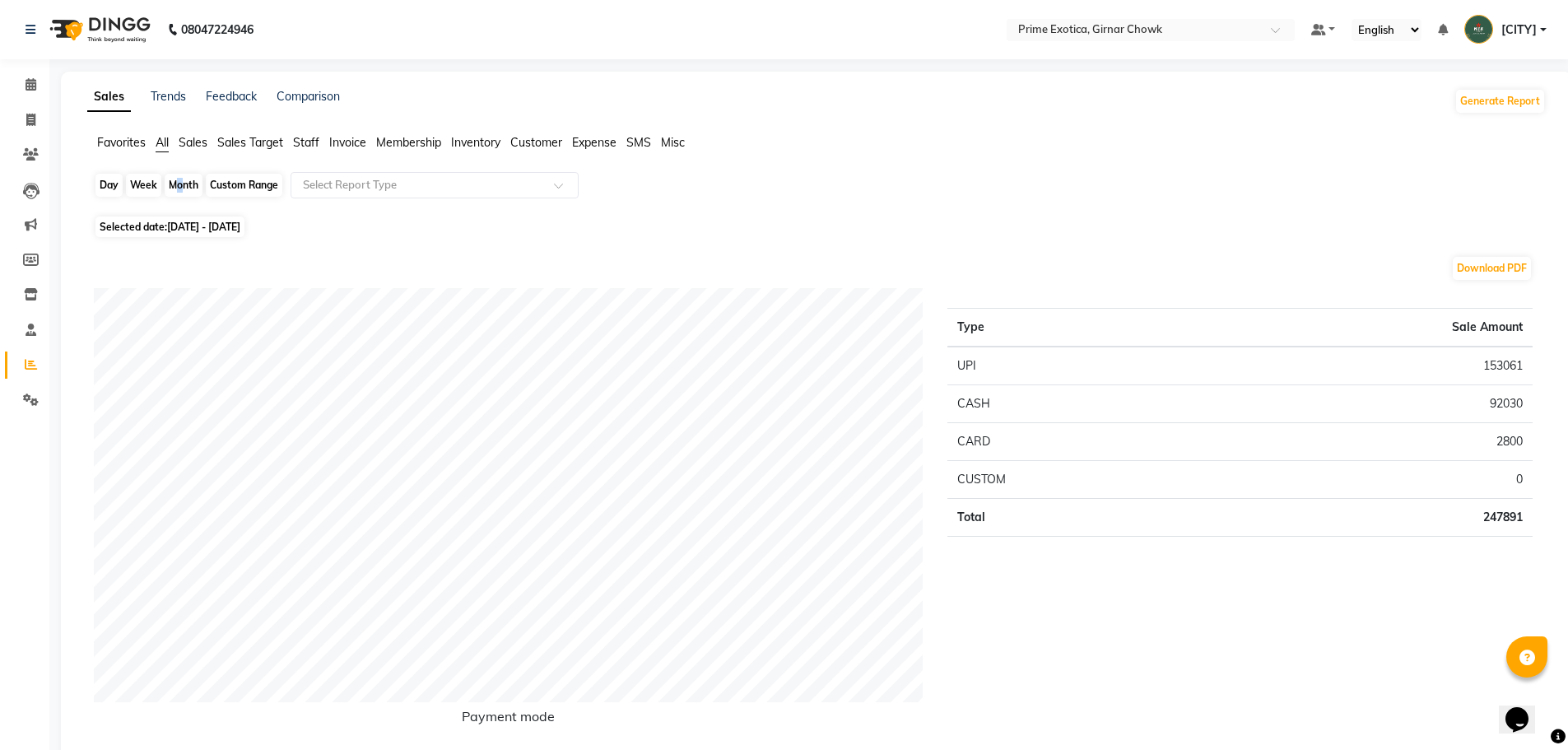 click on "Month" 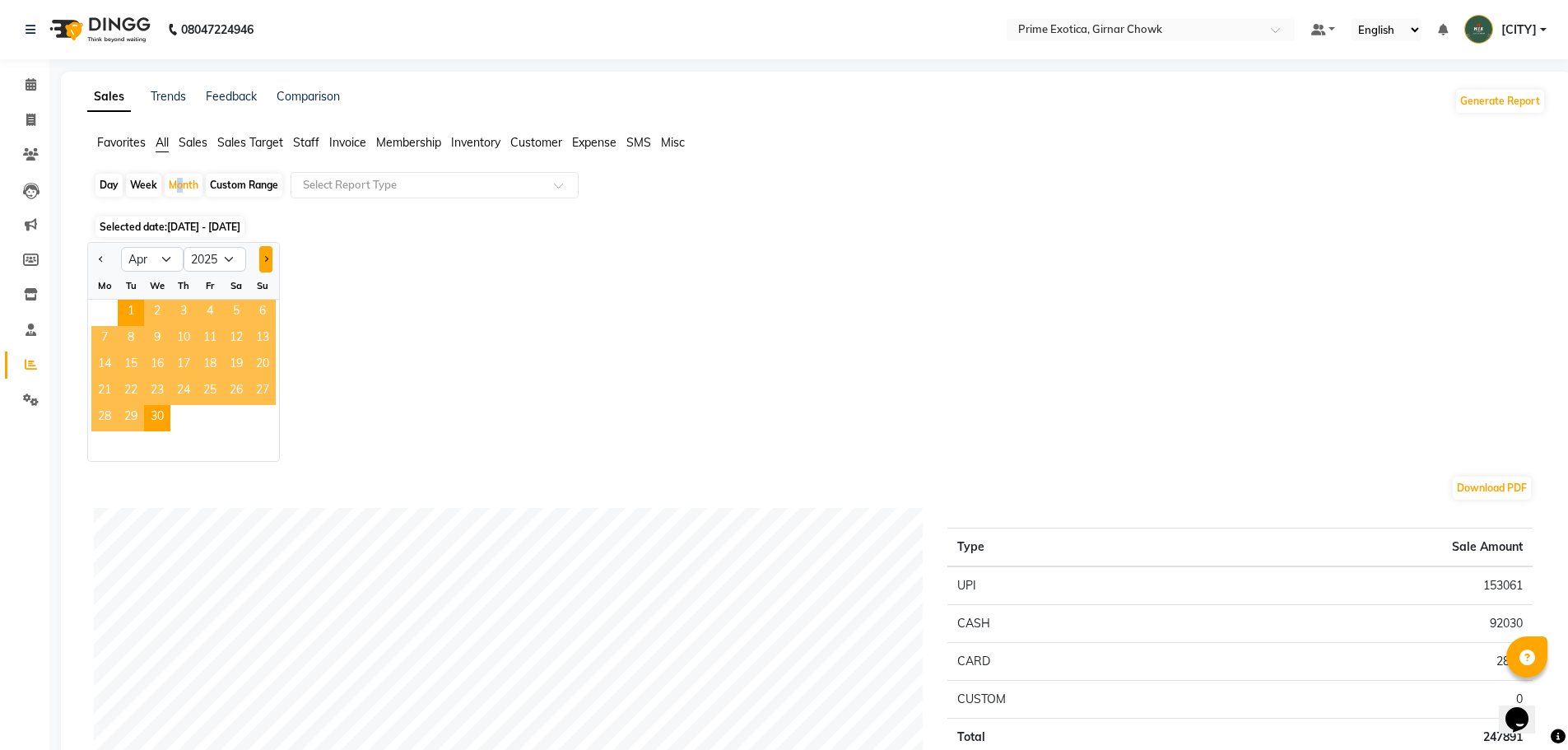 click 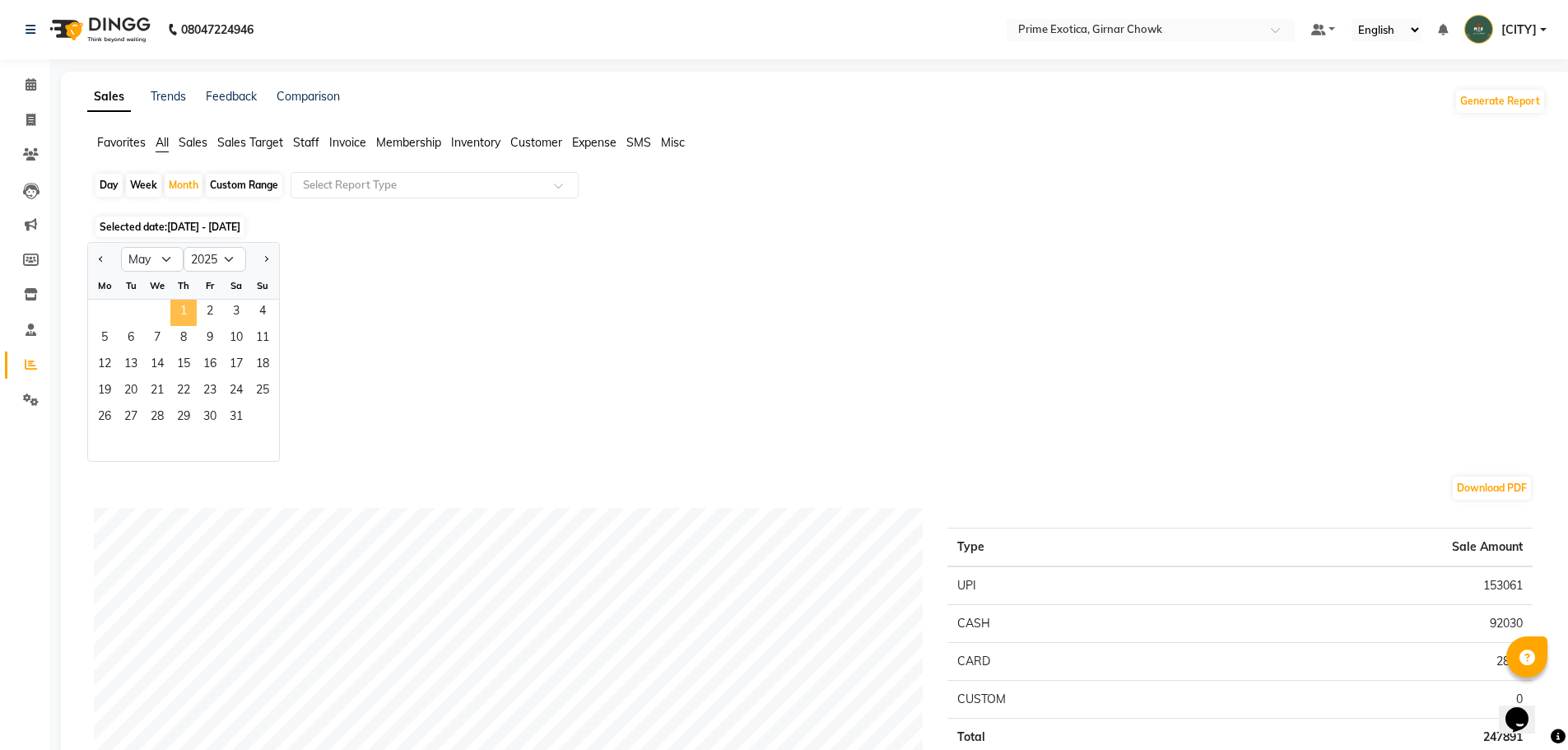 click on "1" 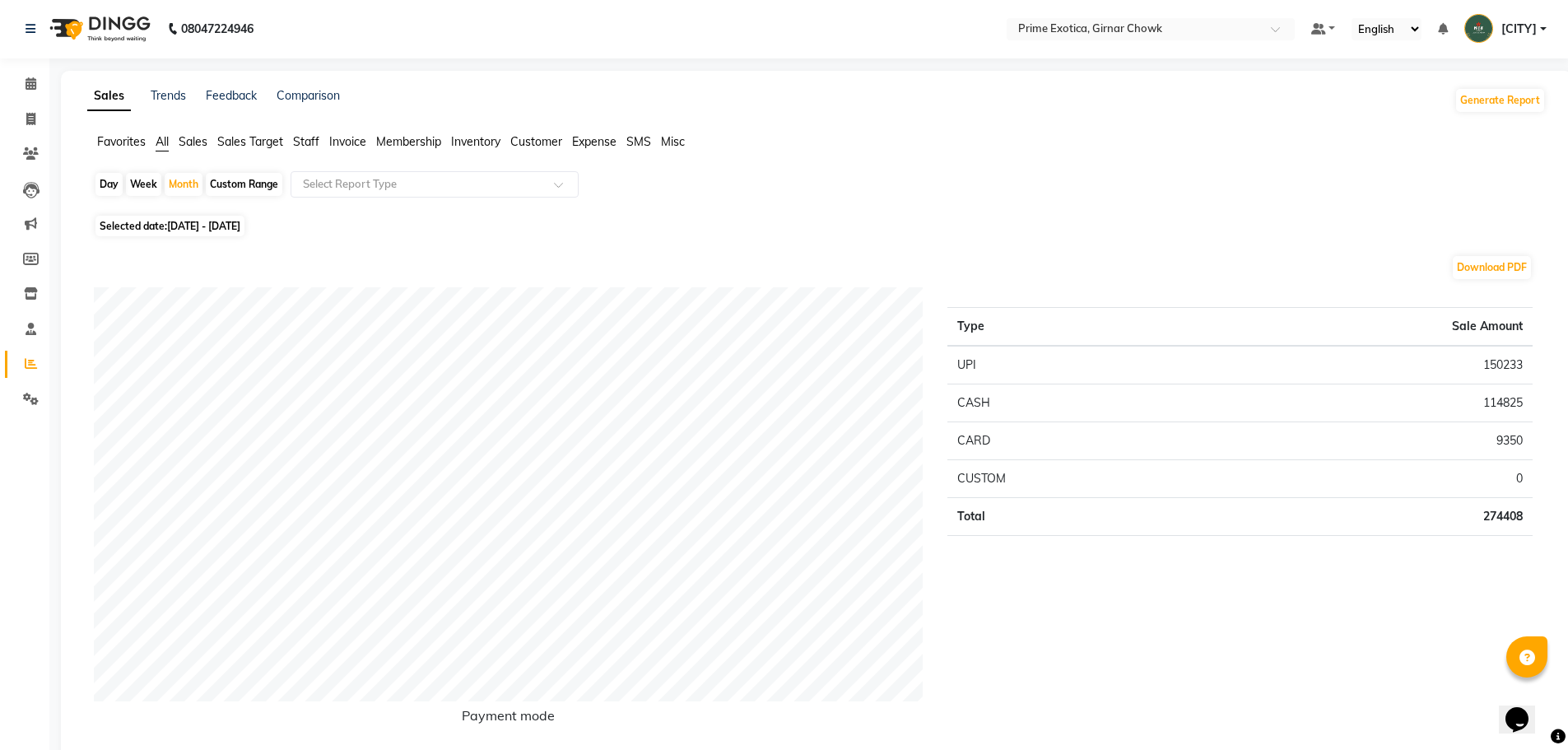 scroll, scrollTop: 0, scrollLeft: 0, axis: both 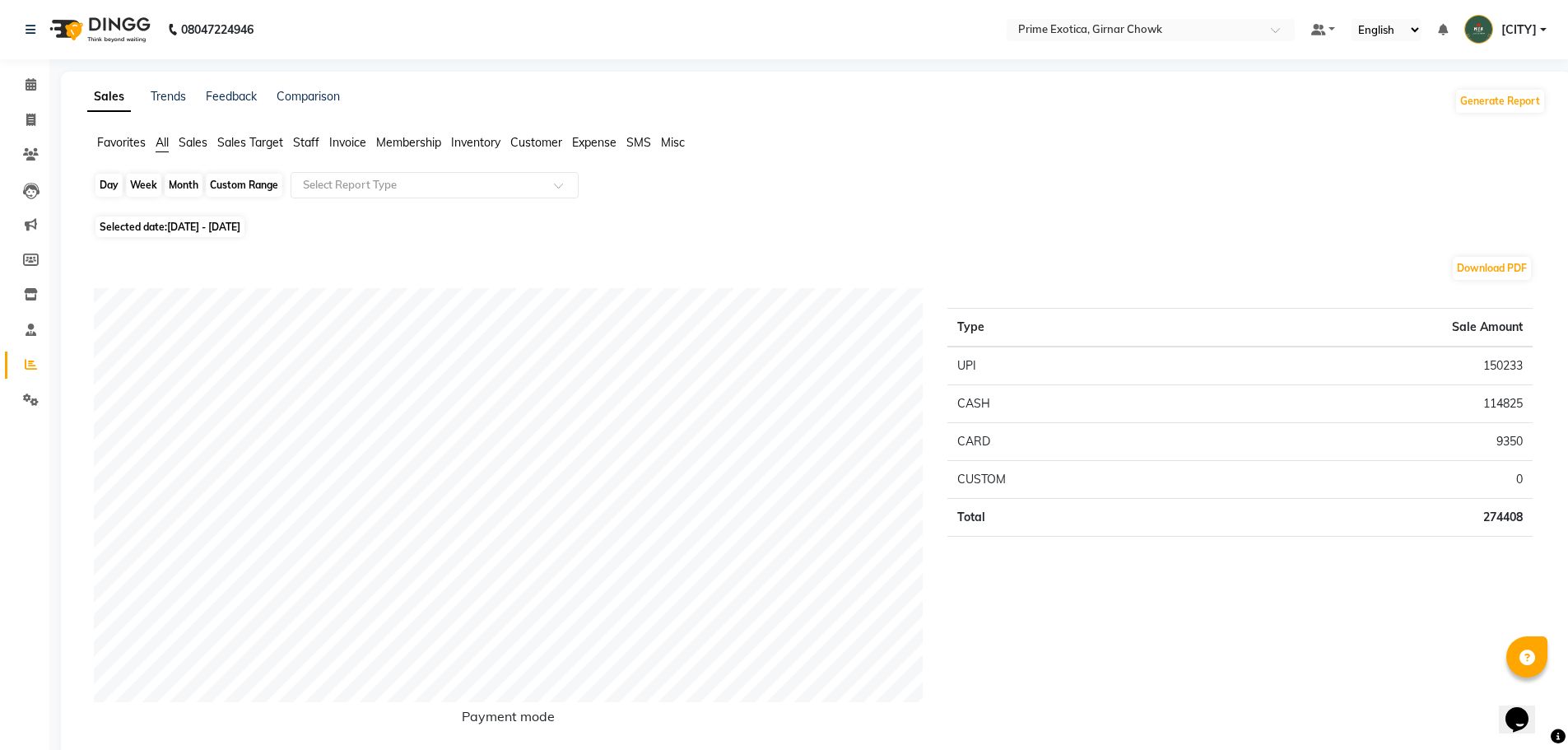 click on "Month" 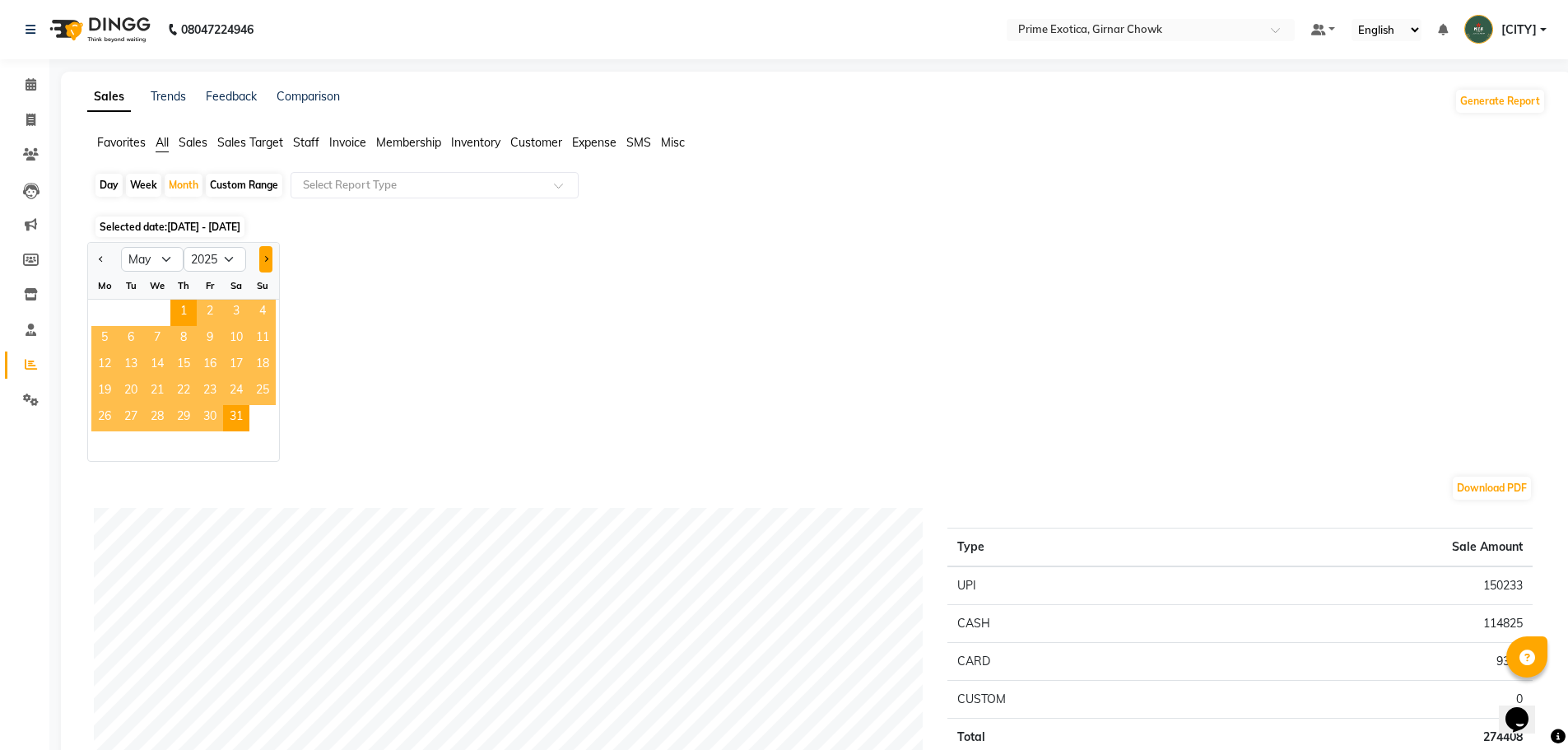 click 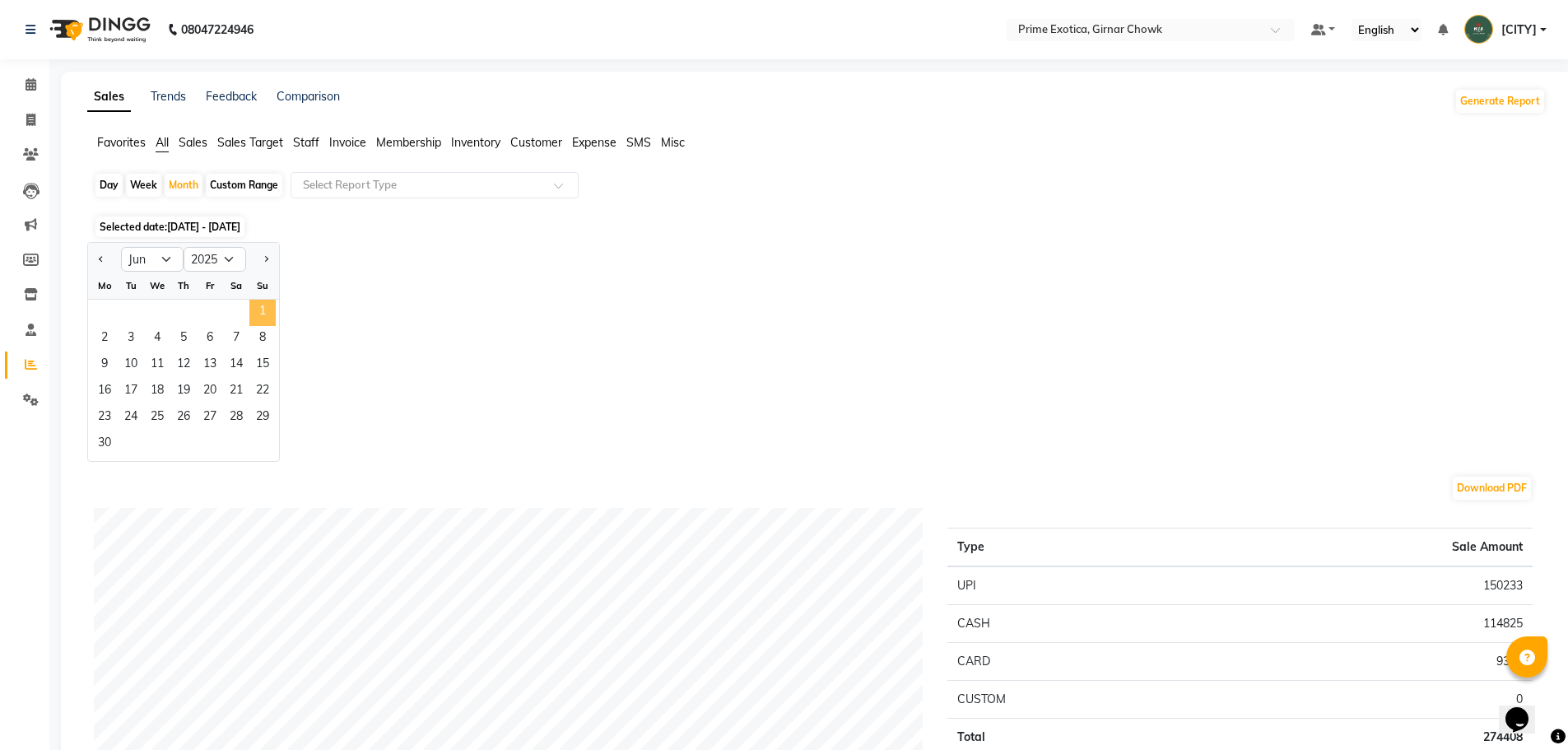 click on "1" 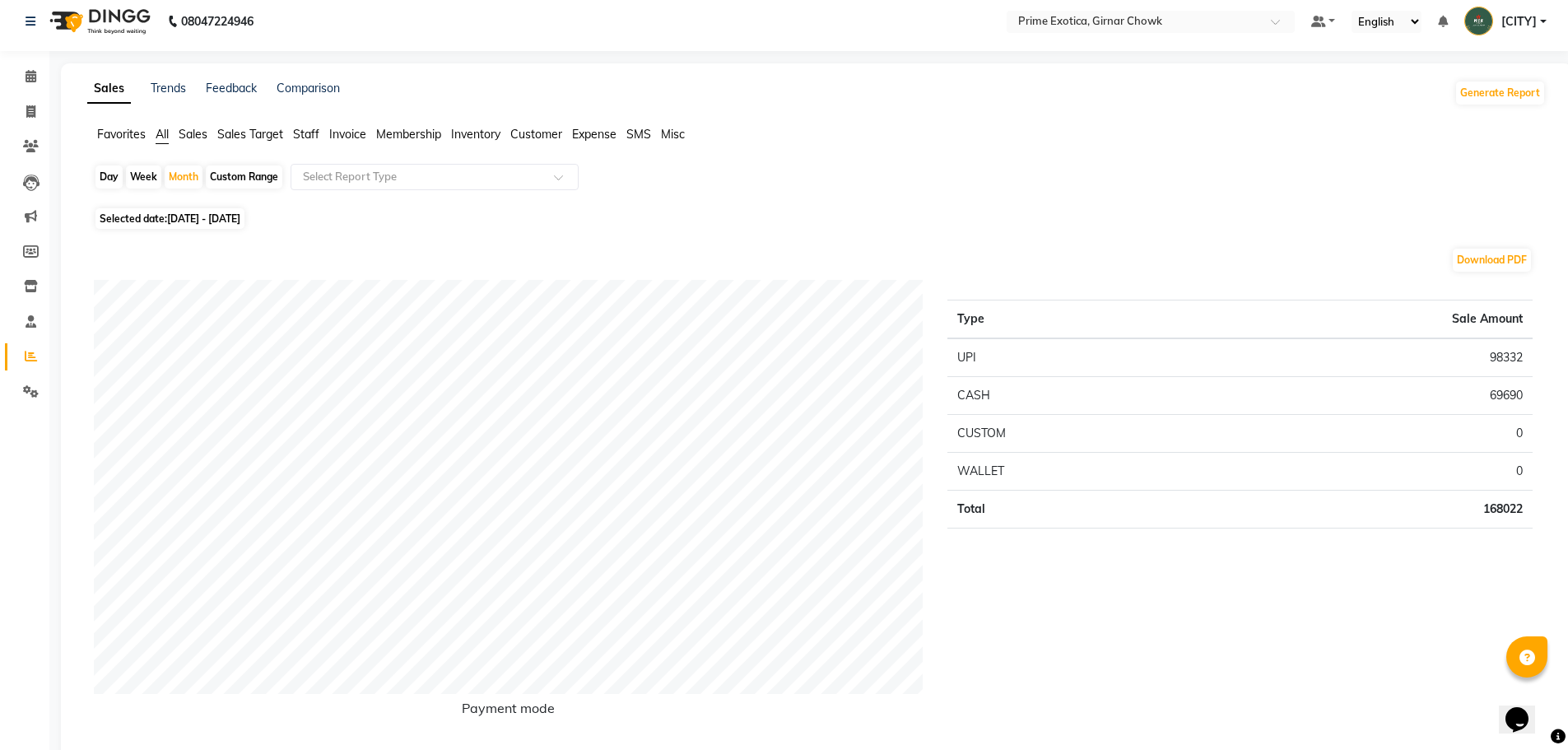 scroll, scrollTop: 0, scrollLeft: 0, axis: both 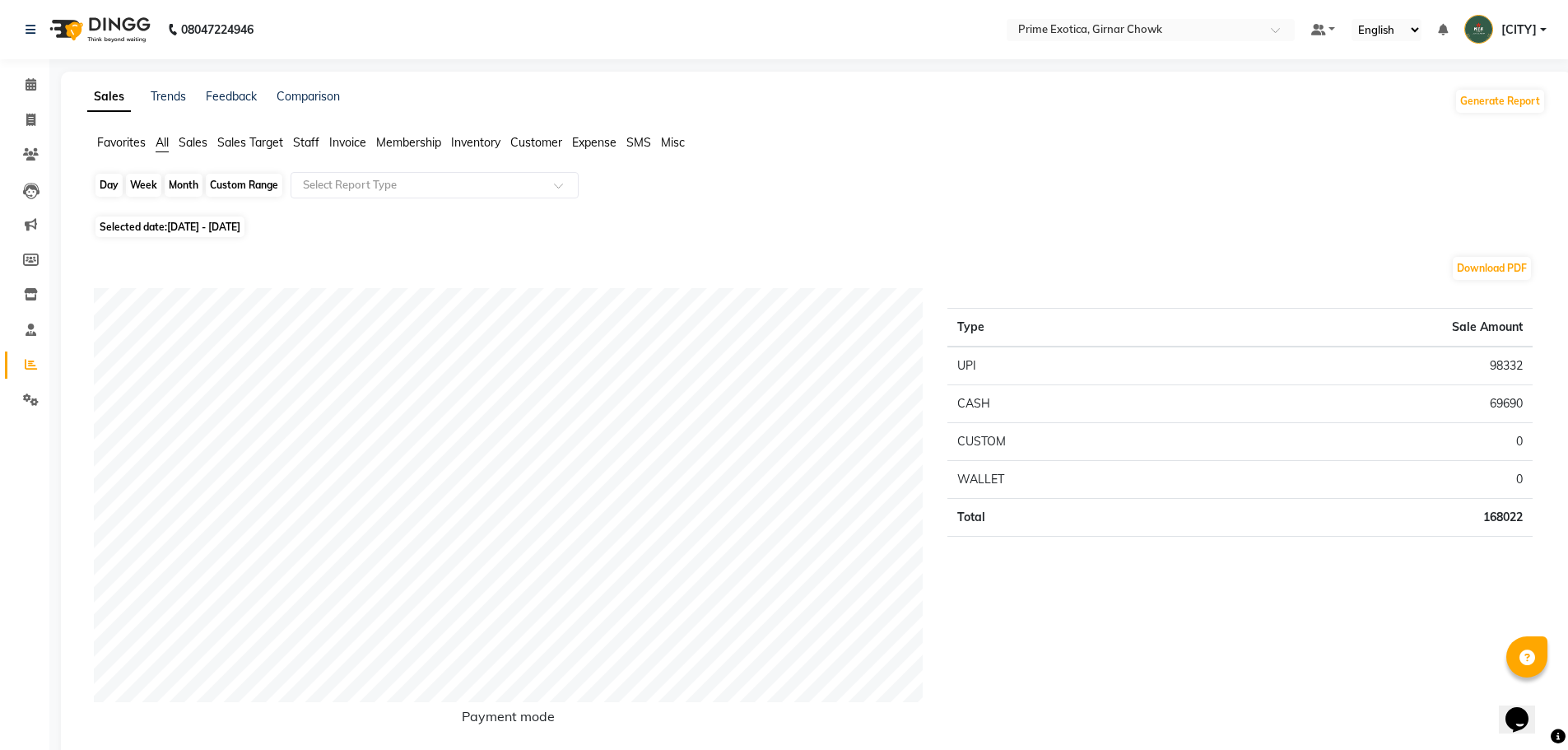 click on "Month" 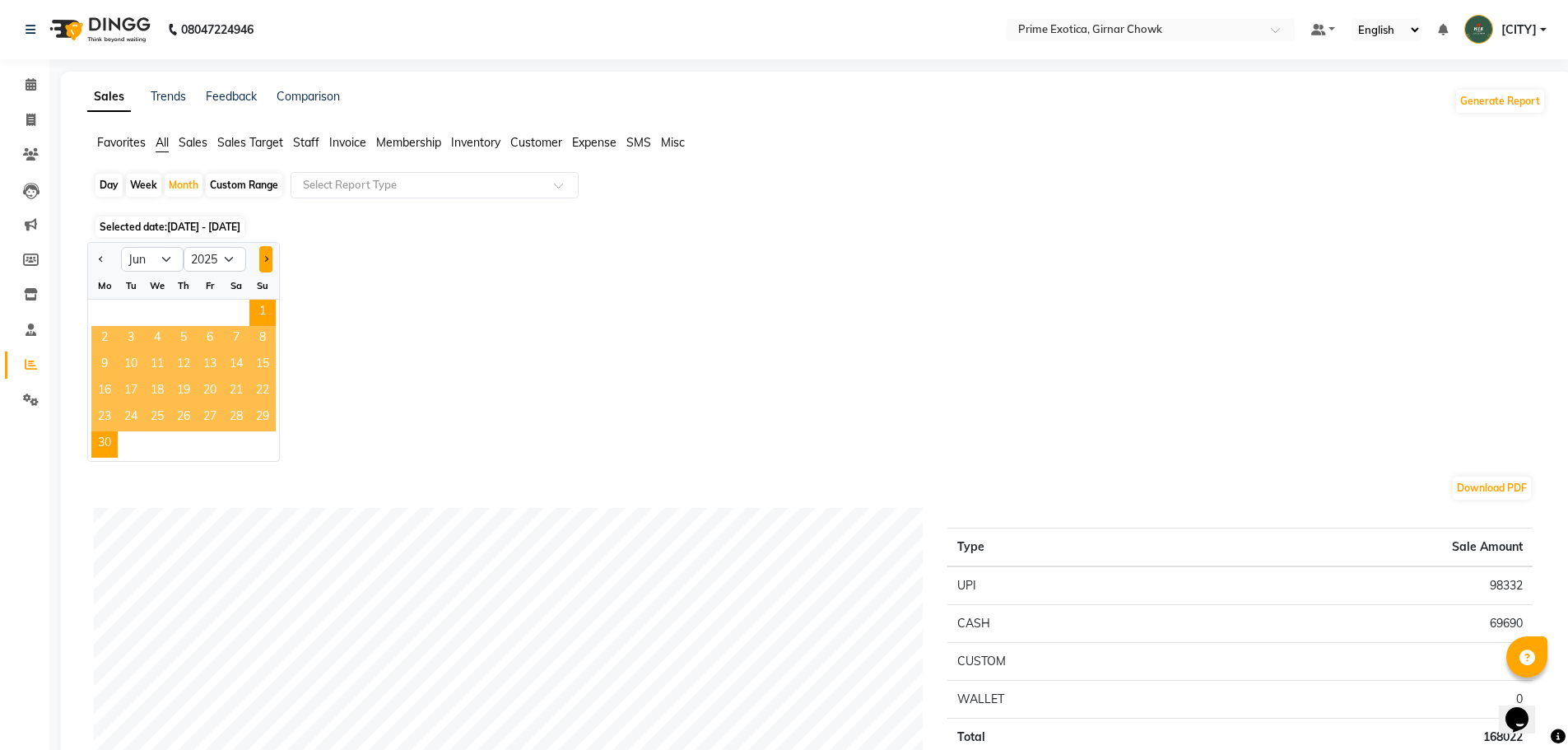 click 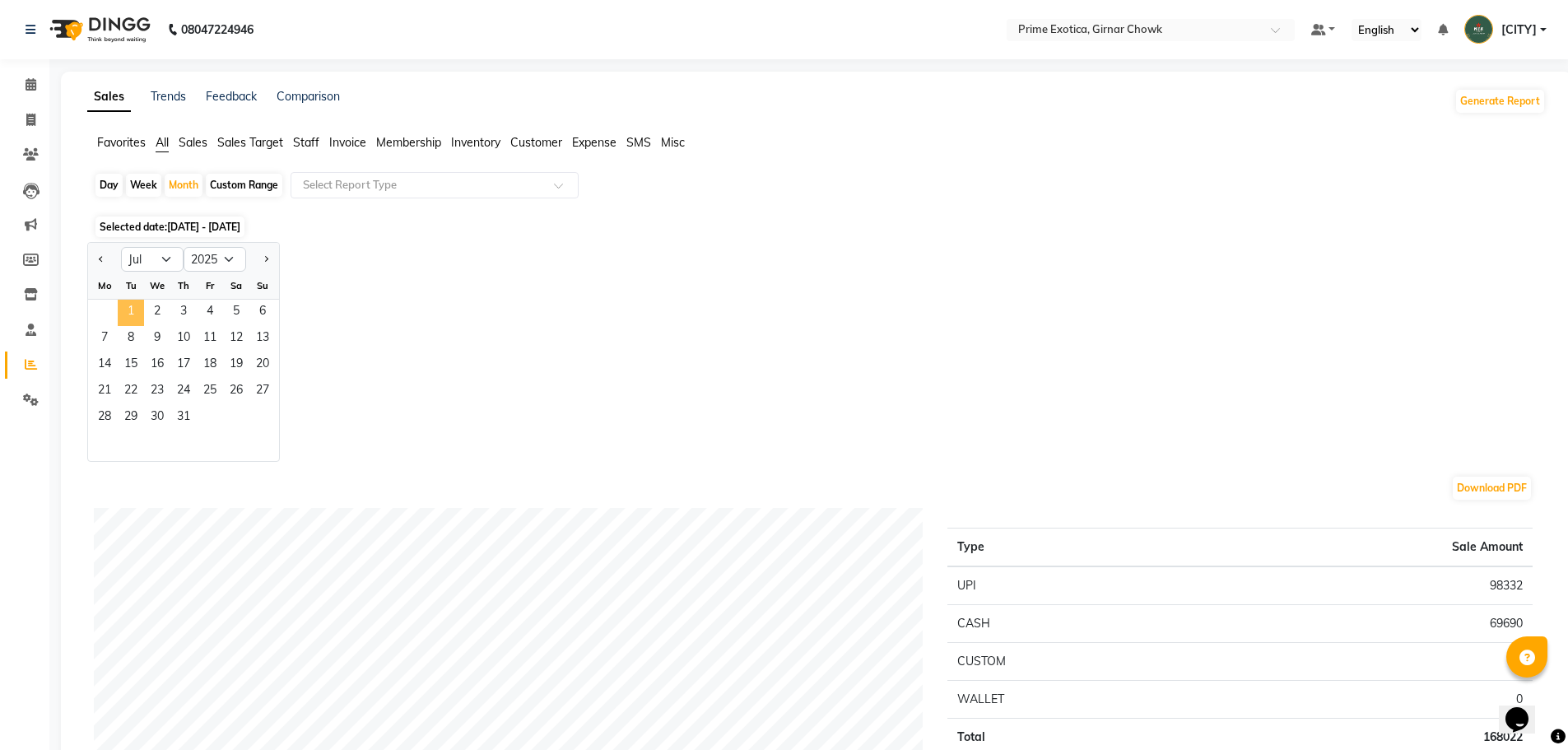 click on "1" 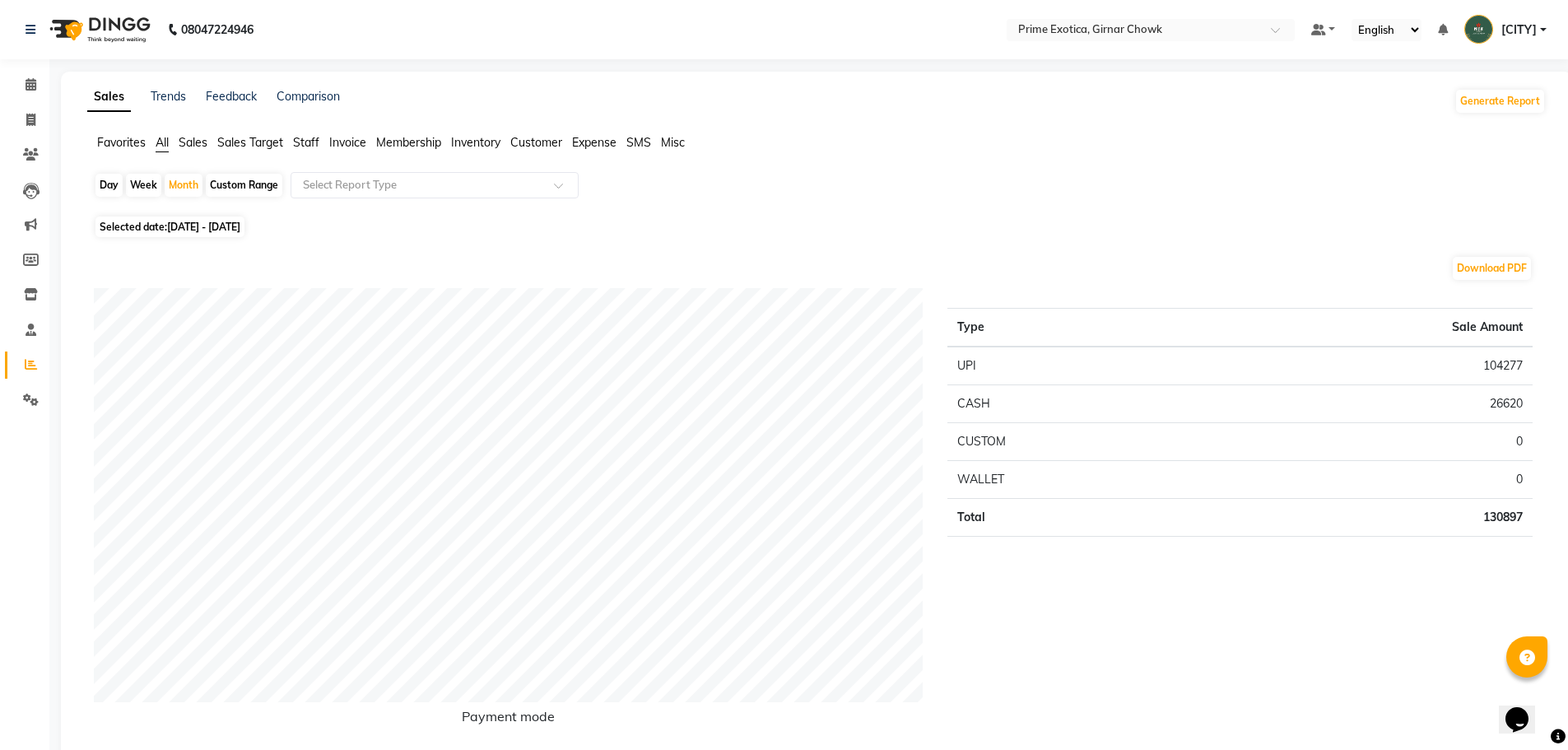 click on "Sales" 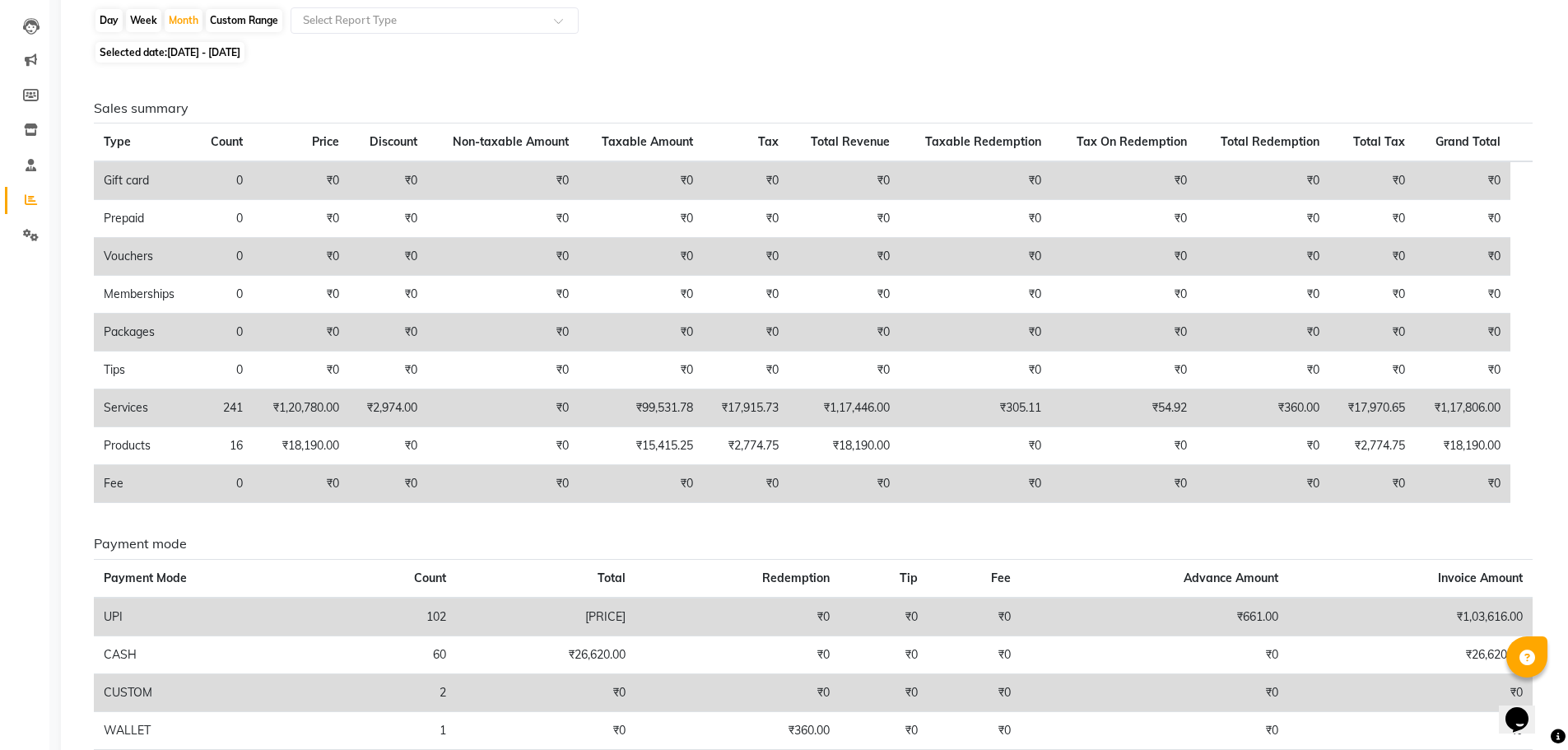 scroll, scrollTop: 0, scrollLeft: 0, axis: both 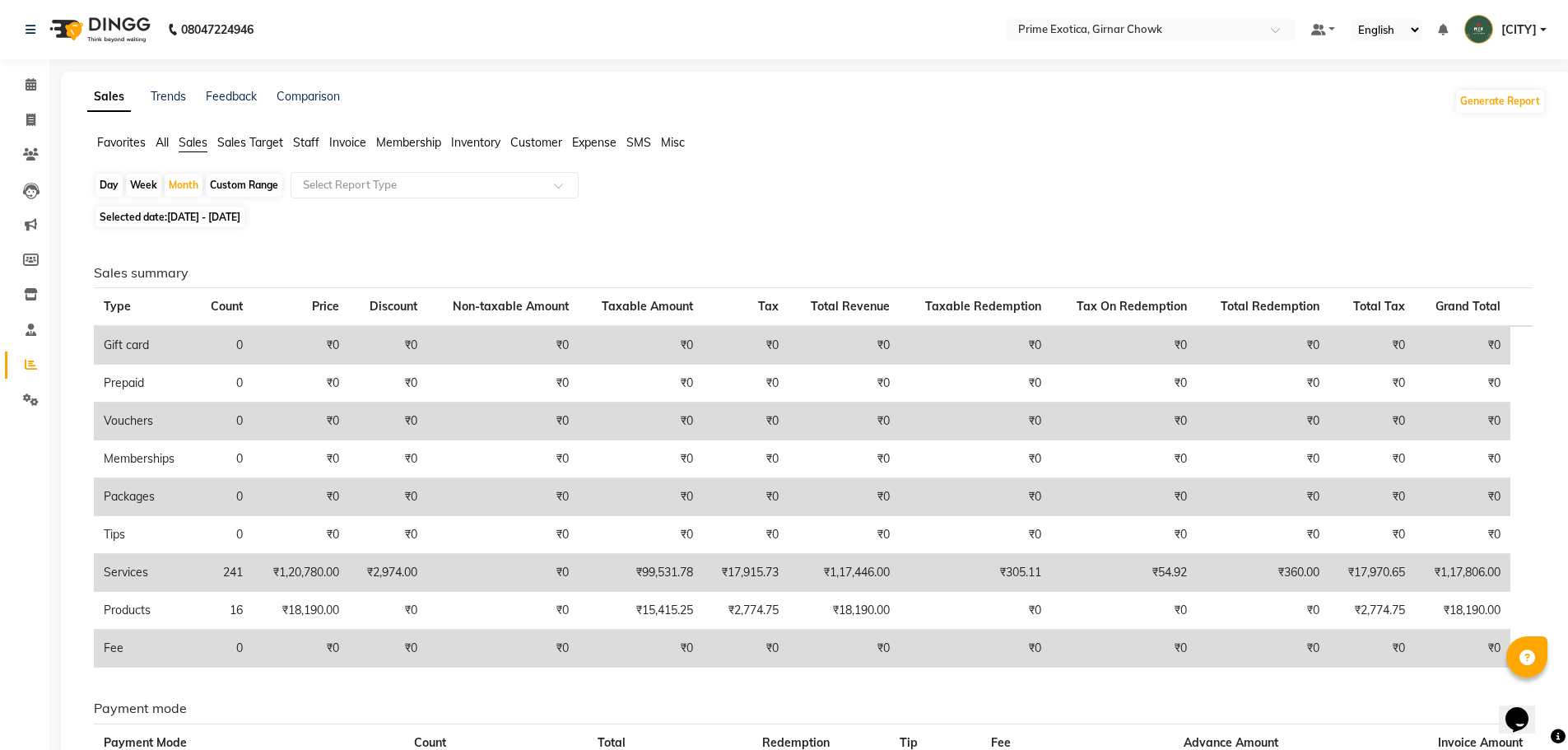 click on "Sales Target" 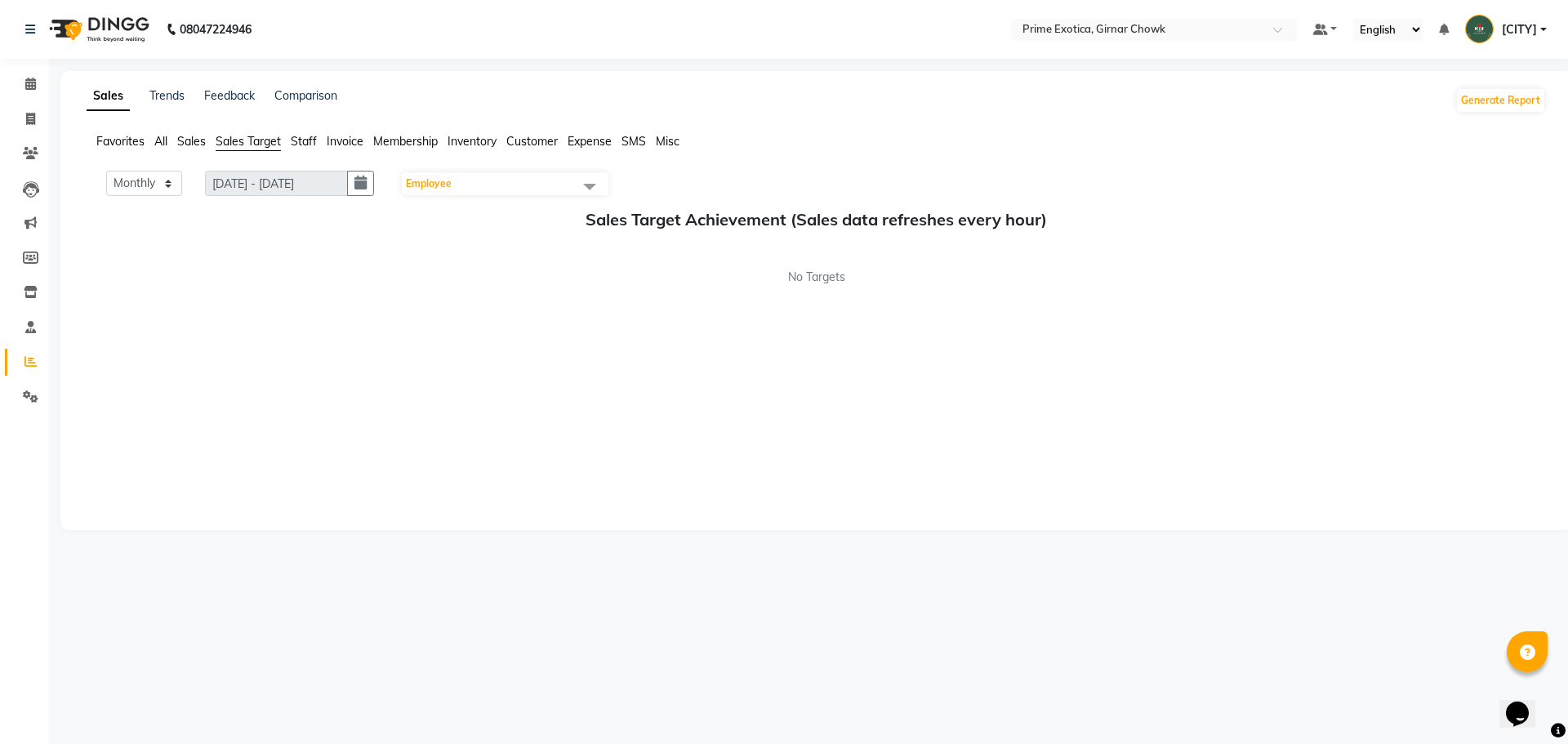 click on "Staff" 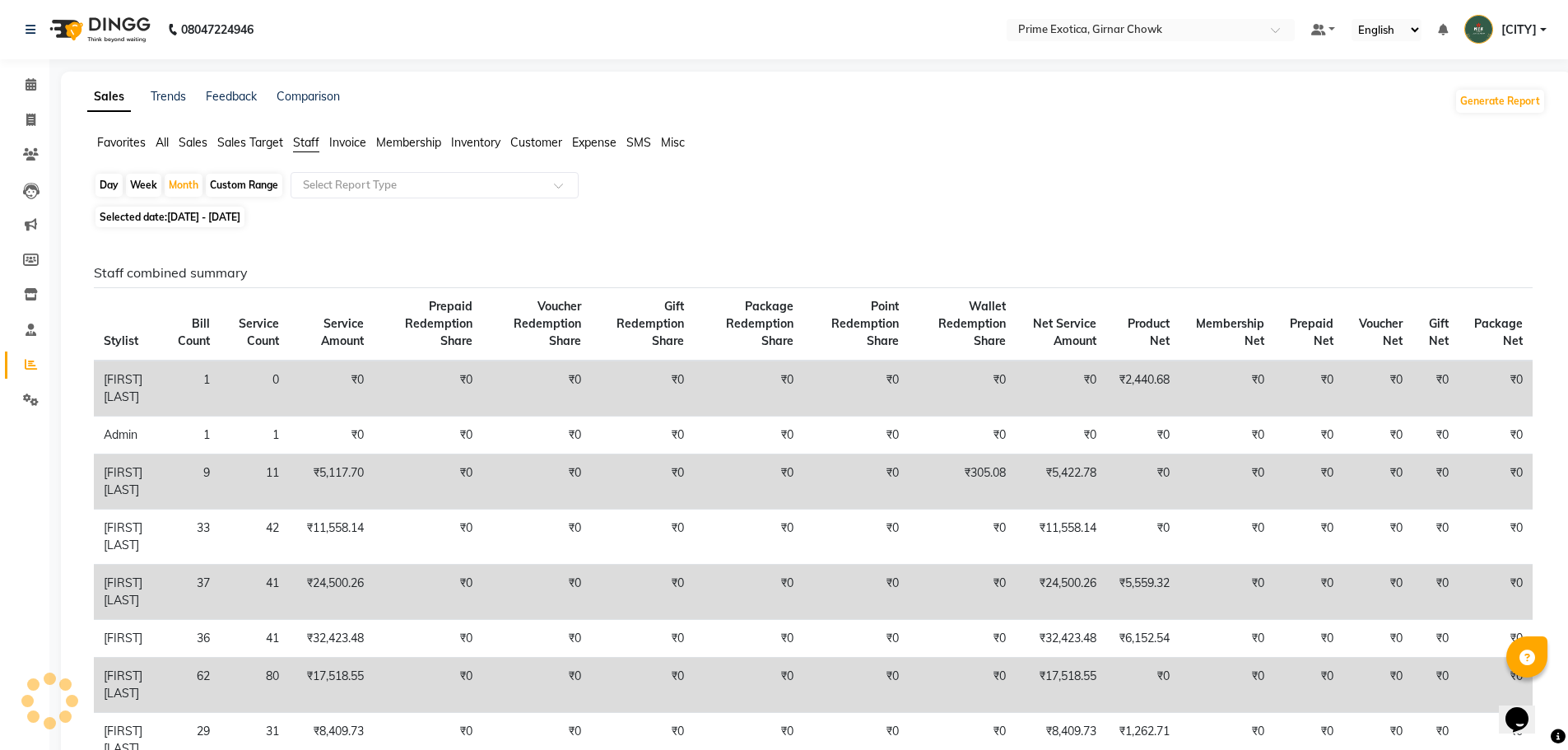 click on "Invoice" 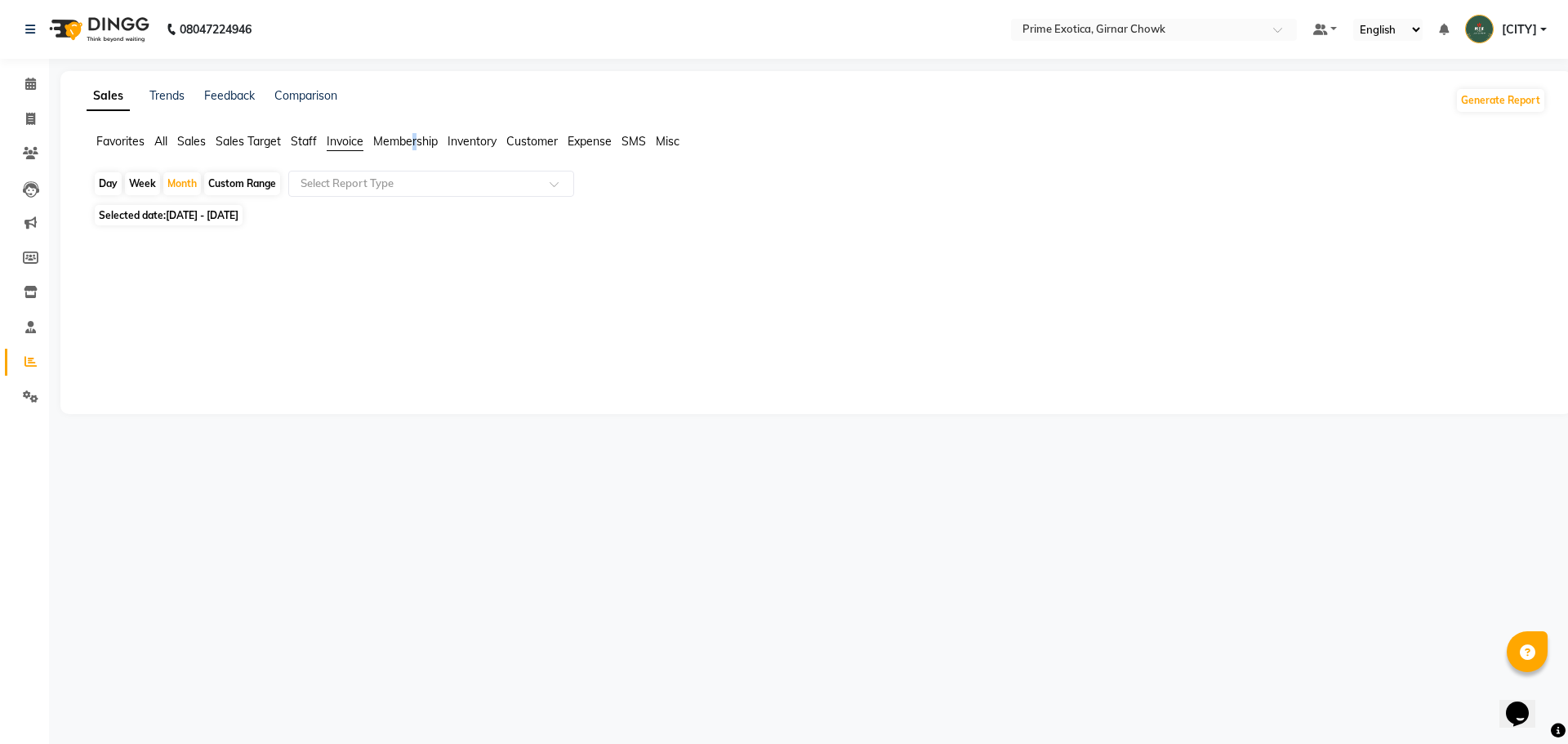 click on "Membership" 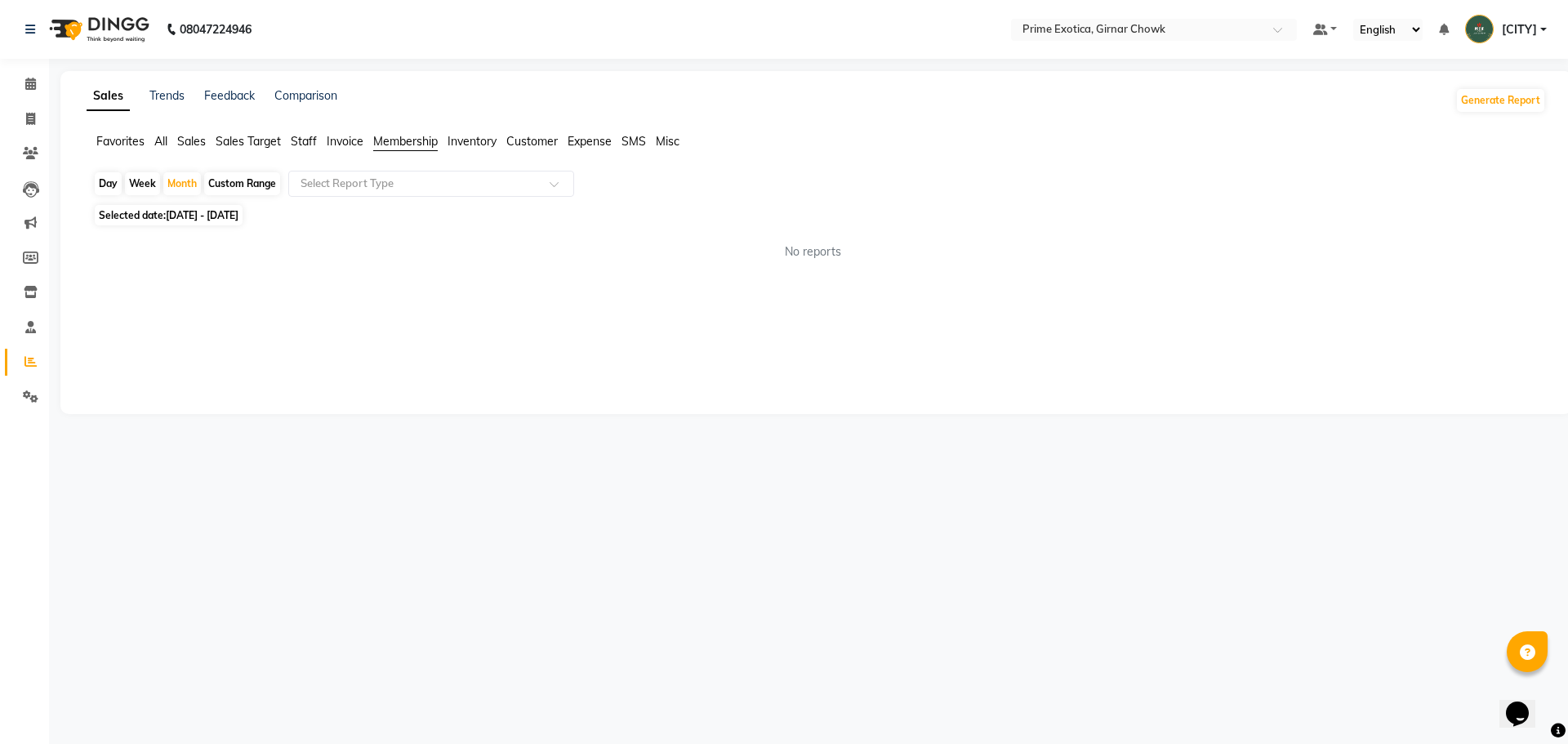 click on "Favorites All Sales Sales Target Staff Invoice Membership Inventory Customer Expense SMS Misc" 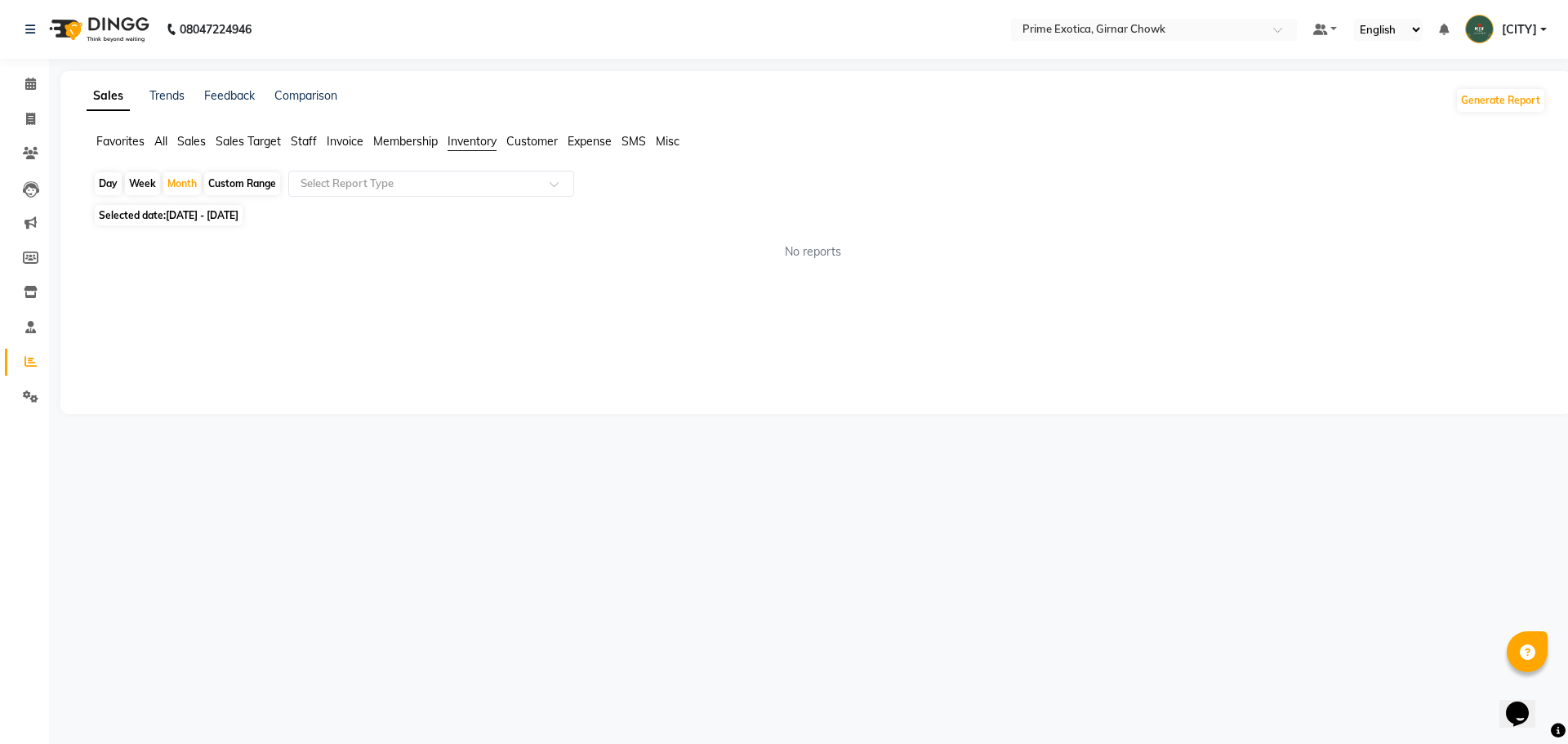 click on "Customer" 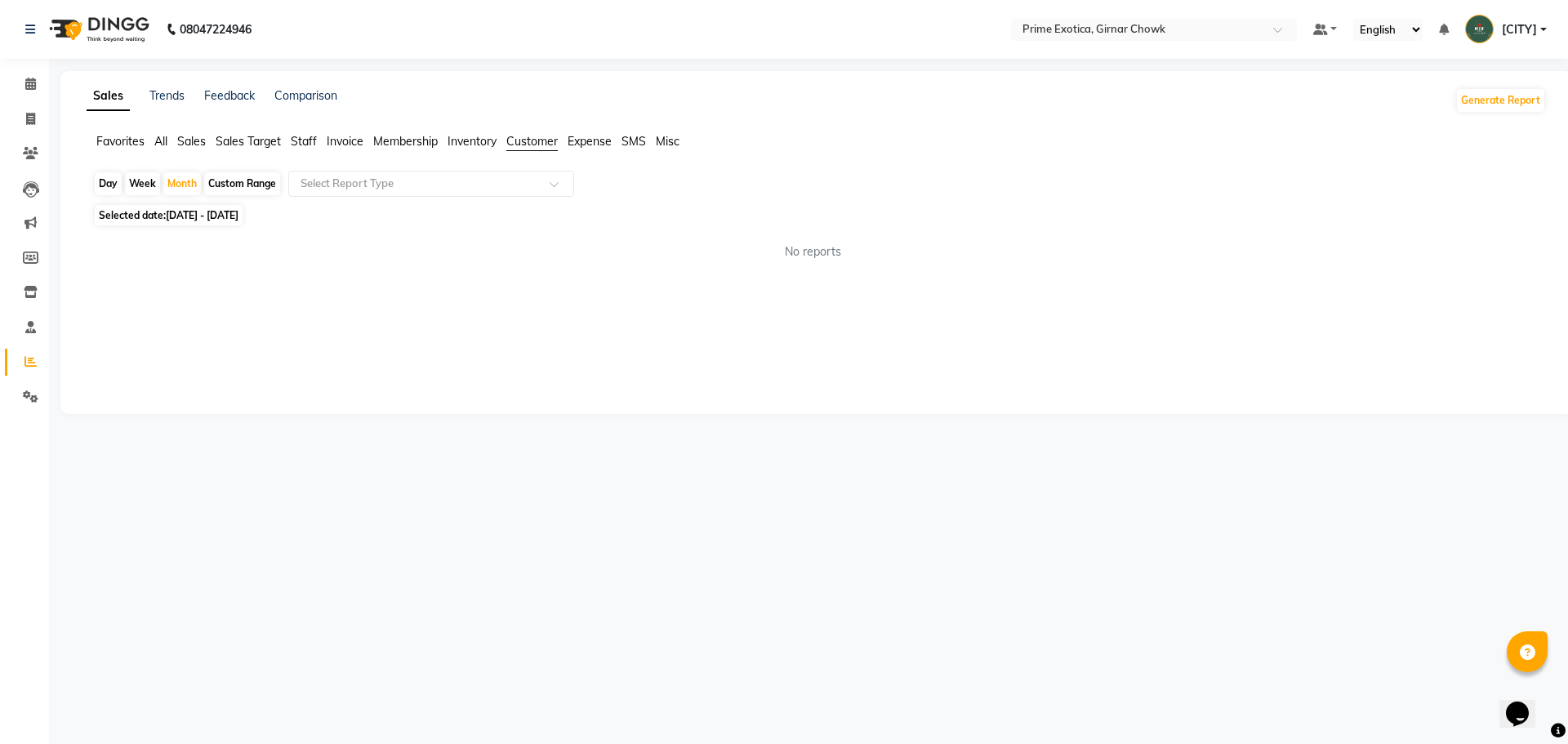 click on "Staff" 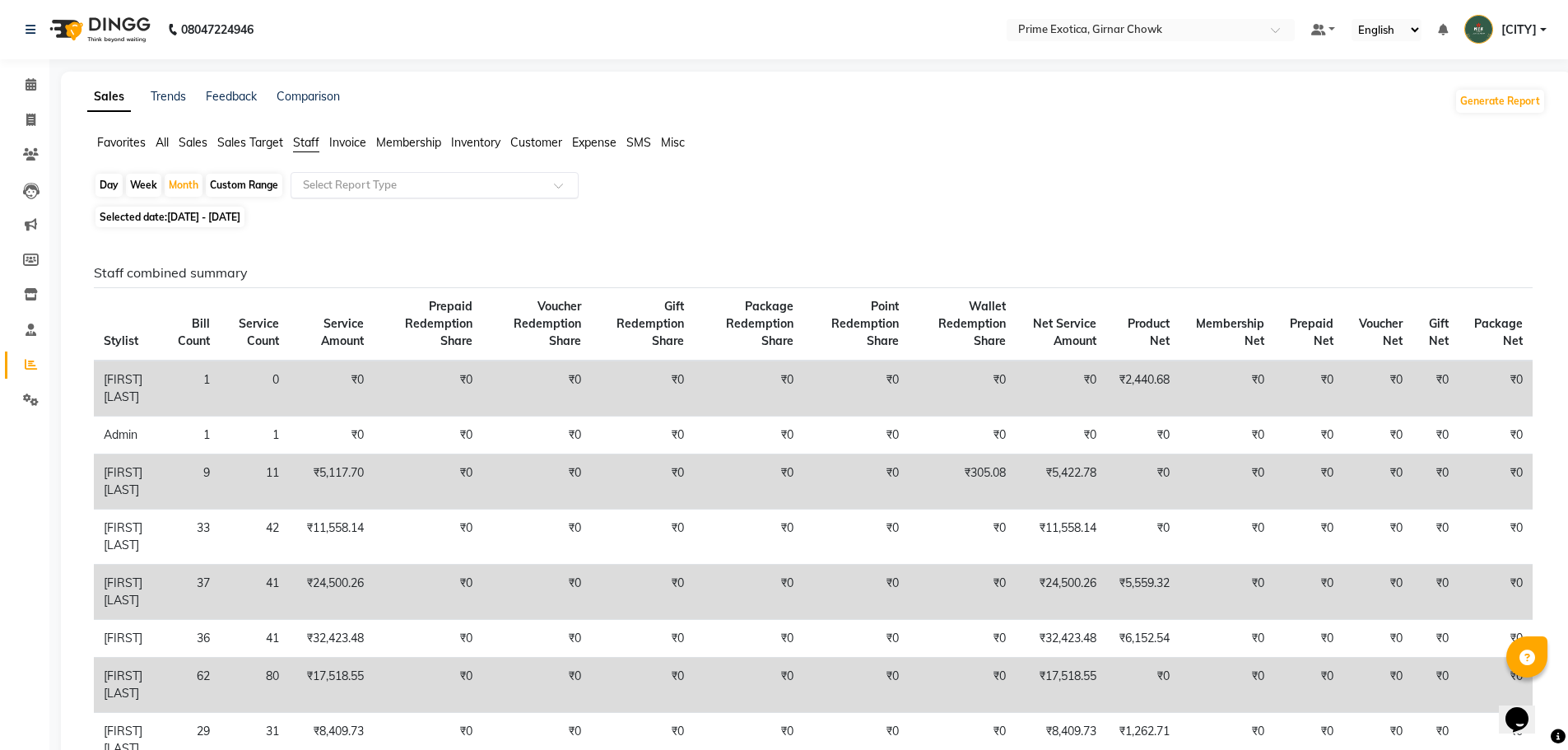click 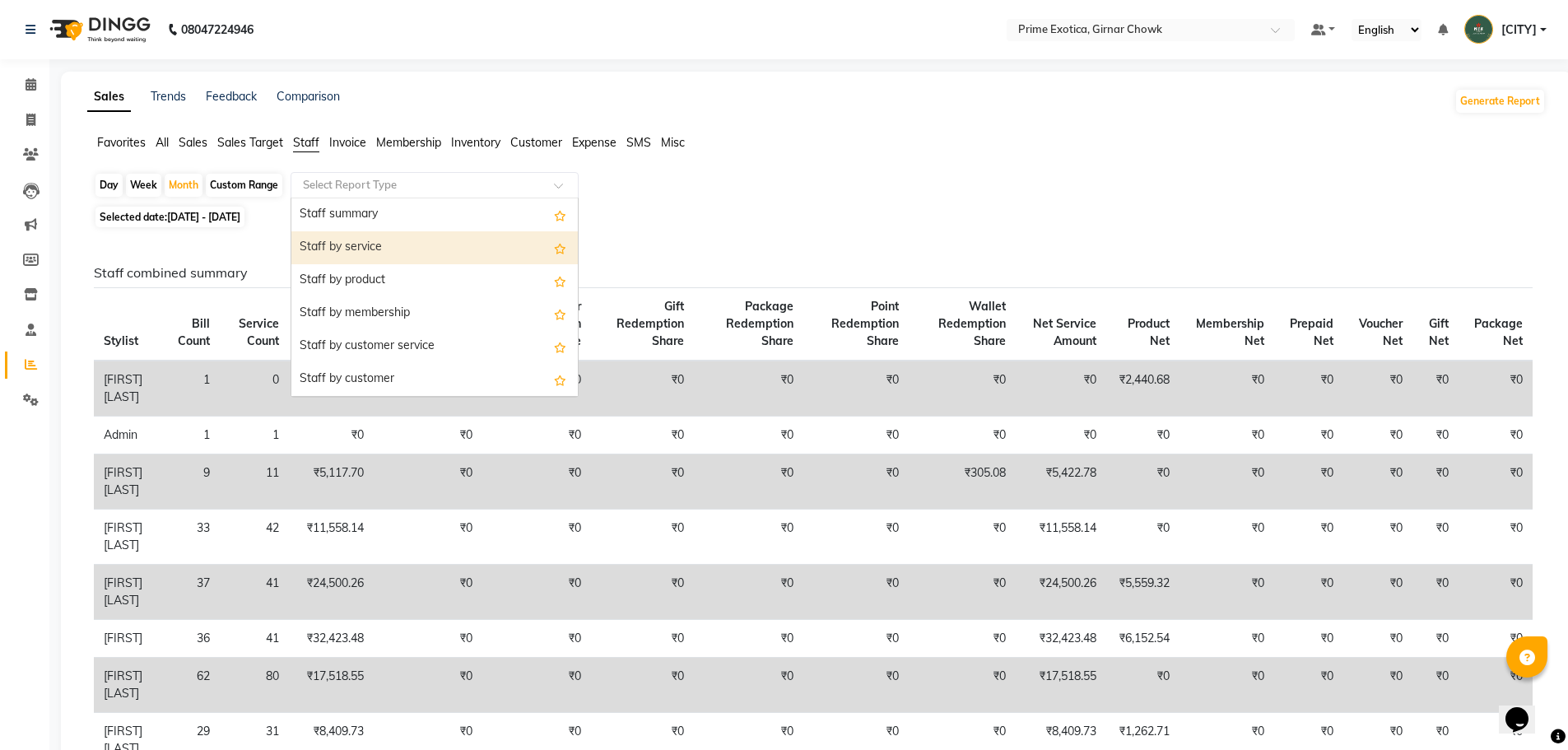 click on "Staff by service" at bounding box center (435, 248) 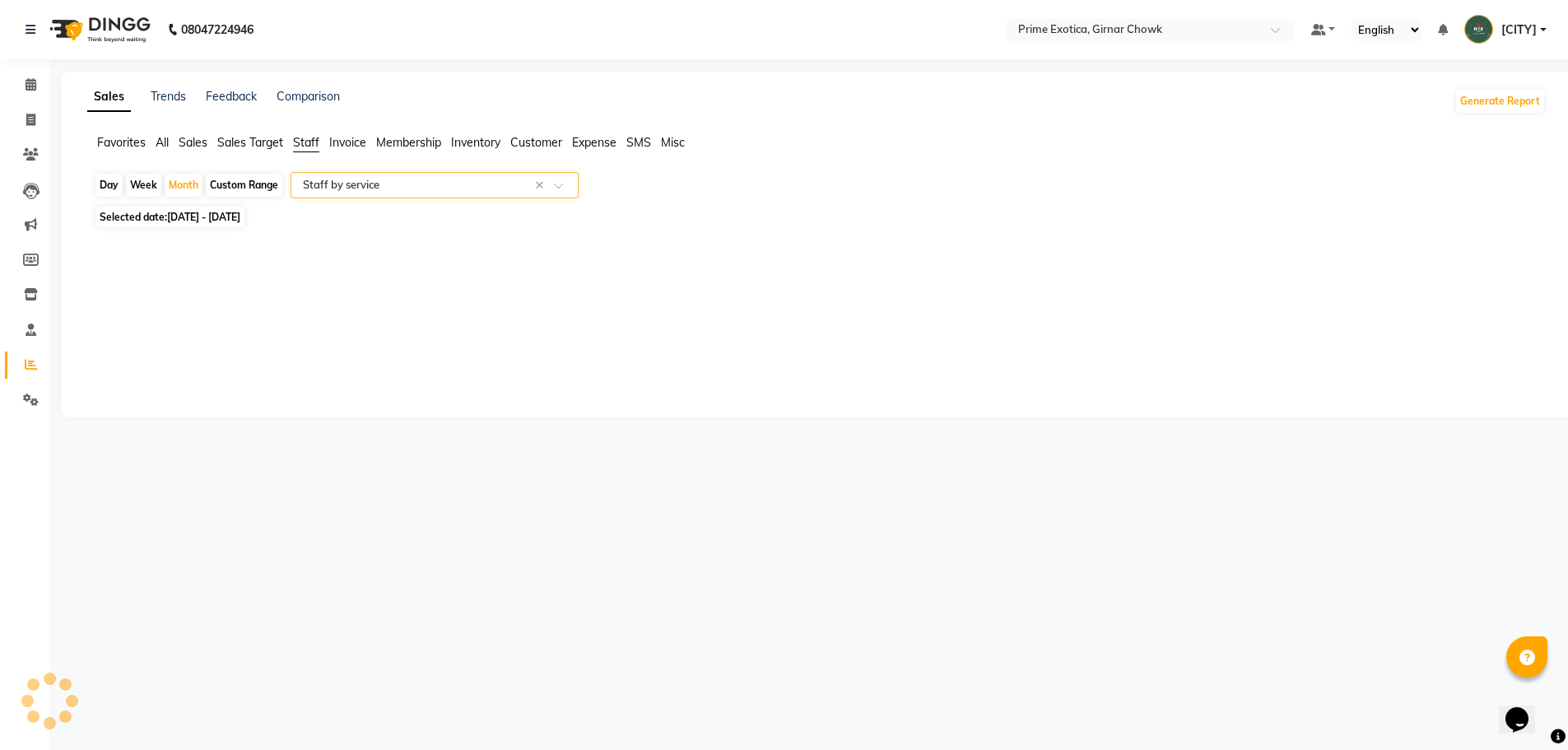 select on "filtered_report" 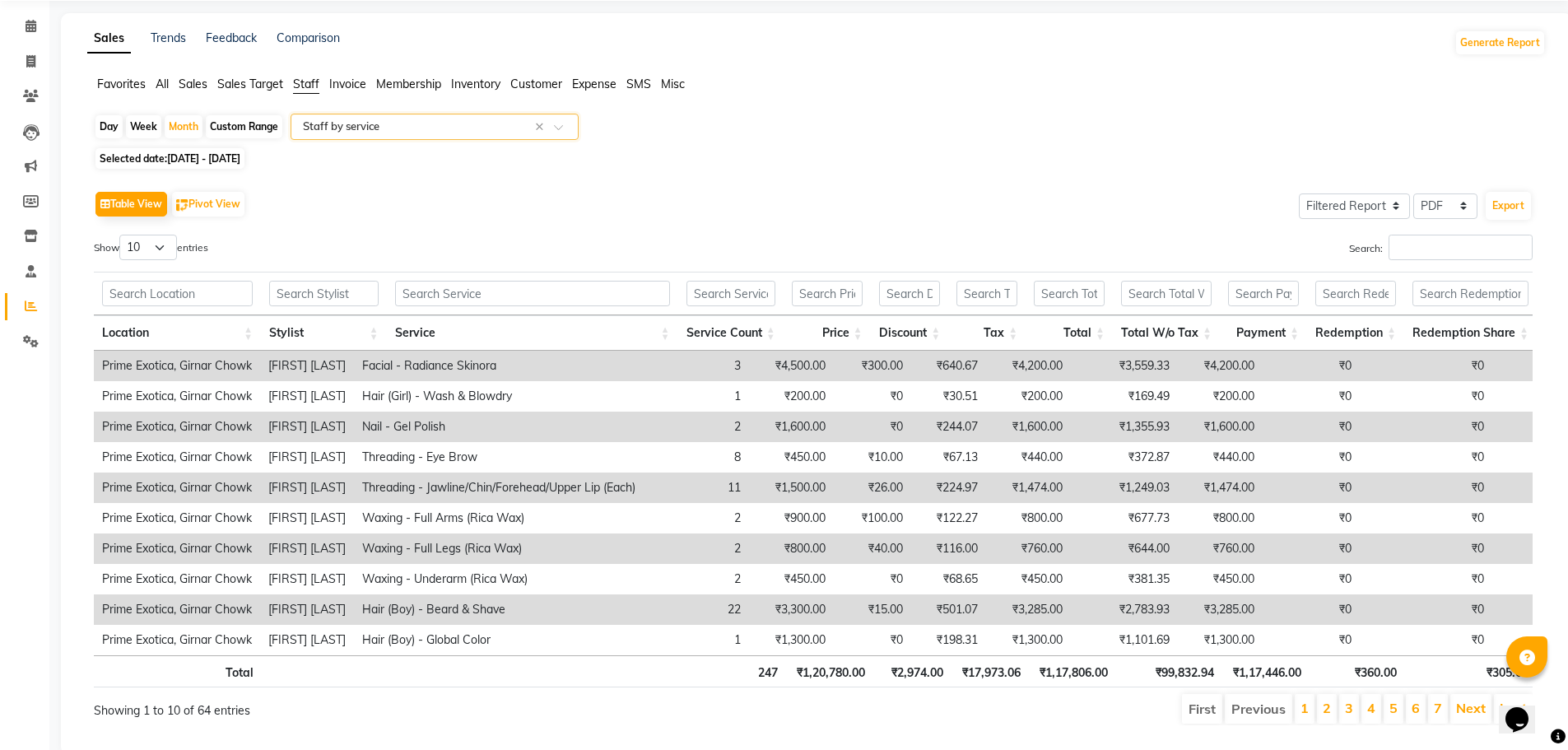 scroll, scrollTop: 0, scrollLeft: 0, axis: both 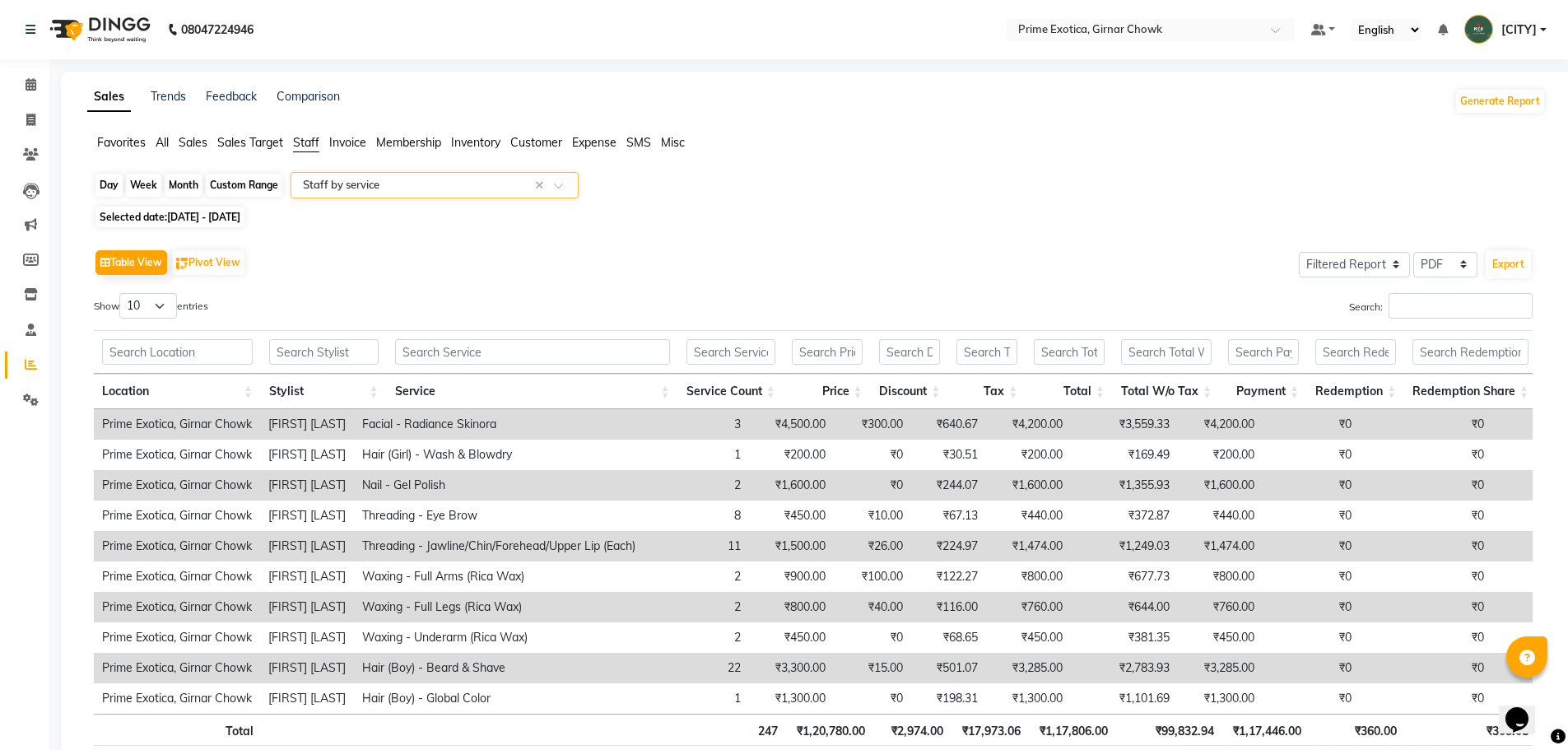 click on "Custom Range" 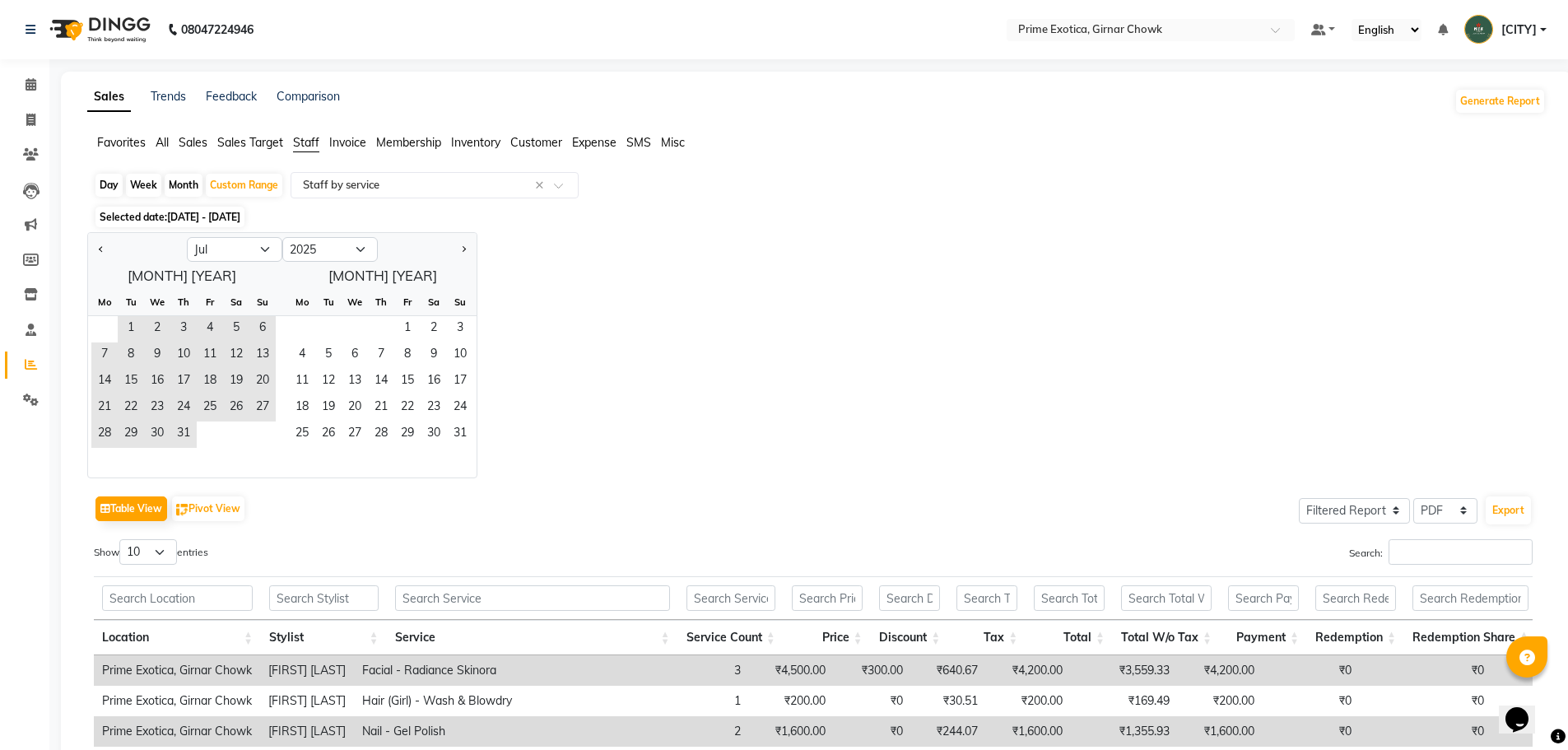 click on "Month" 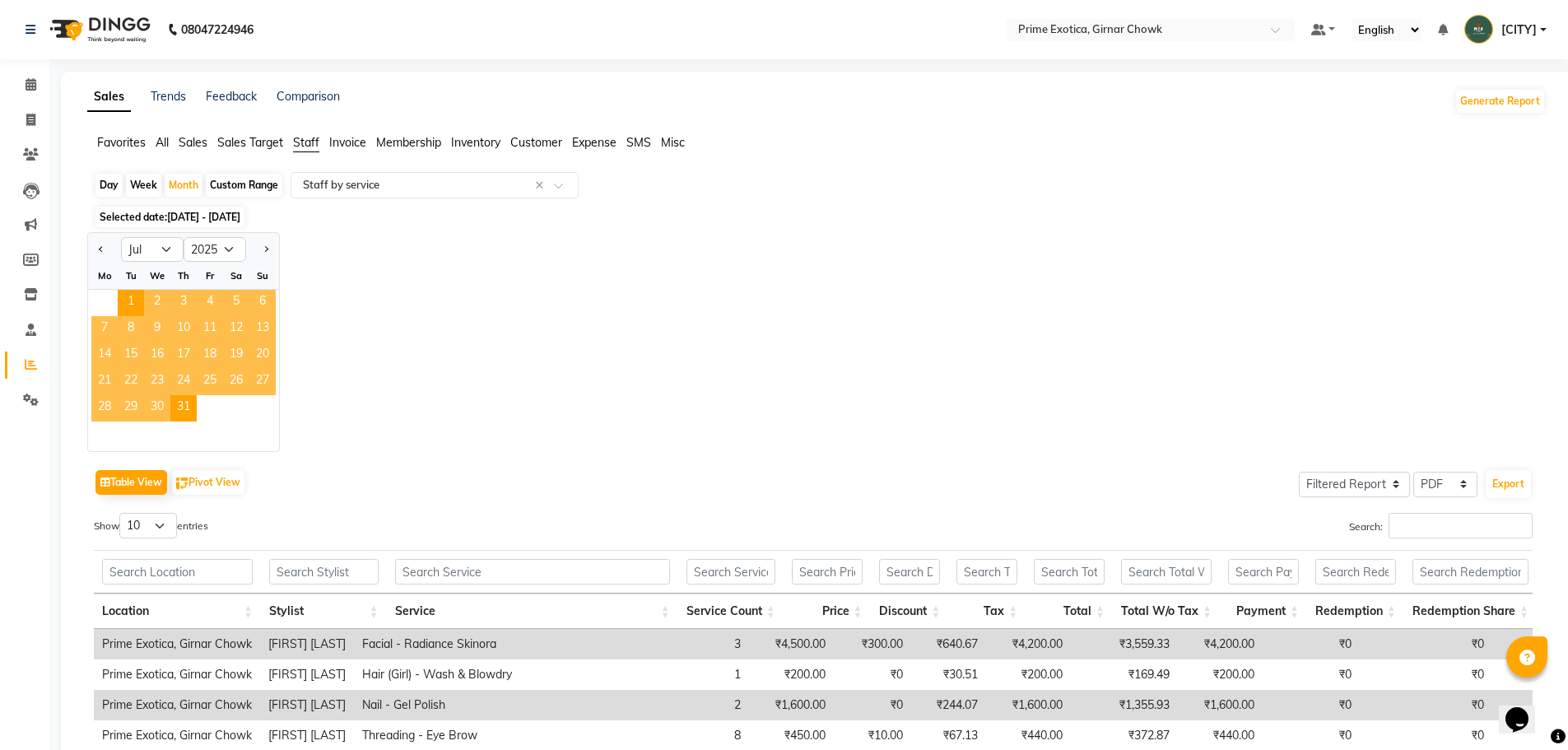 click 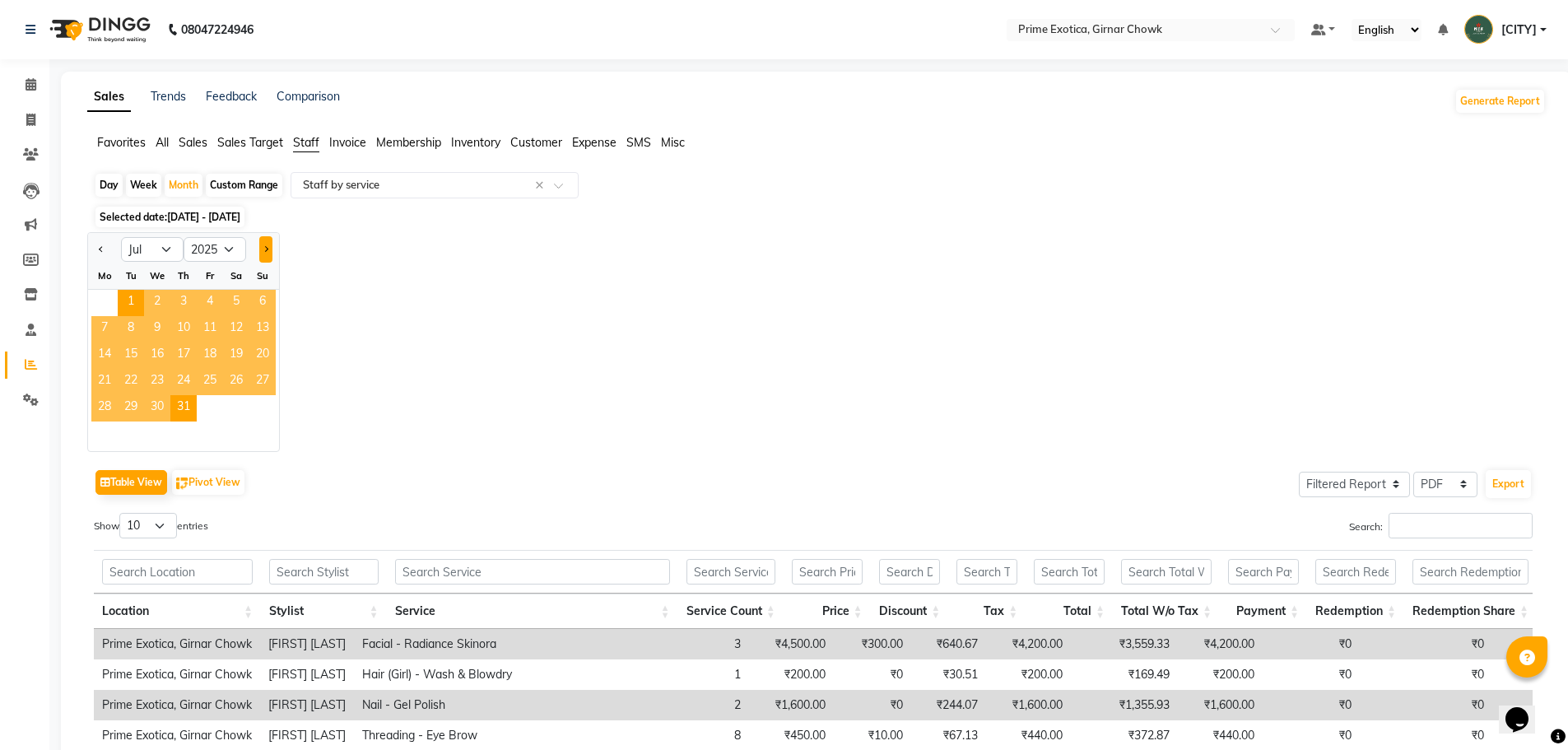 click 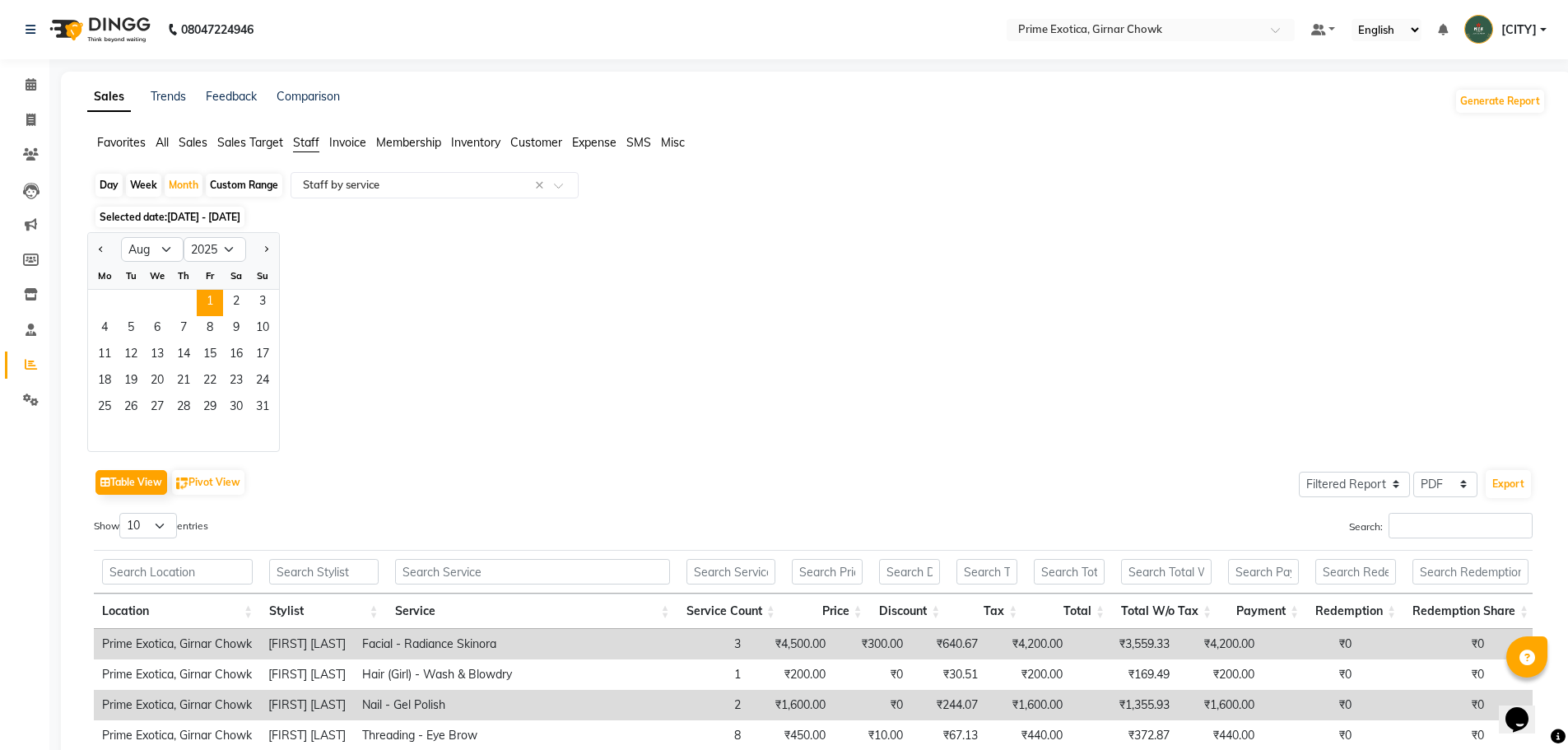 click on "1" 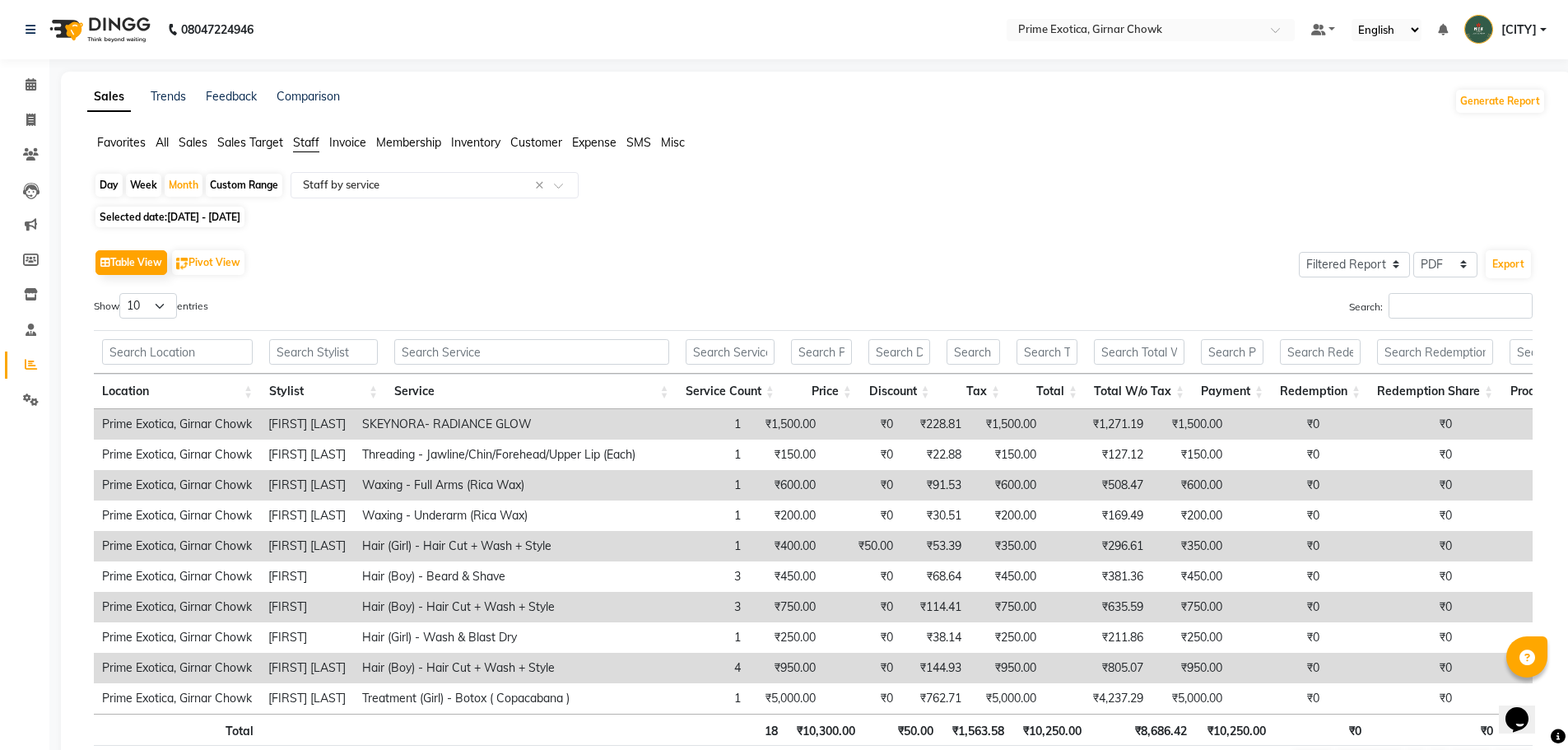click on "Sales Target" 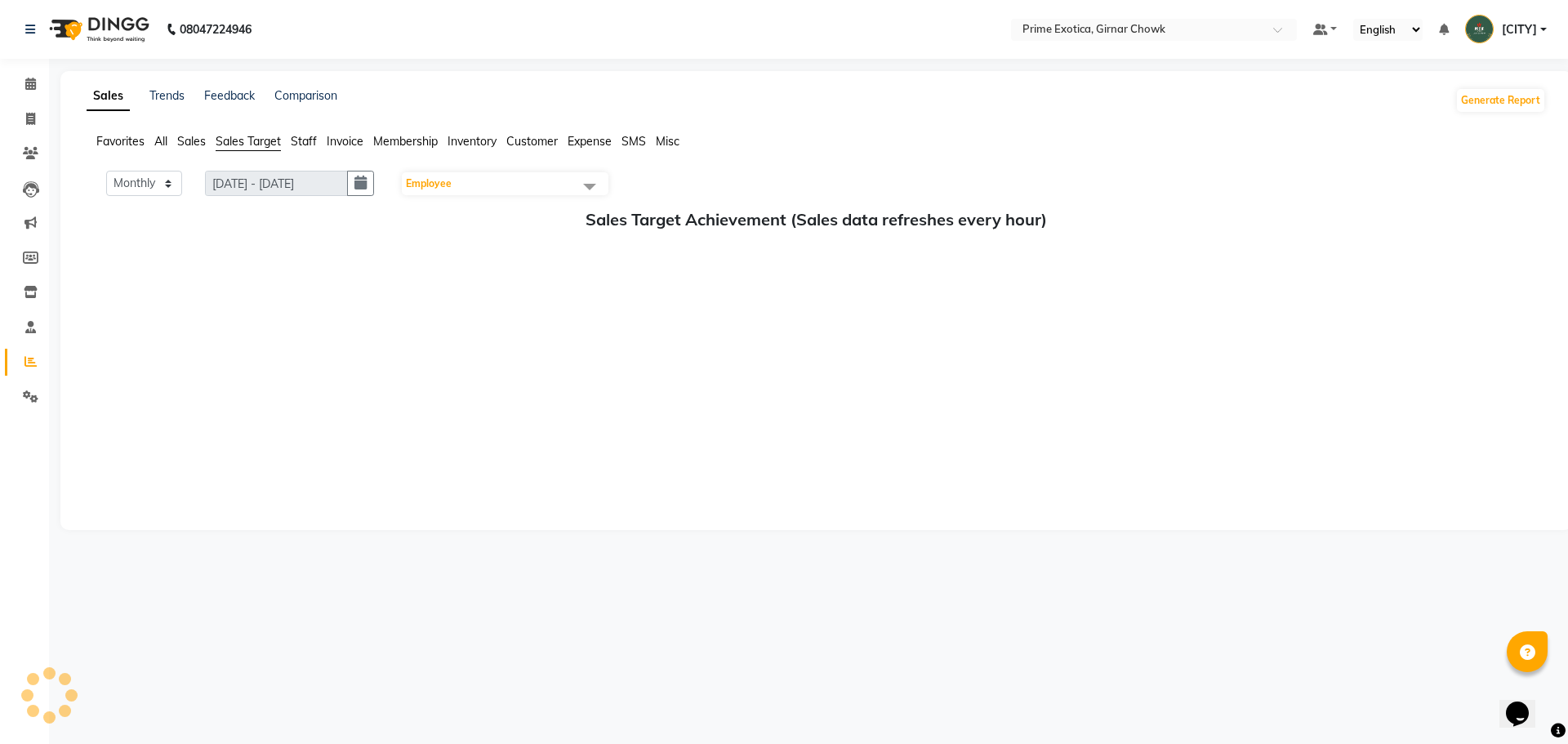 click on "Staff" 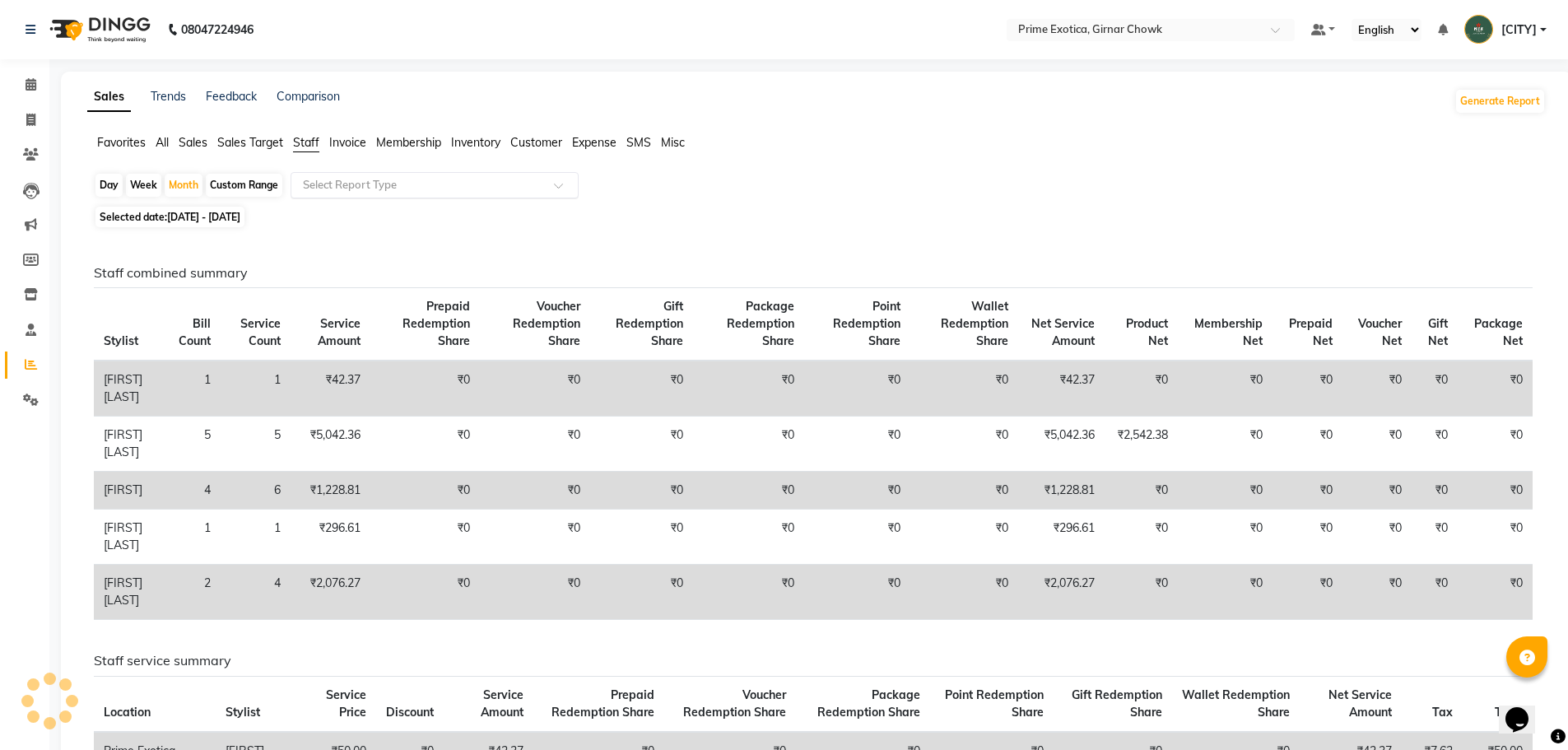 click 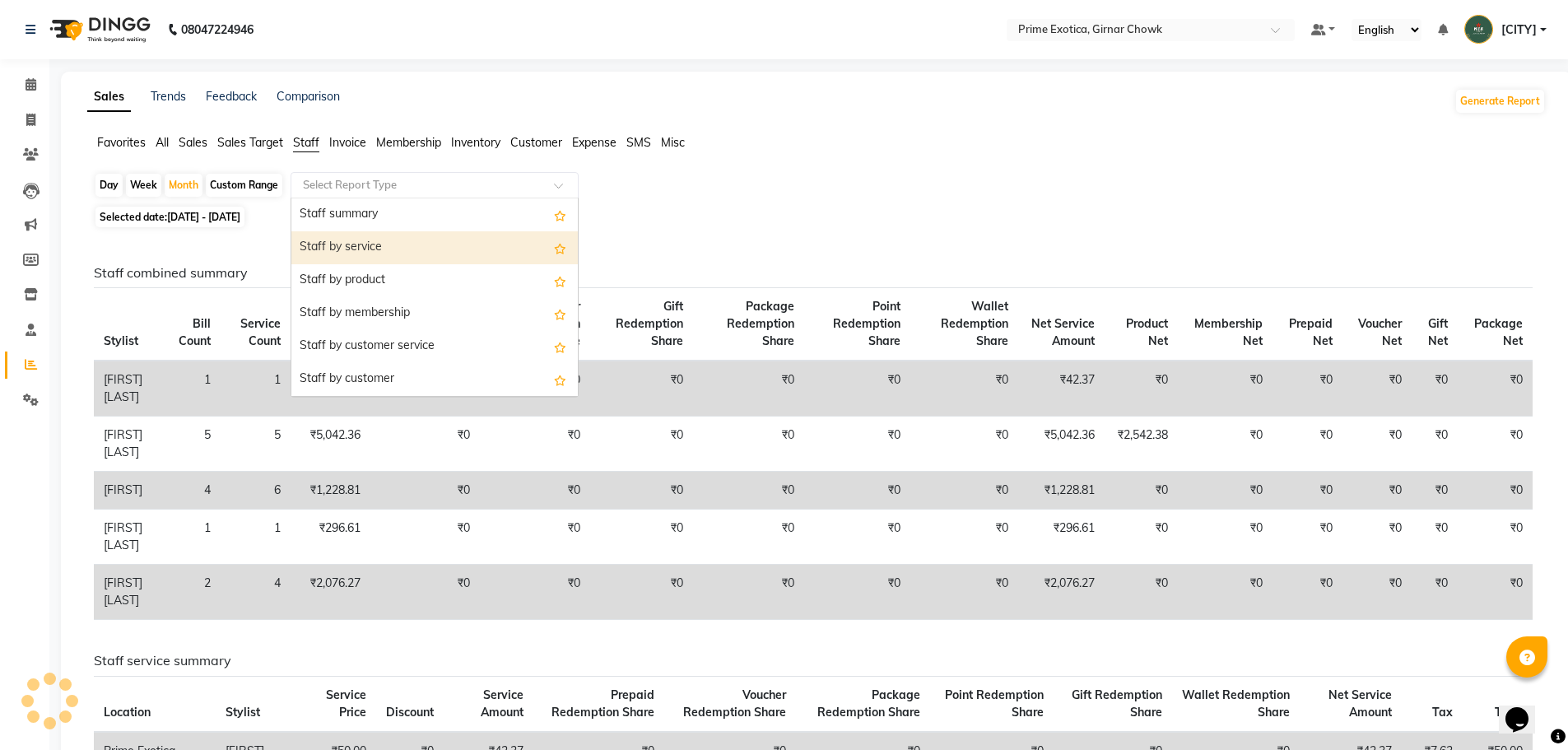 click on "Staff by service" at bounding box center [435, 248] 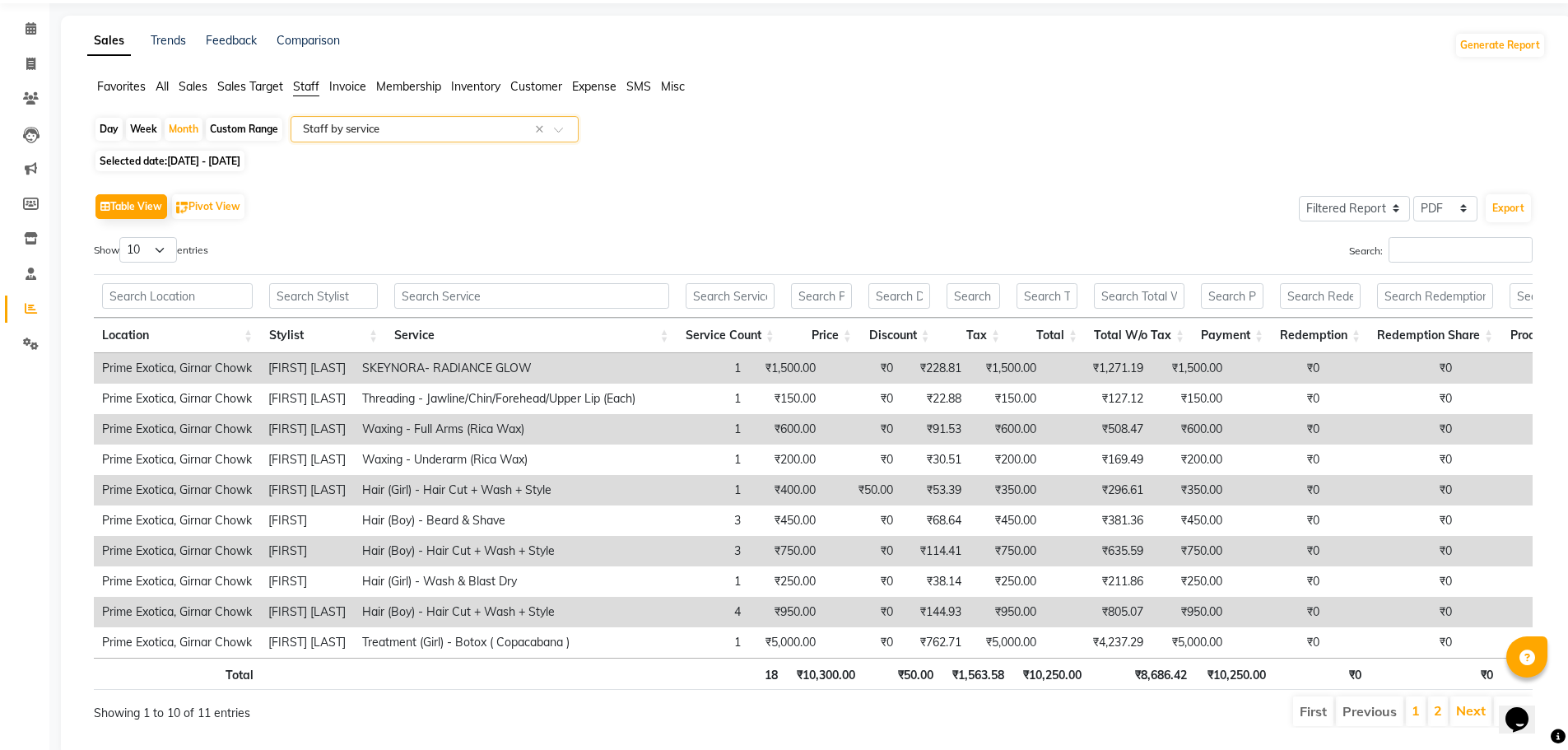 scroll, scrollTop: 42, scrollLeft: 0, axis: vertical 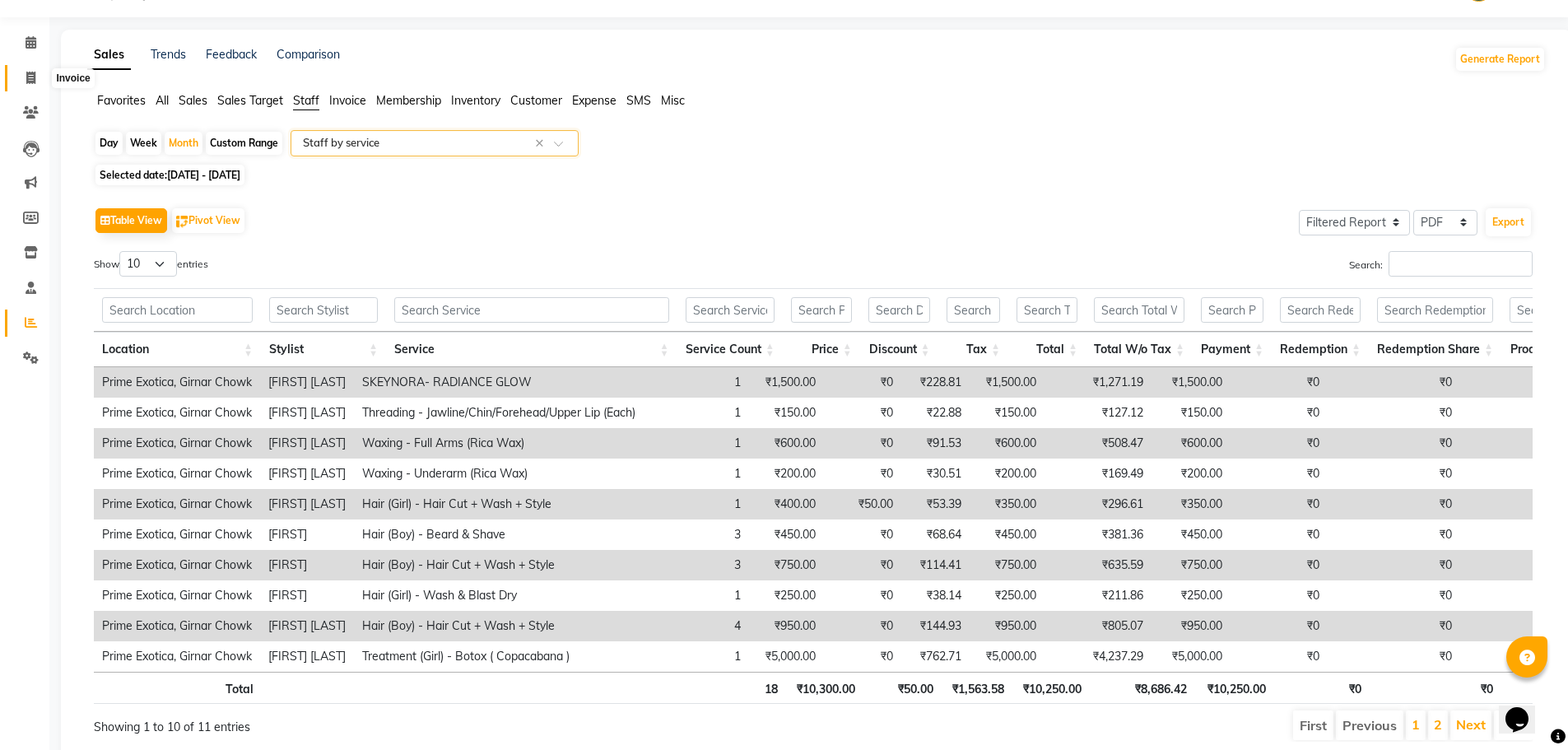 click 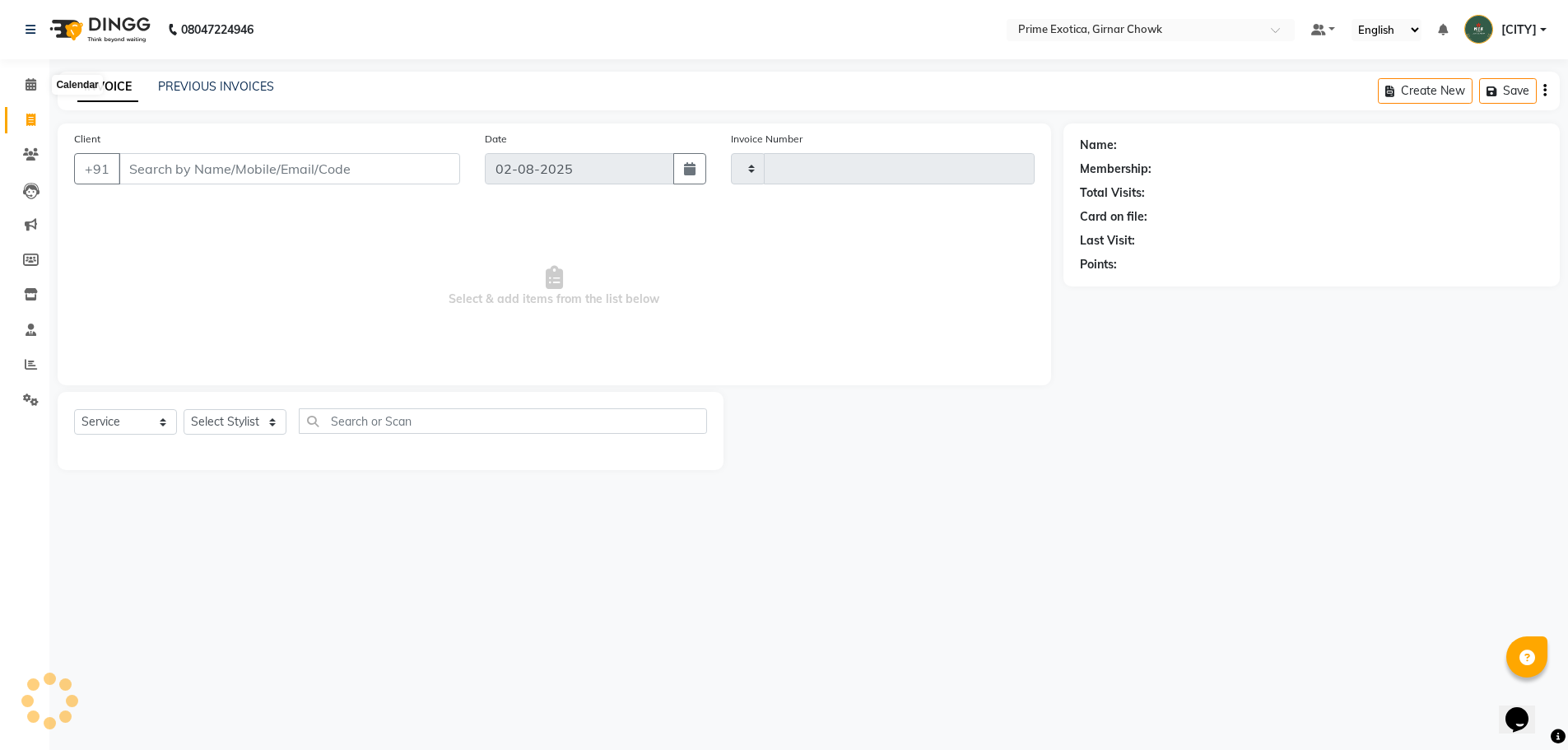 type on "0749" 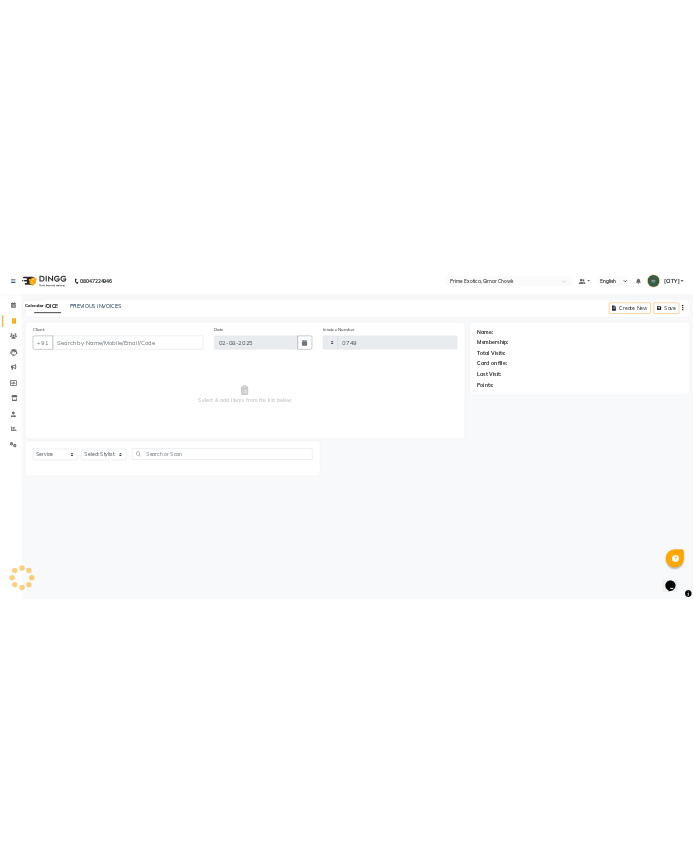 scroll, scrollTop: 0, scrollLeft: 0, axis: both 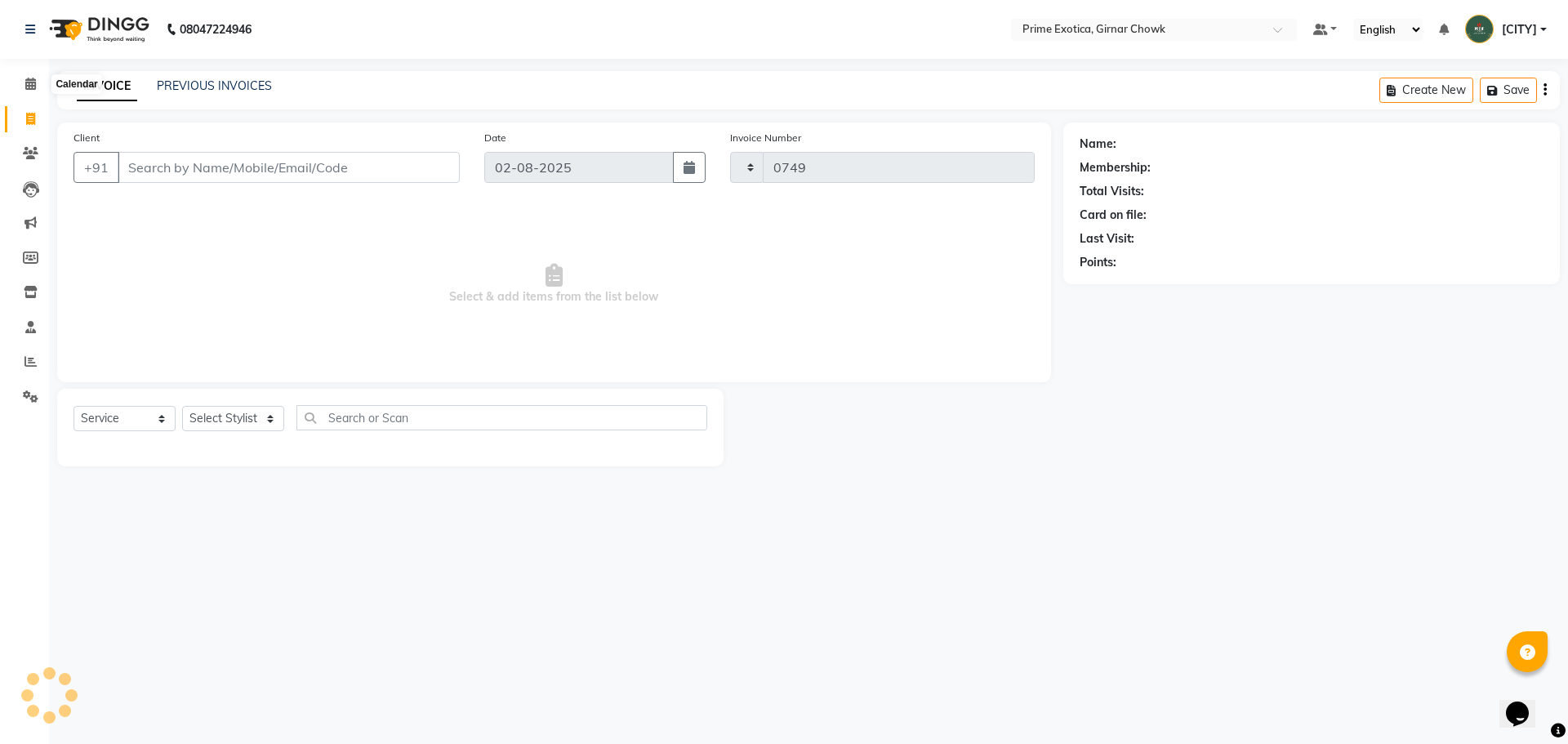 select on "5796" 